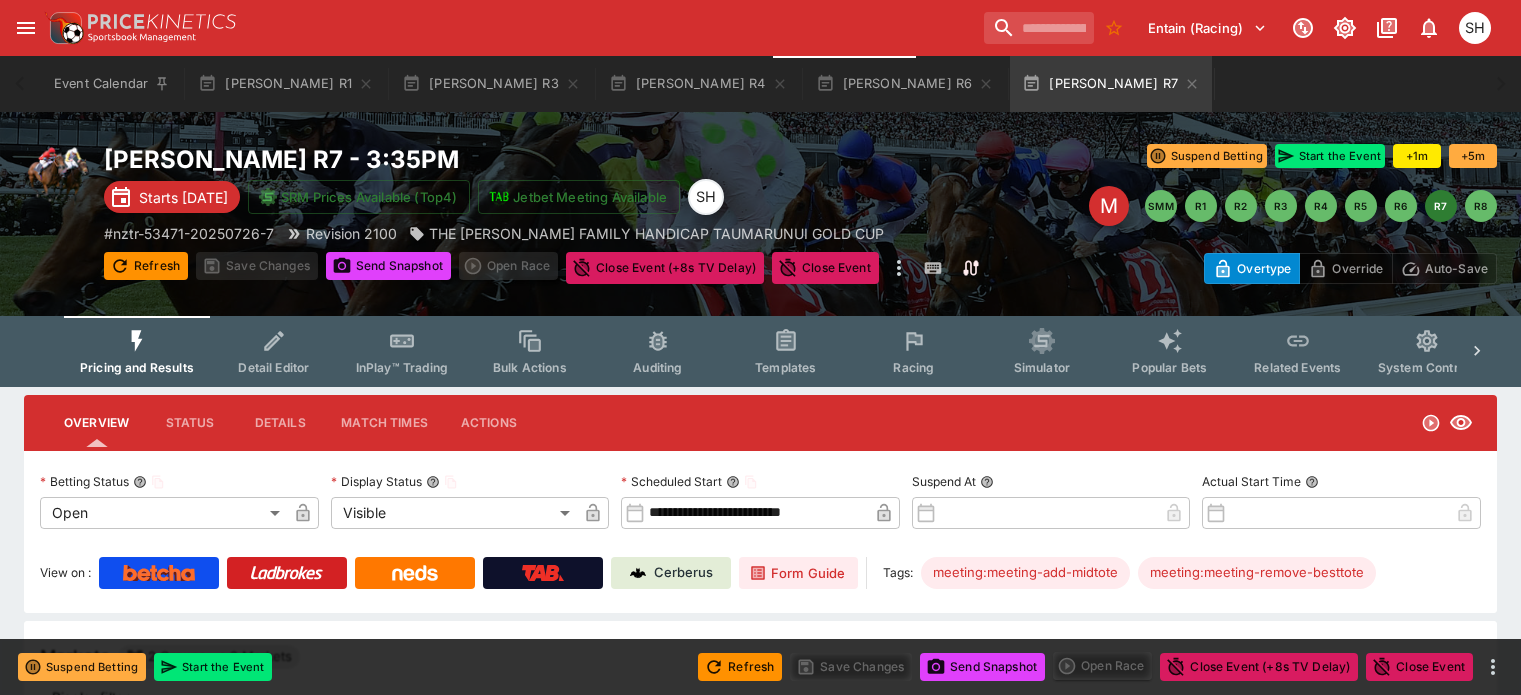 scroll, scrollTop: 0, scrollLeft: 0, axis: both 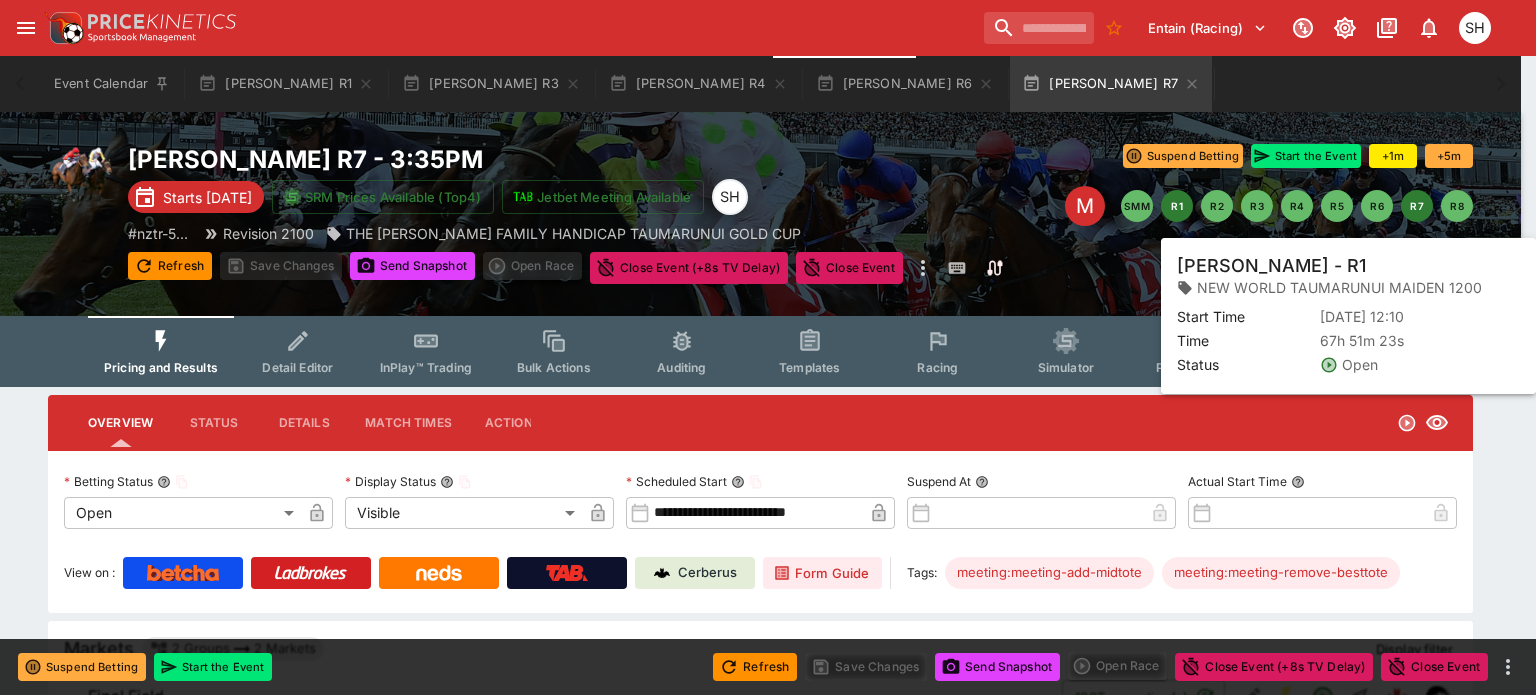 click on "R1" at bounding box center [1177, 206] 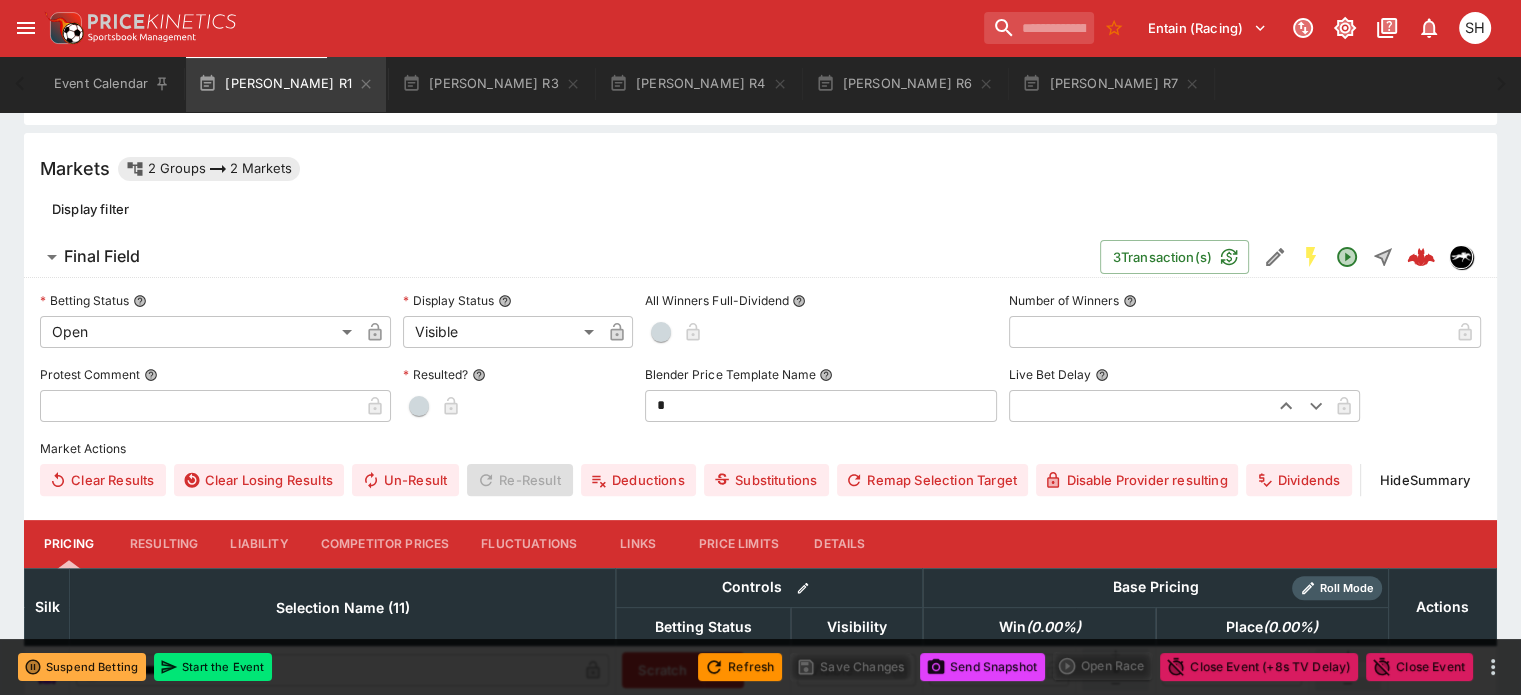 scroll, scrollTop: 600, scrollLeft: 0, axis: vertical 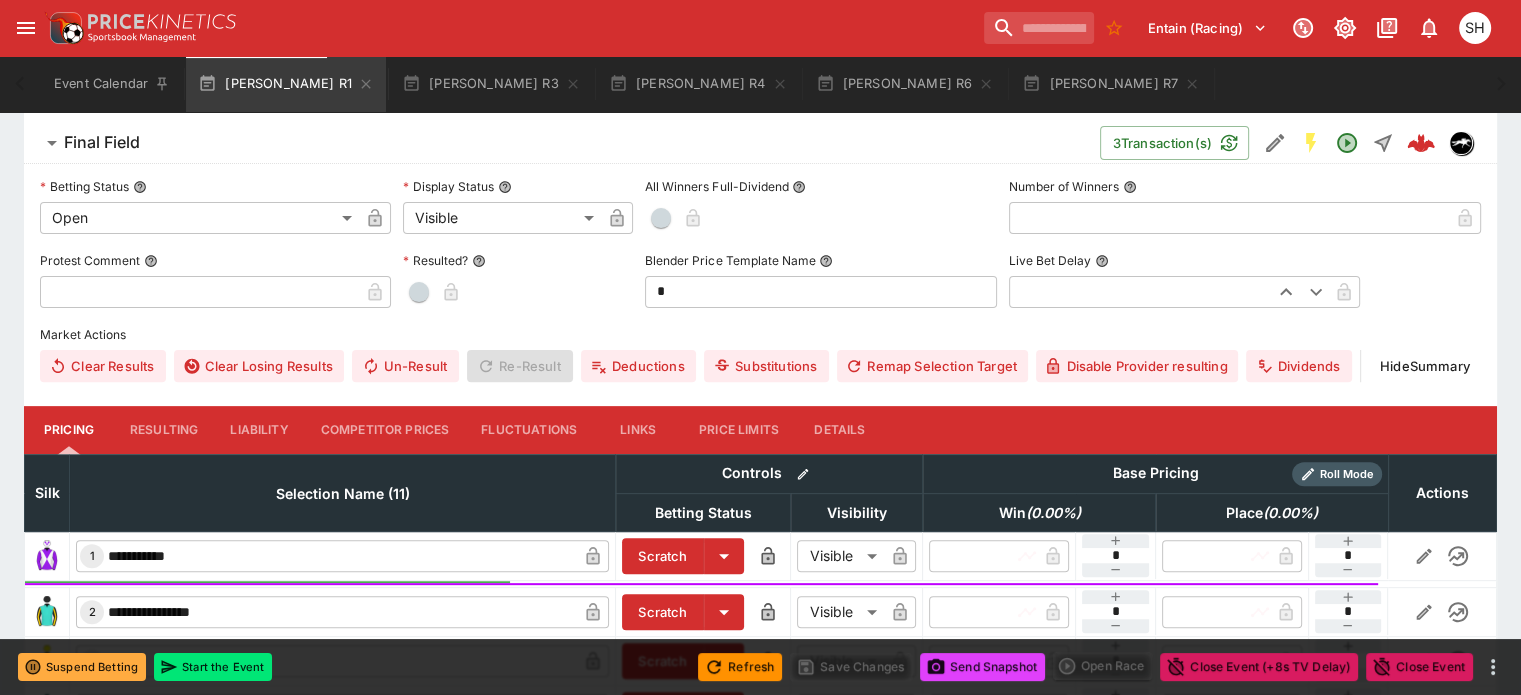 click on "Competitor Prices" at bounding box center [385, 430] 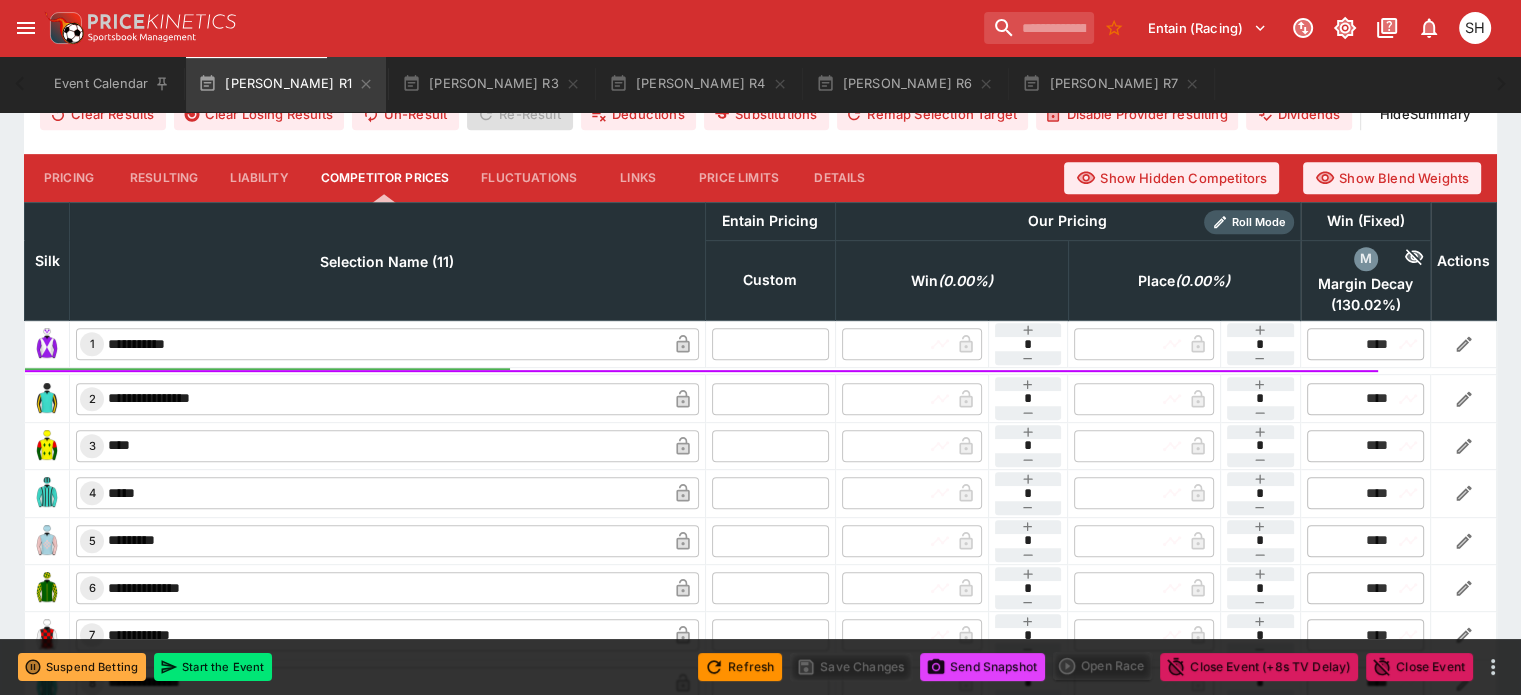 scroll, scrollTop: 900, scrollLeft: 0, axis: vertical 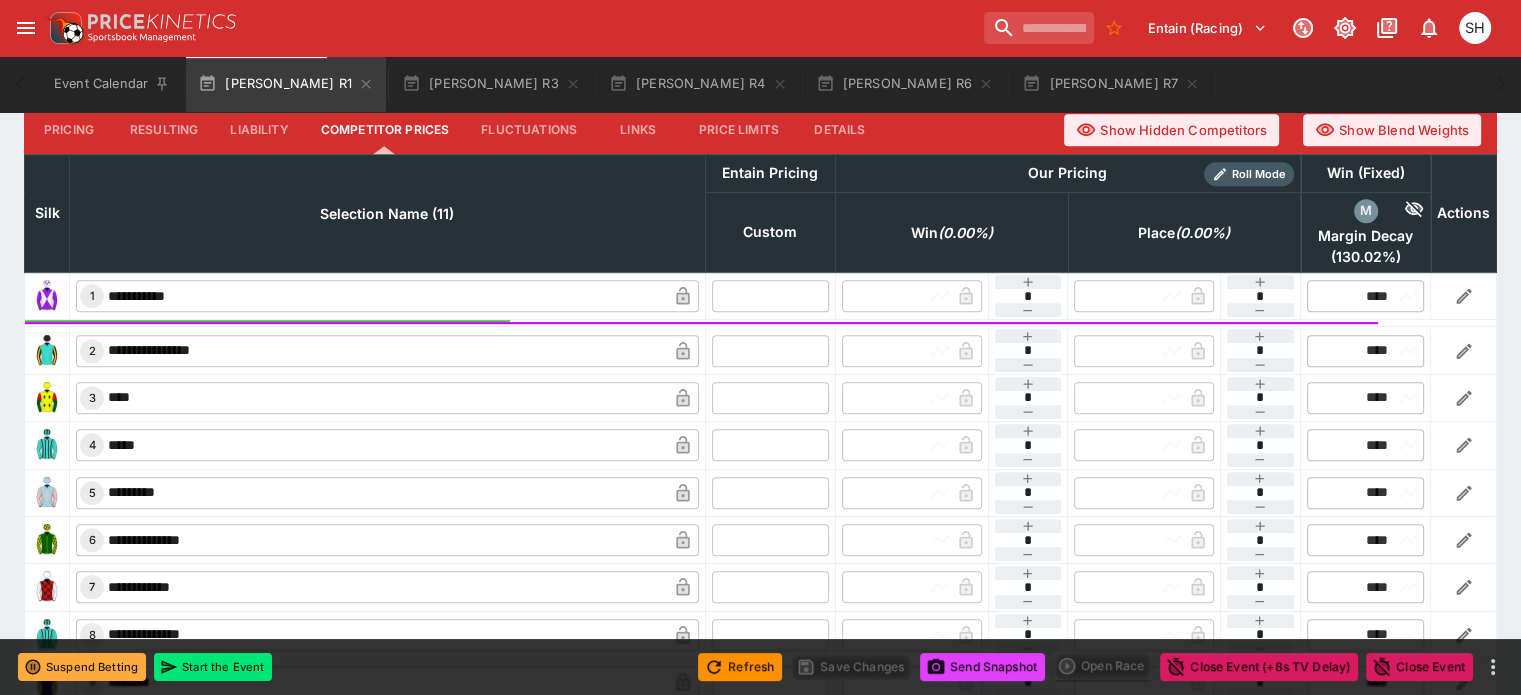click at bounding box center [770, 296] 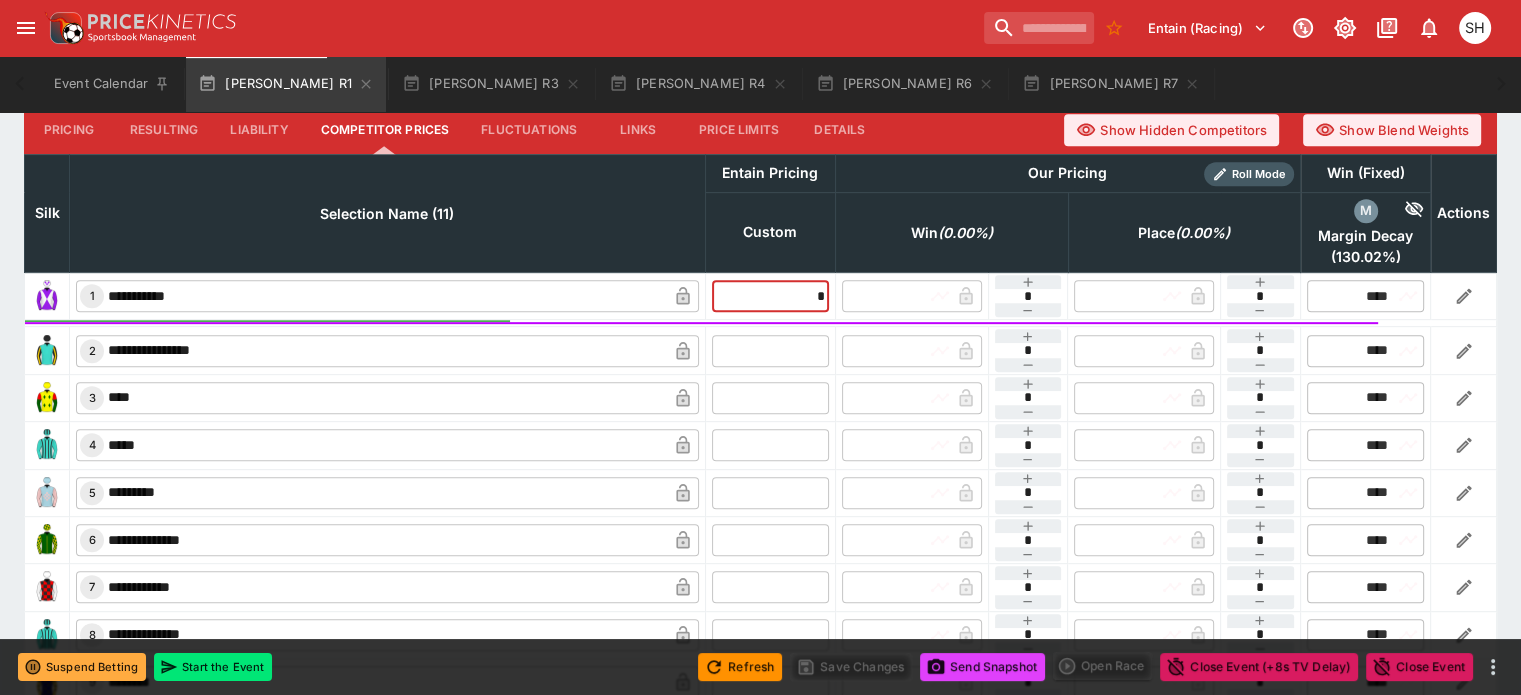 click at bounding box center (770, 350) 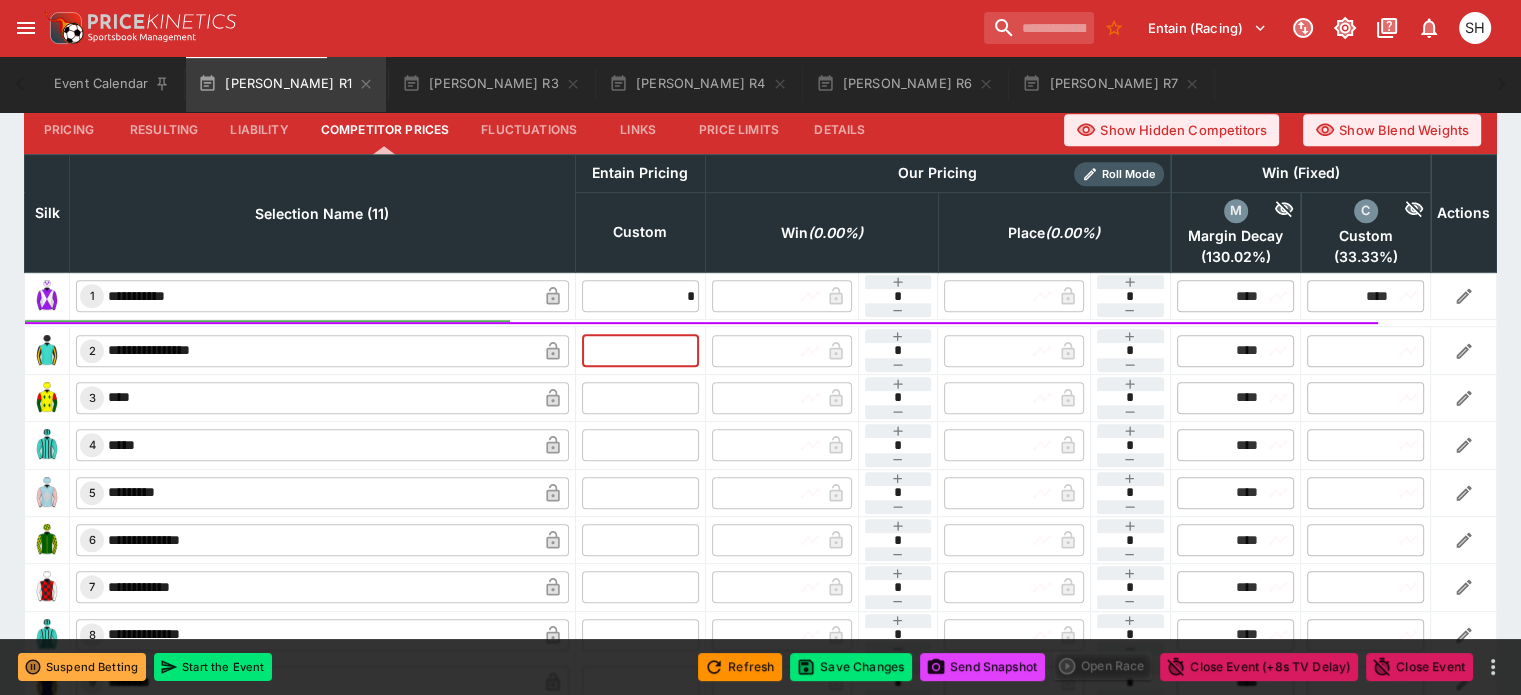 type on "****" 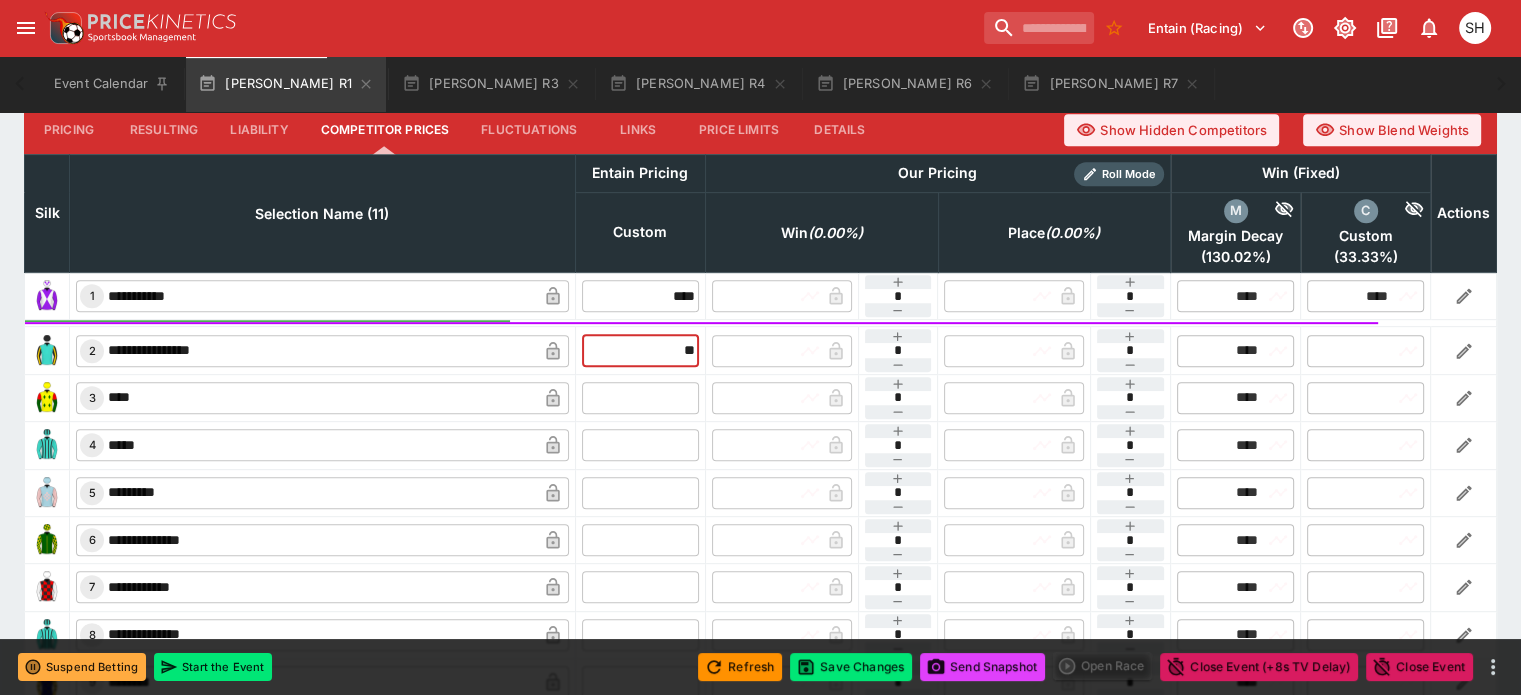 type on "**" 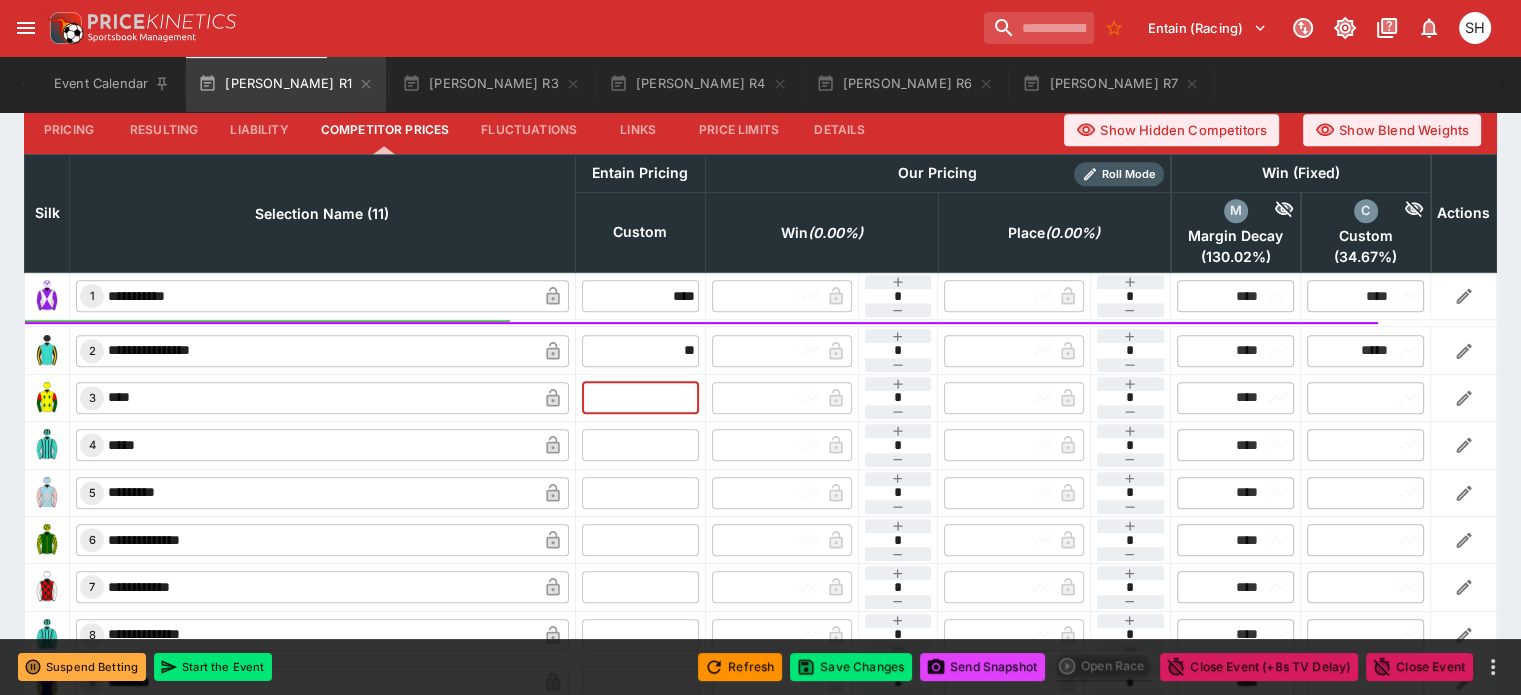 type on "*****" 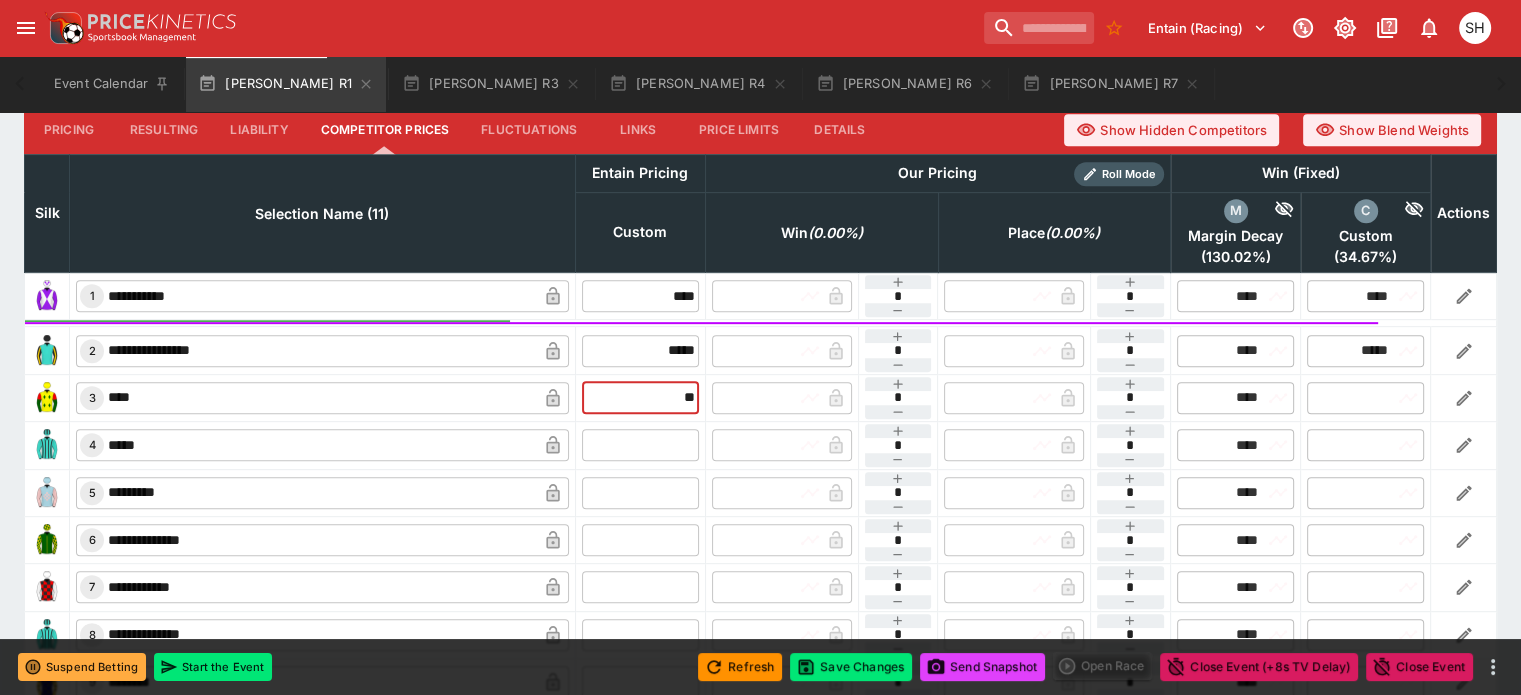 type on "**" 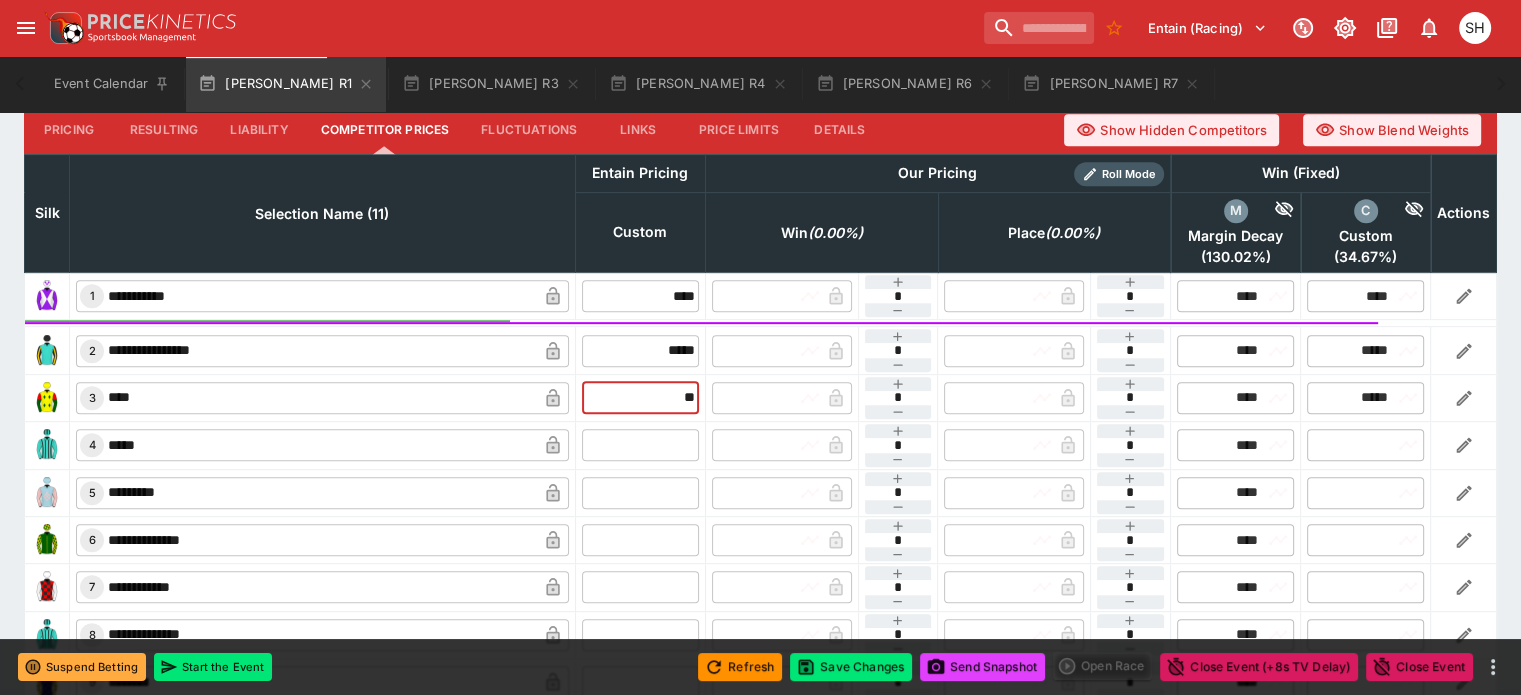 type on "*****" 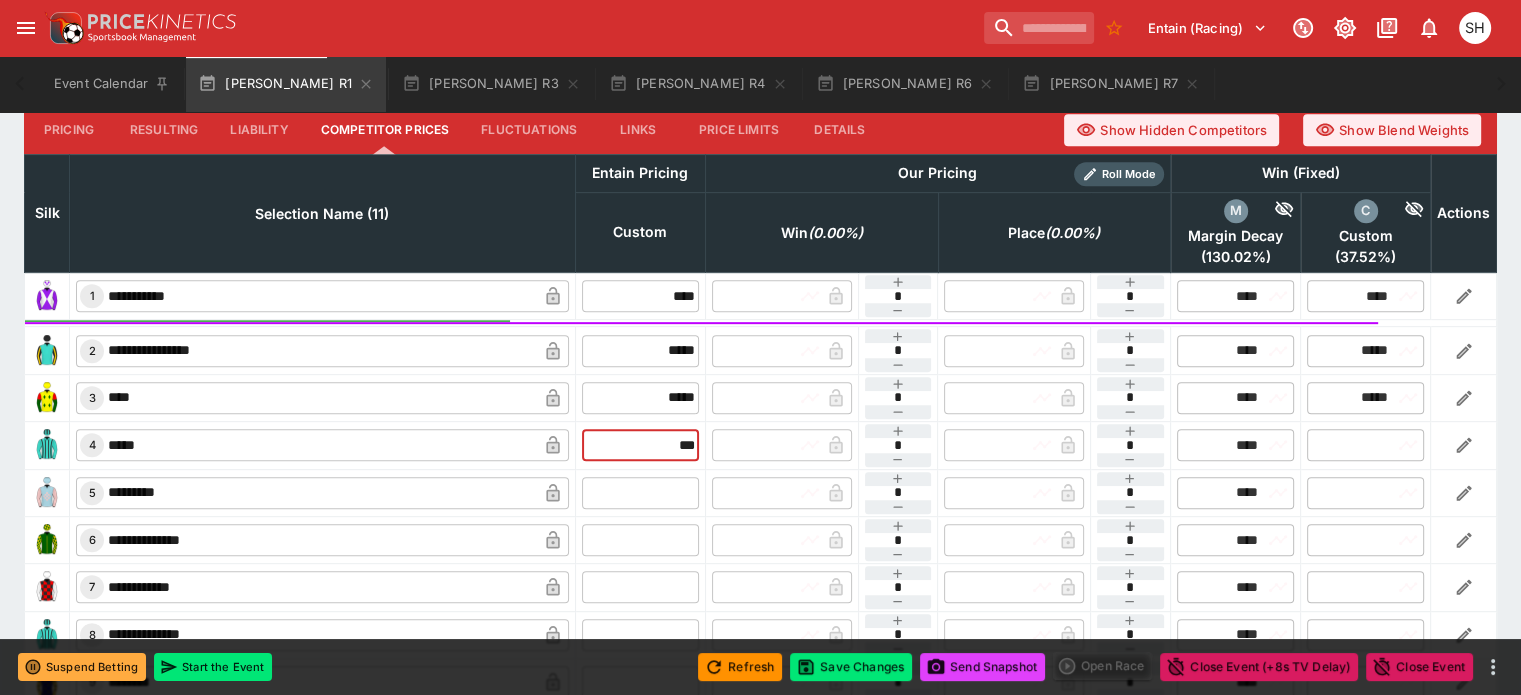 type on "***" 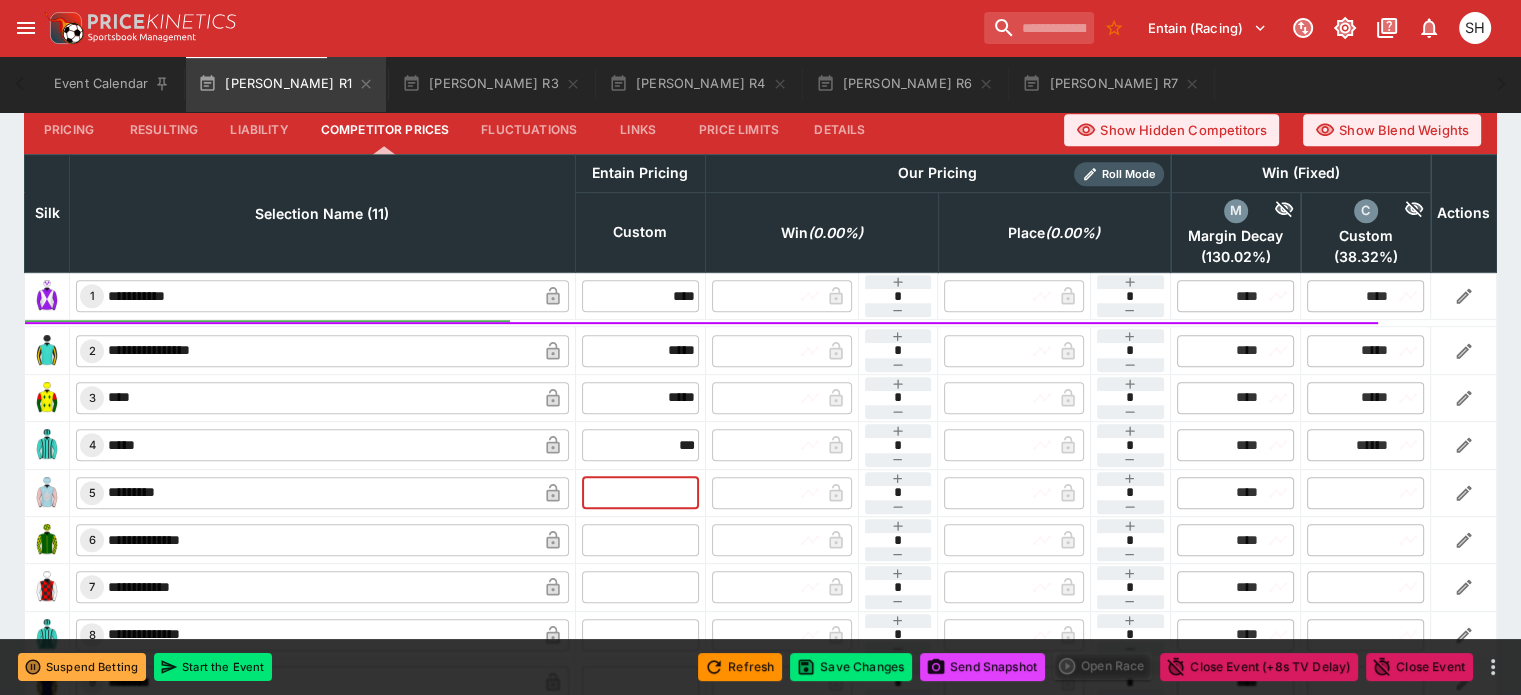 type on "******" 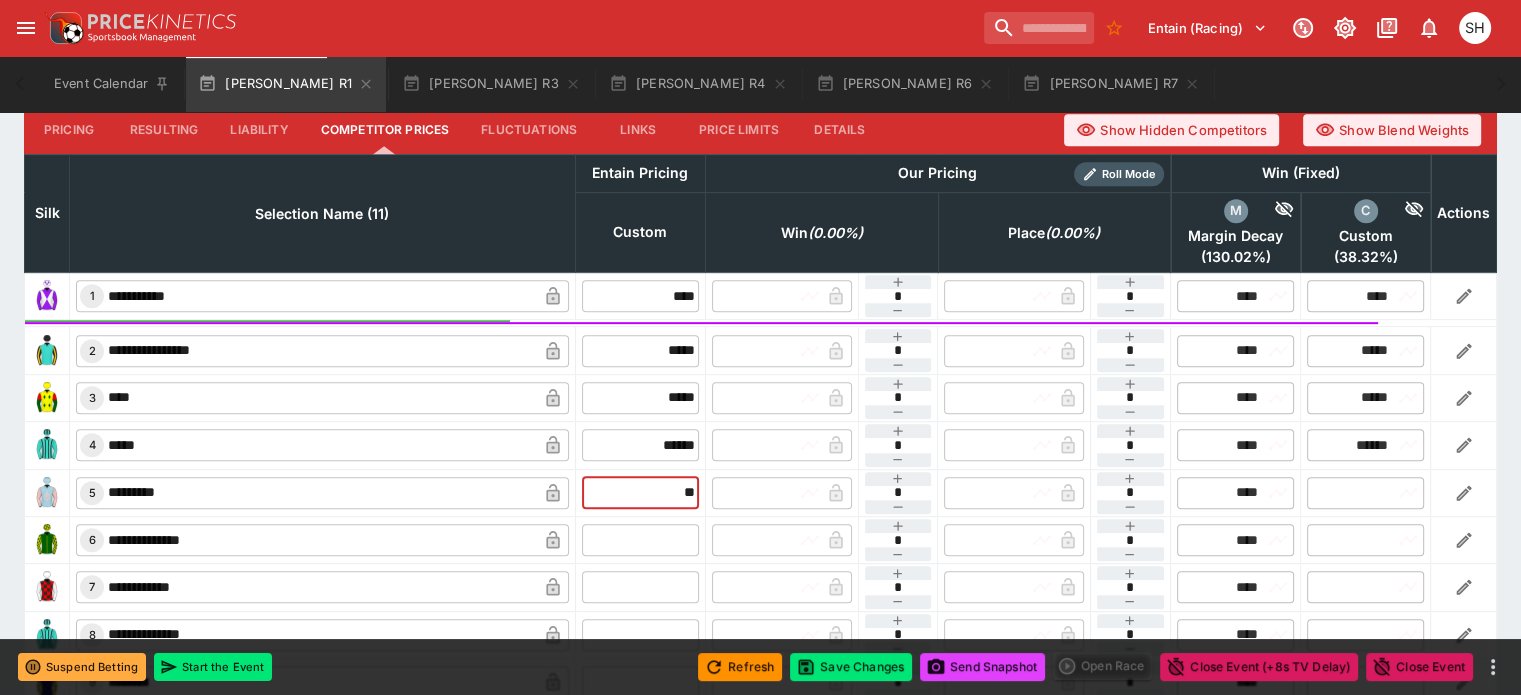type on "**" 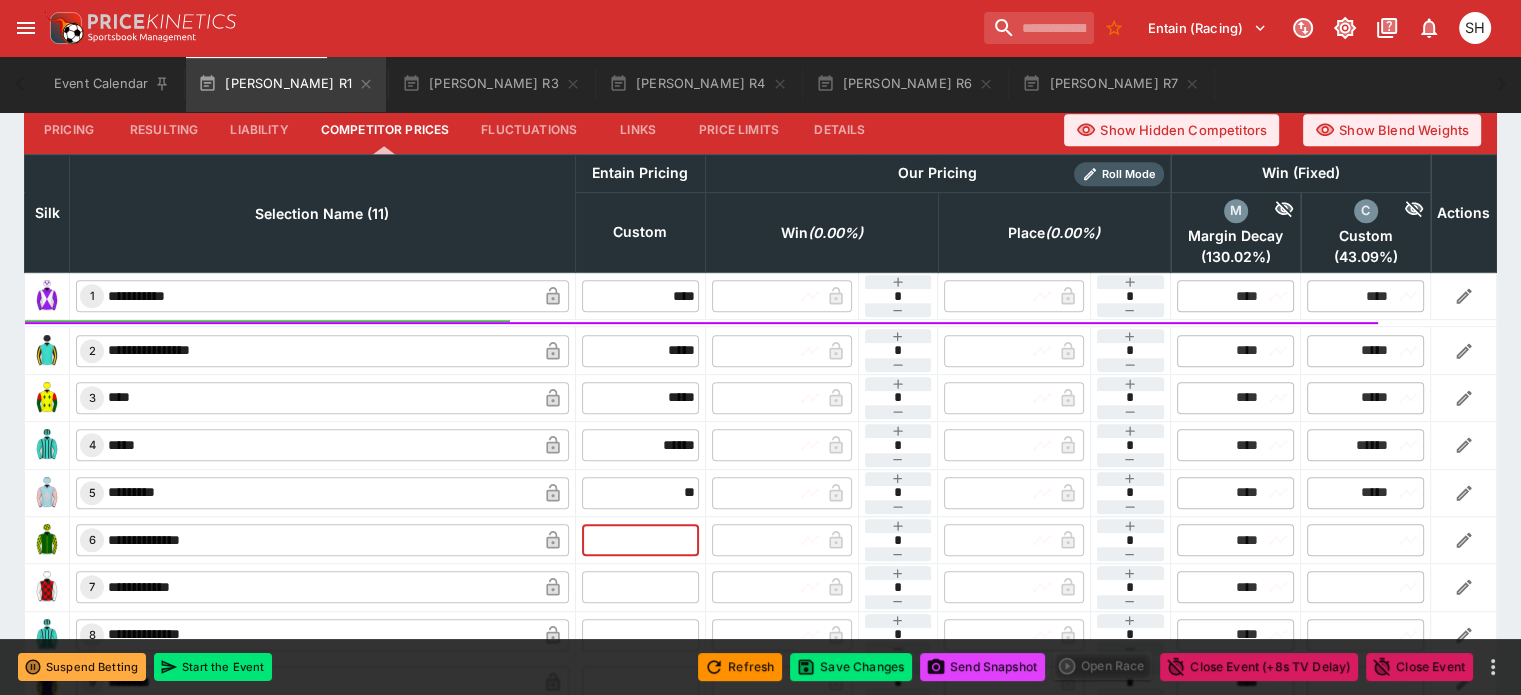 type on "*****" 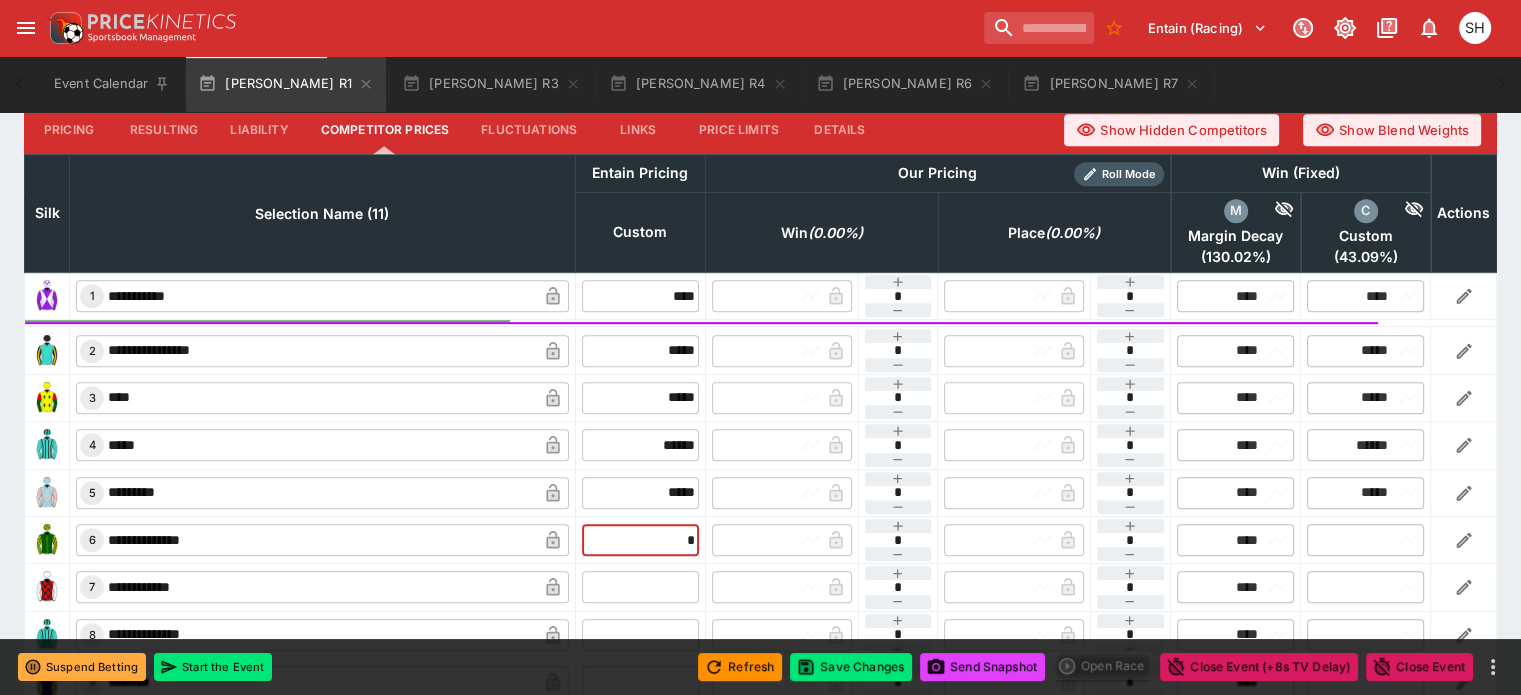 type on "*" 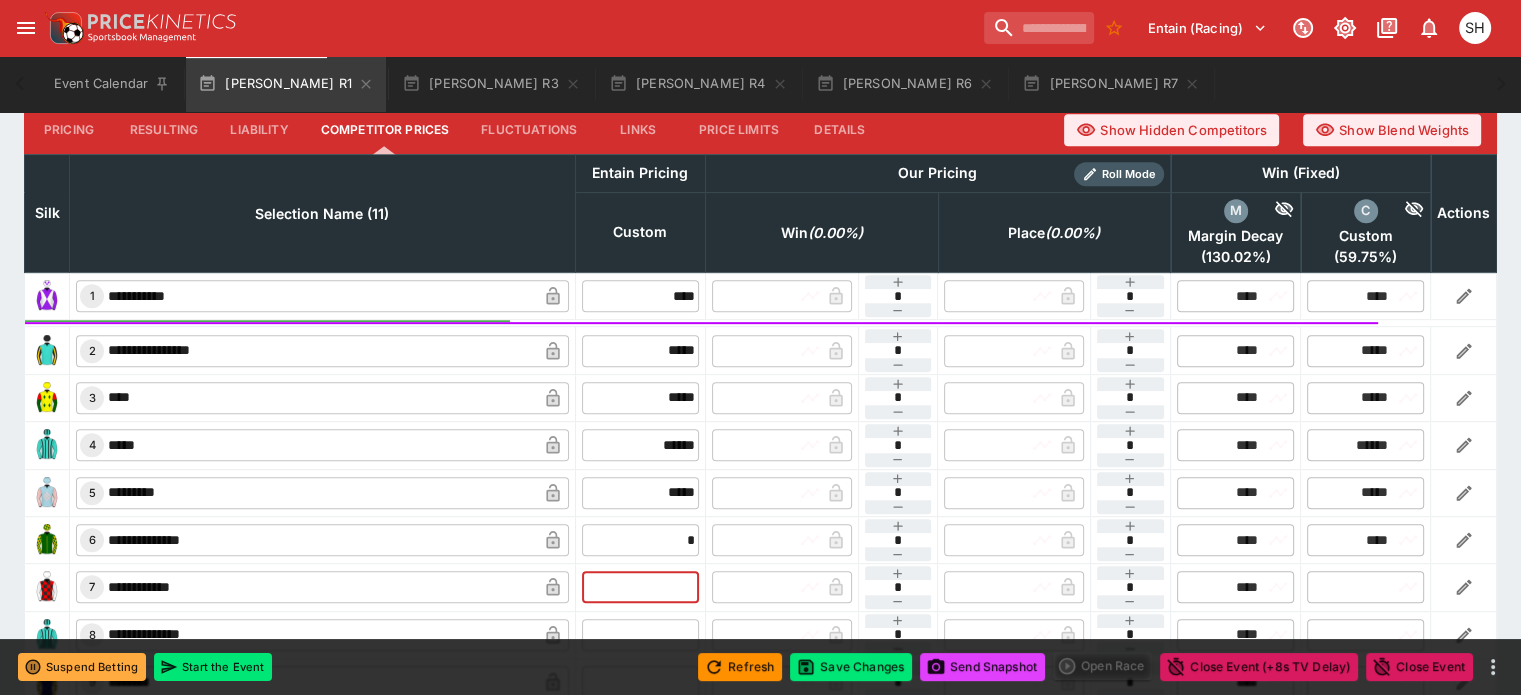 type on "****" 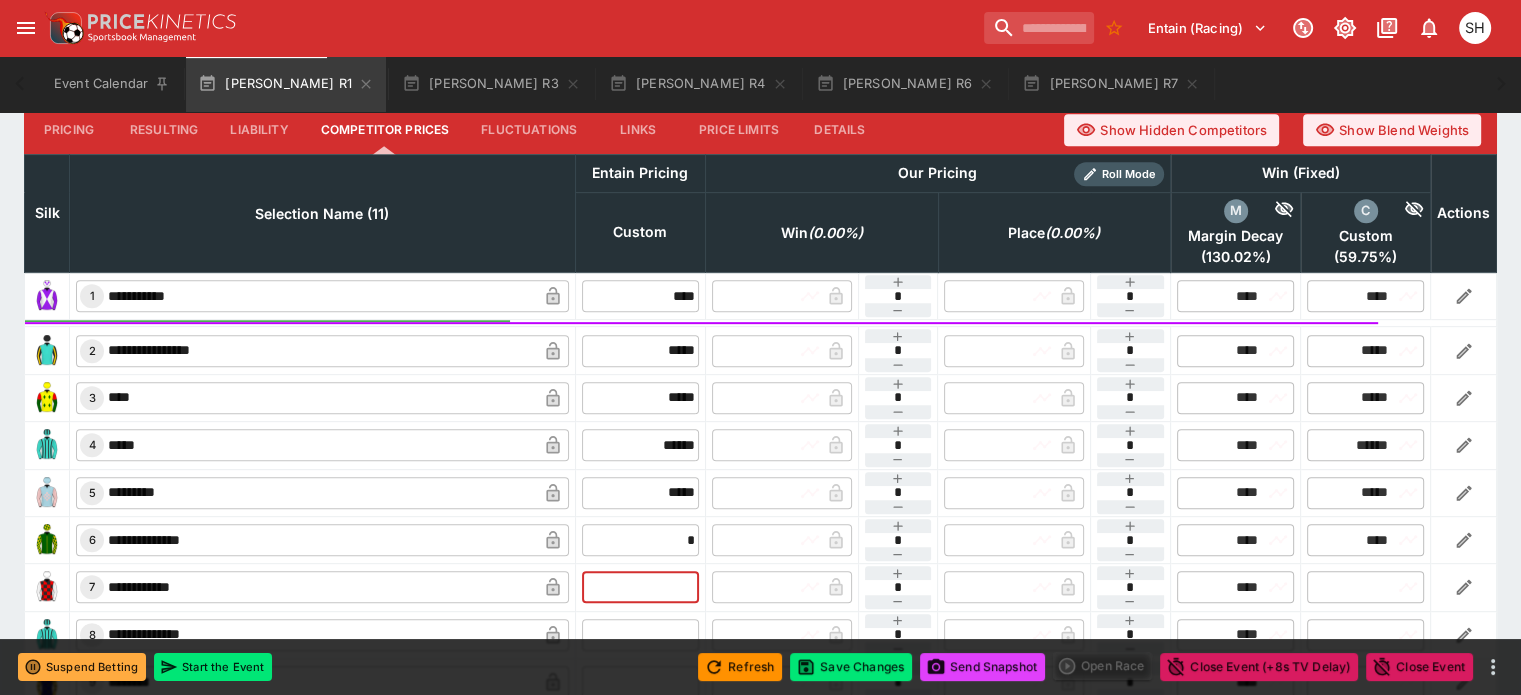 type on "****" 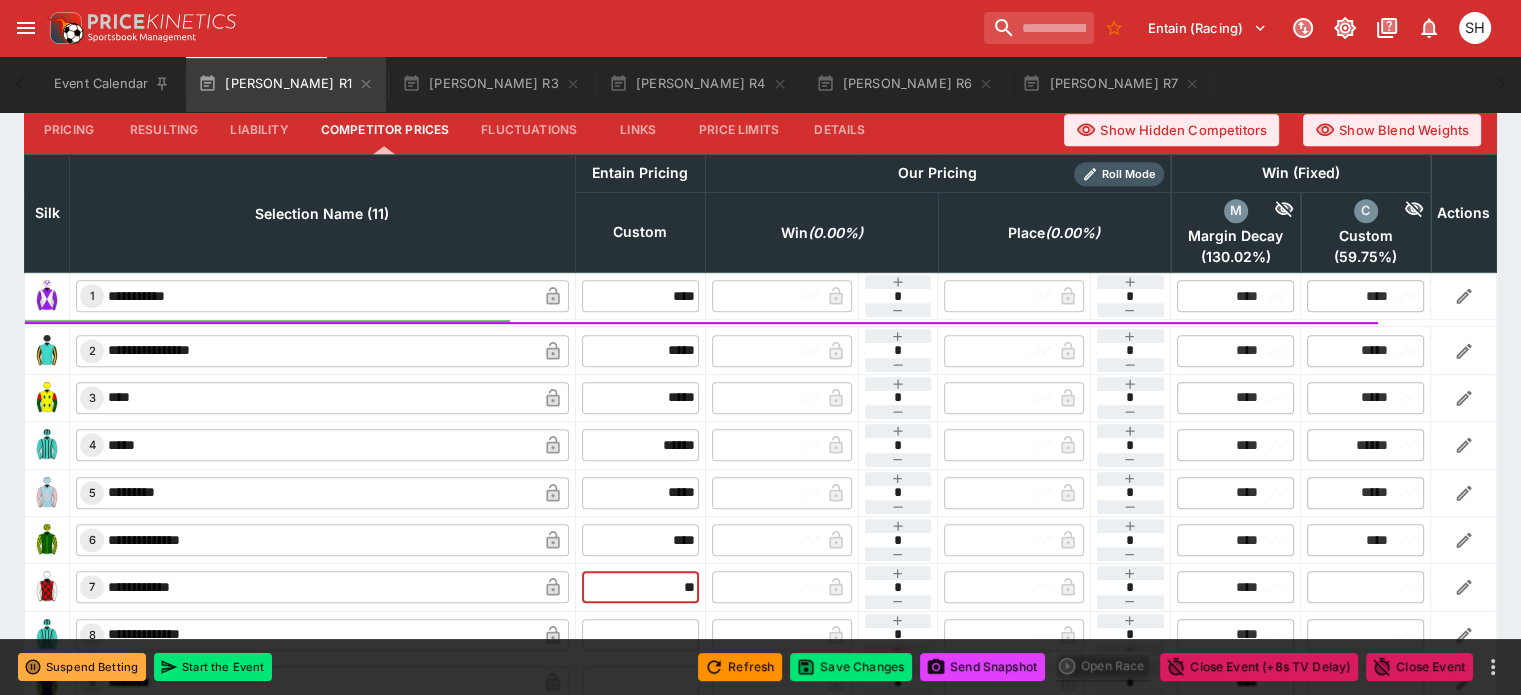 type on "**" 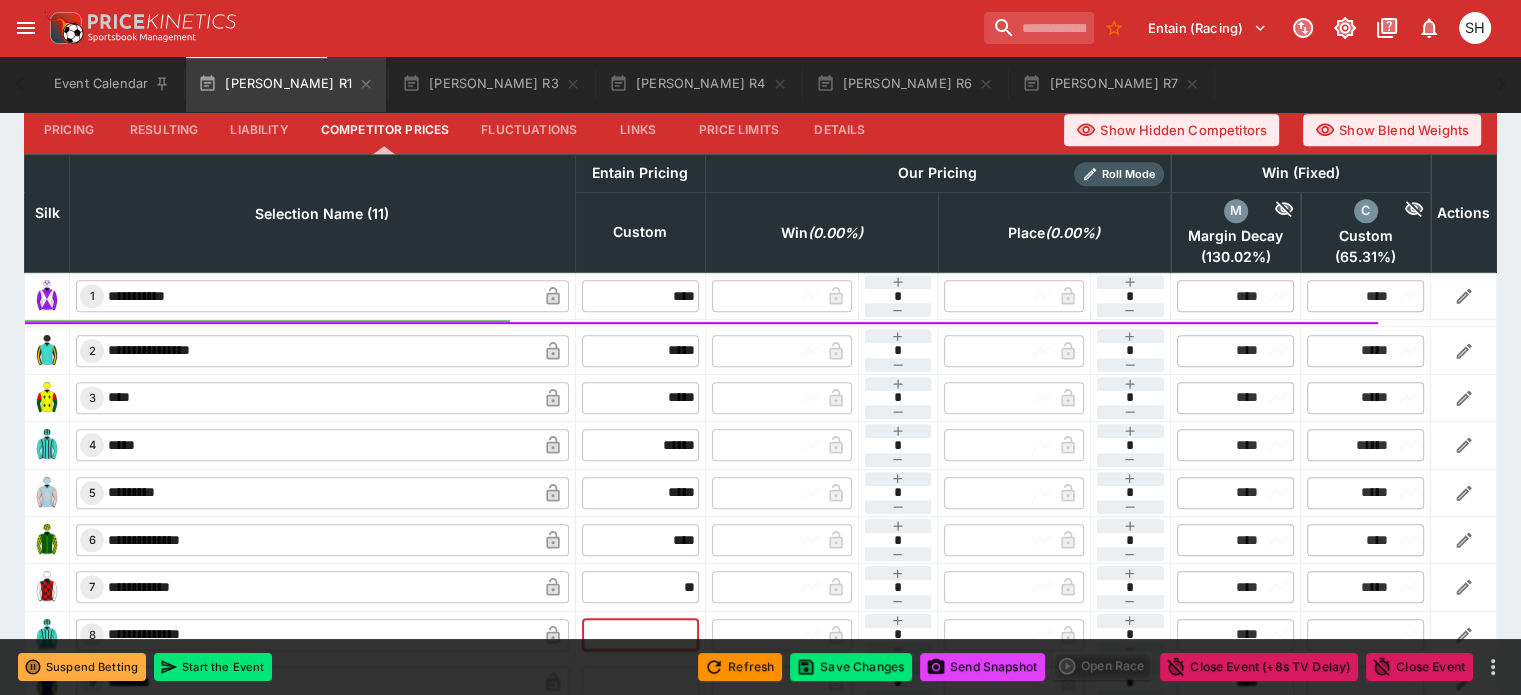 type on "*****" 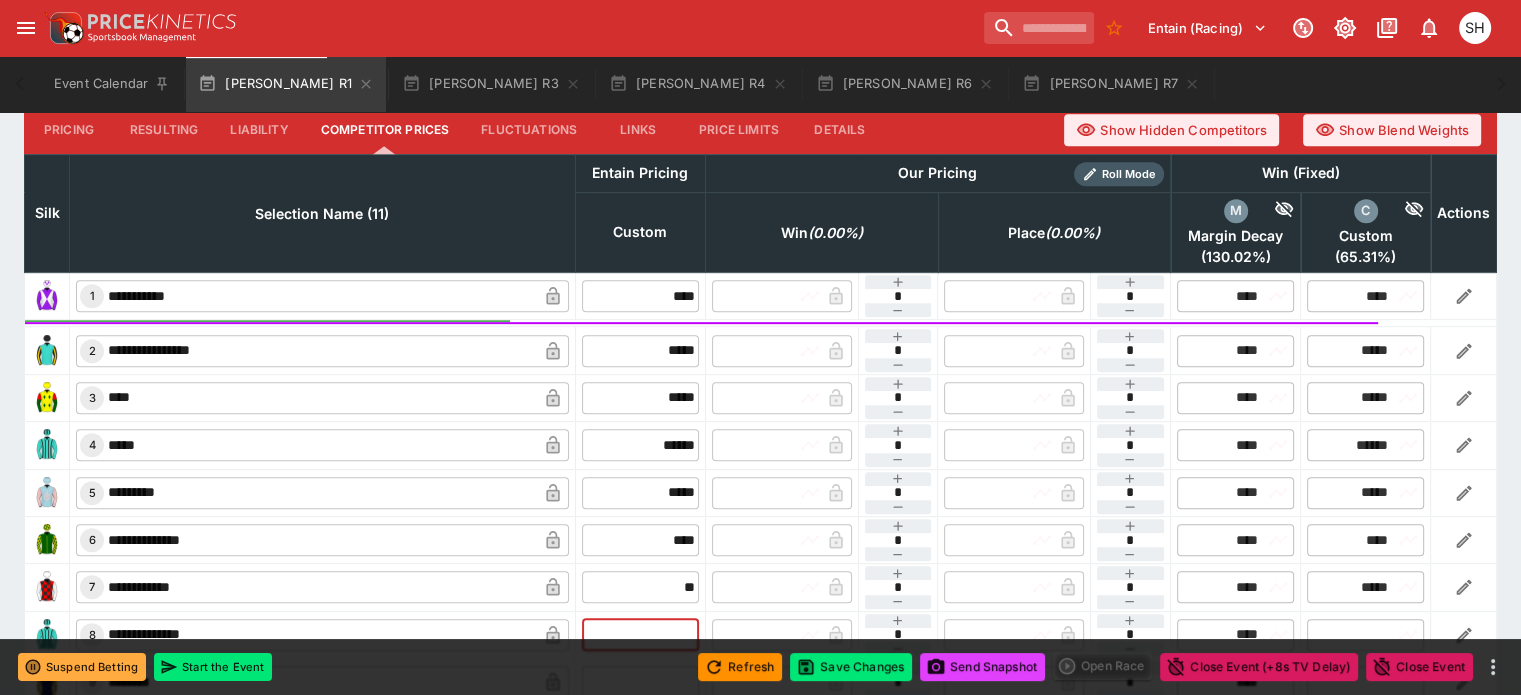 type on "*****" 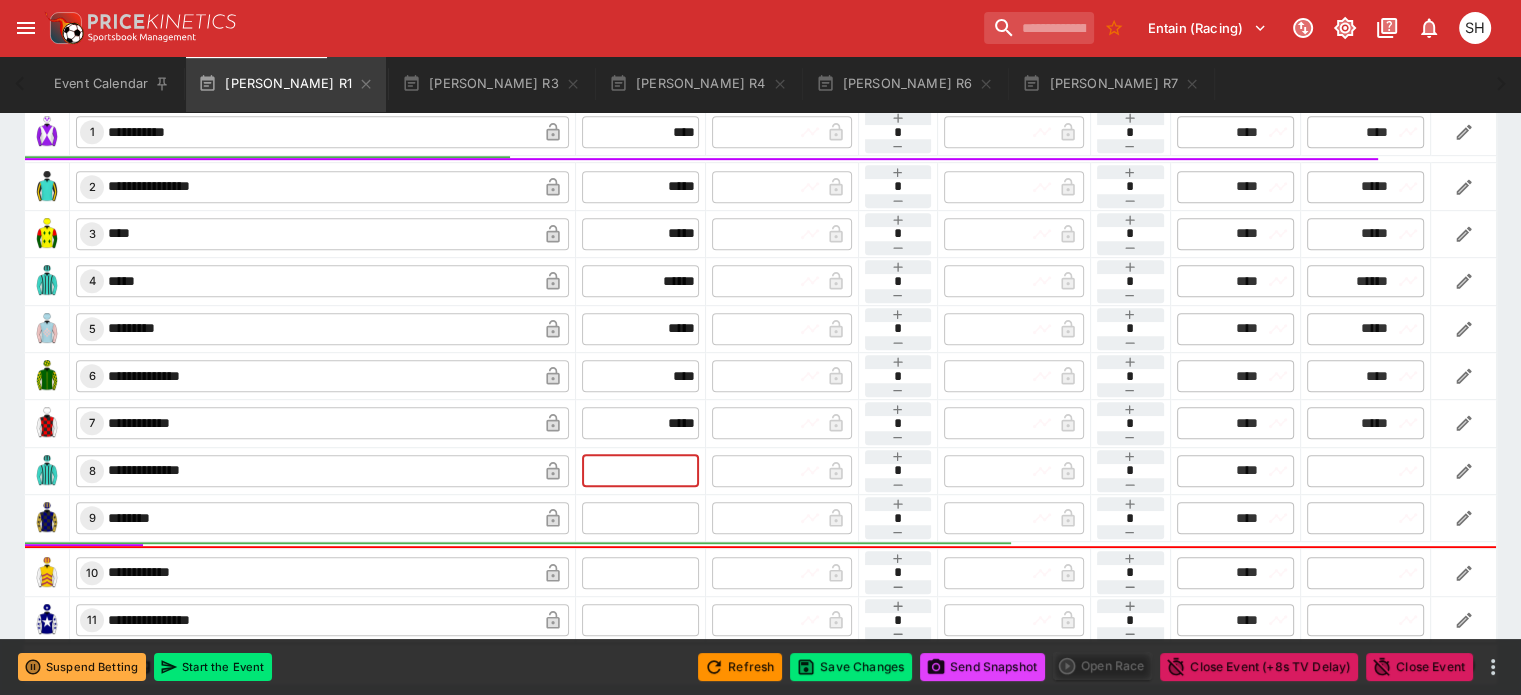 scroll, scrollTop: 1070, scrollLeft: 0, axis: vertical 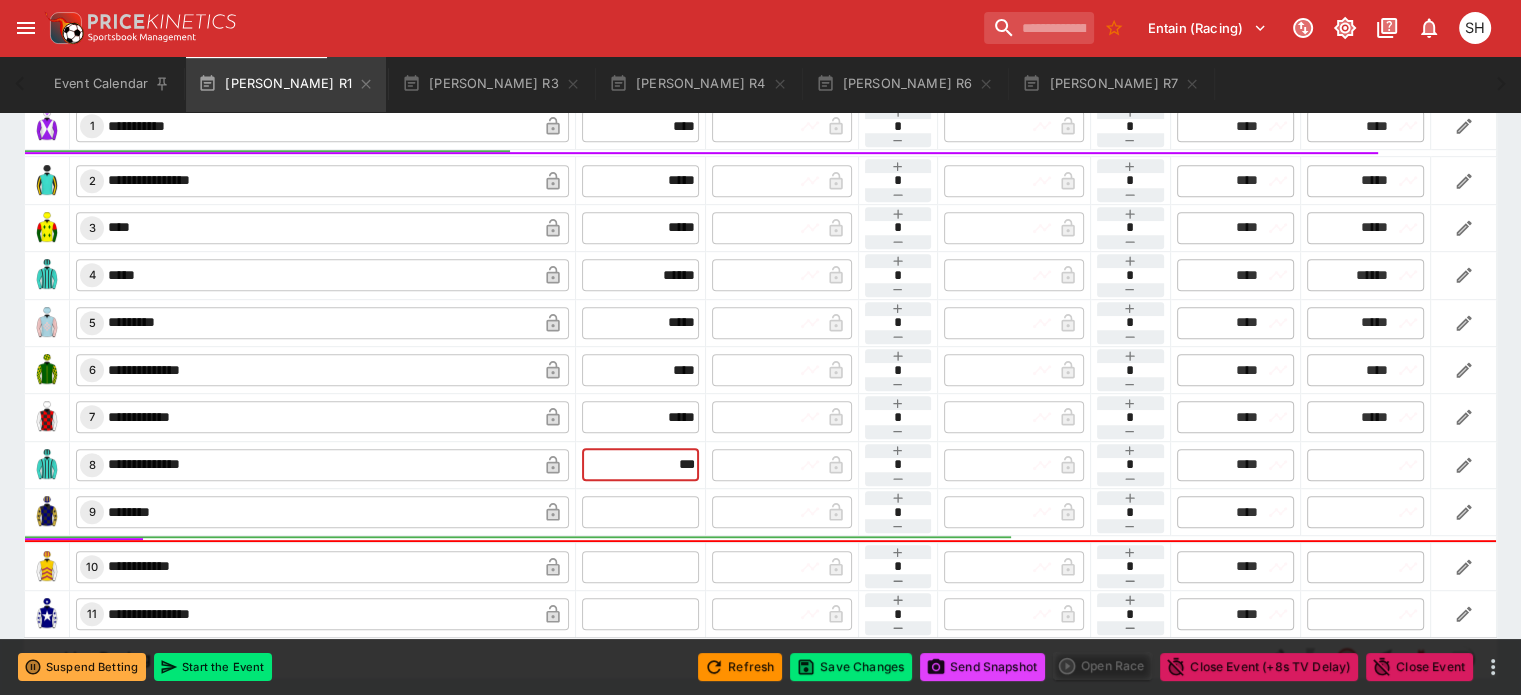 type on "***" 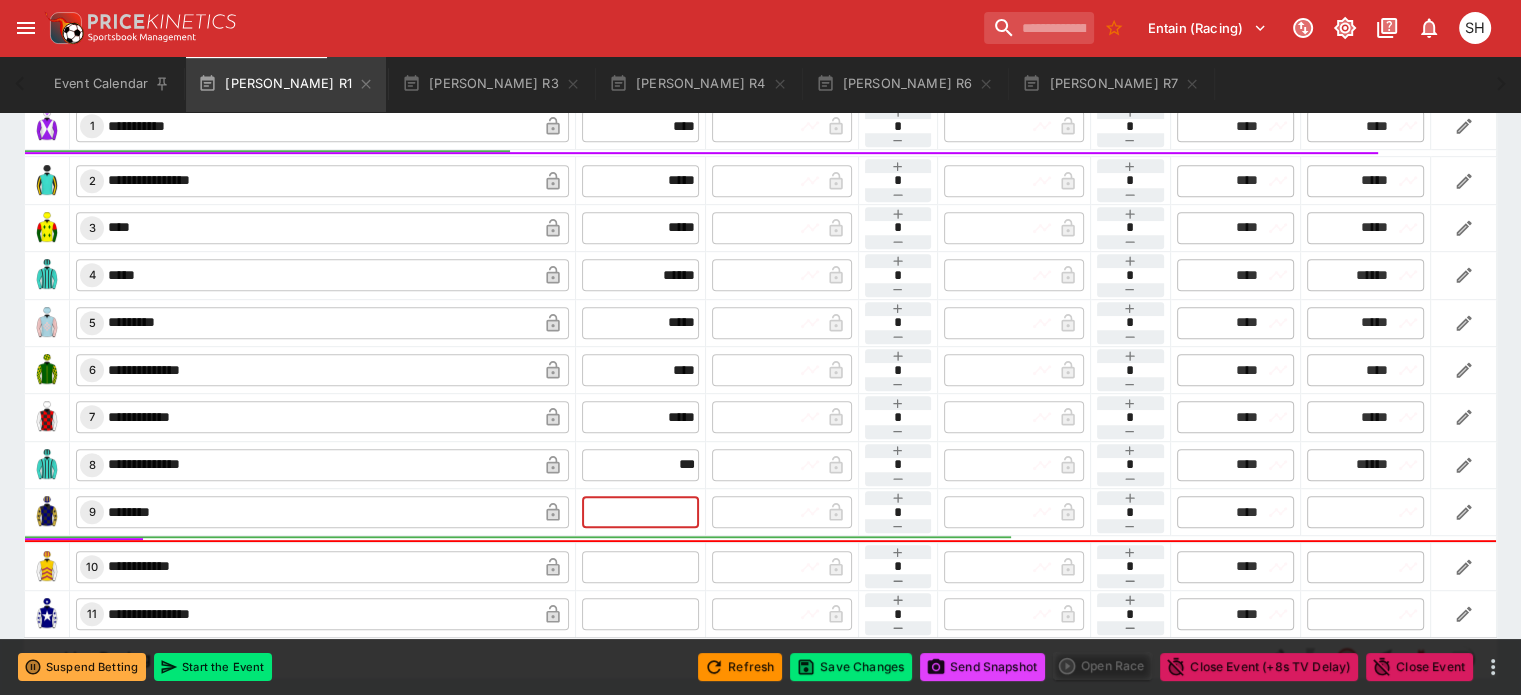 type on "******" 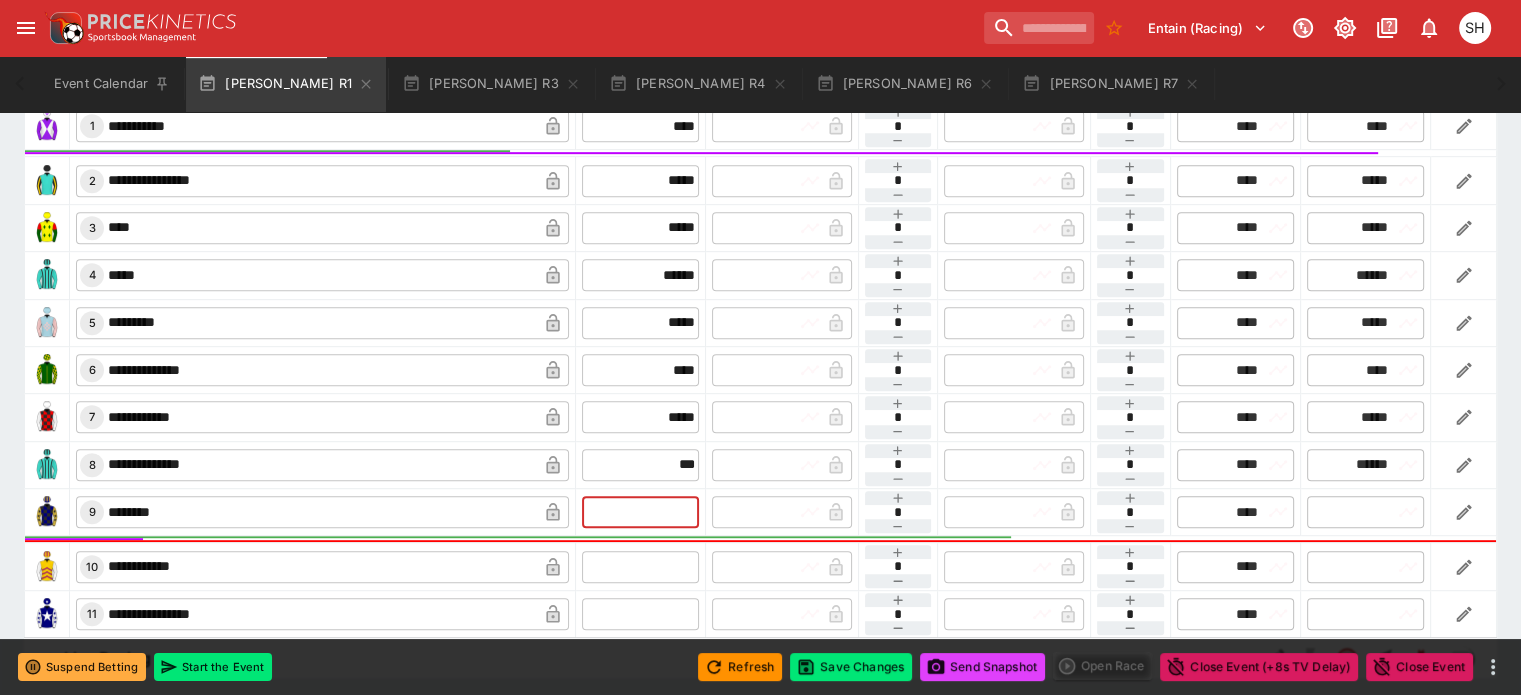 type on "******" 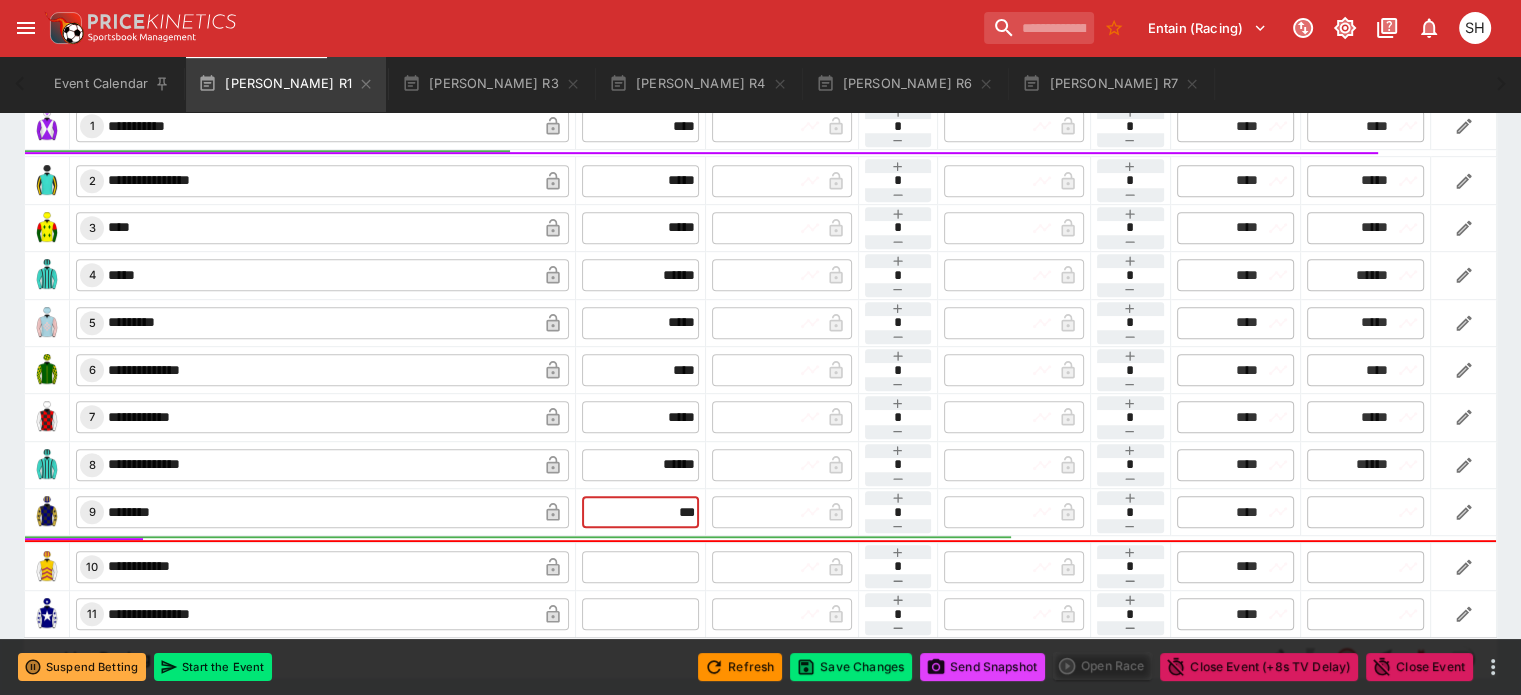 type on "***" 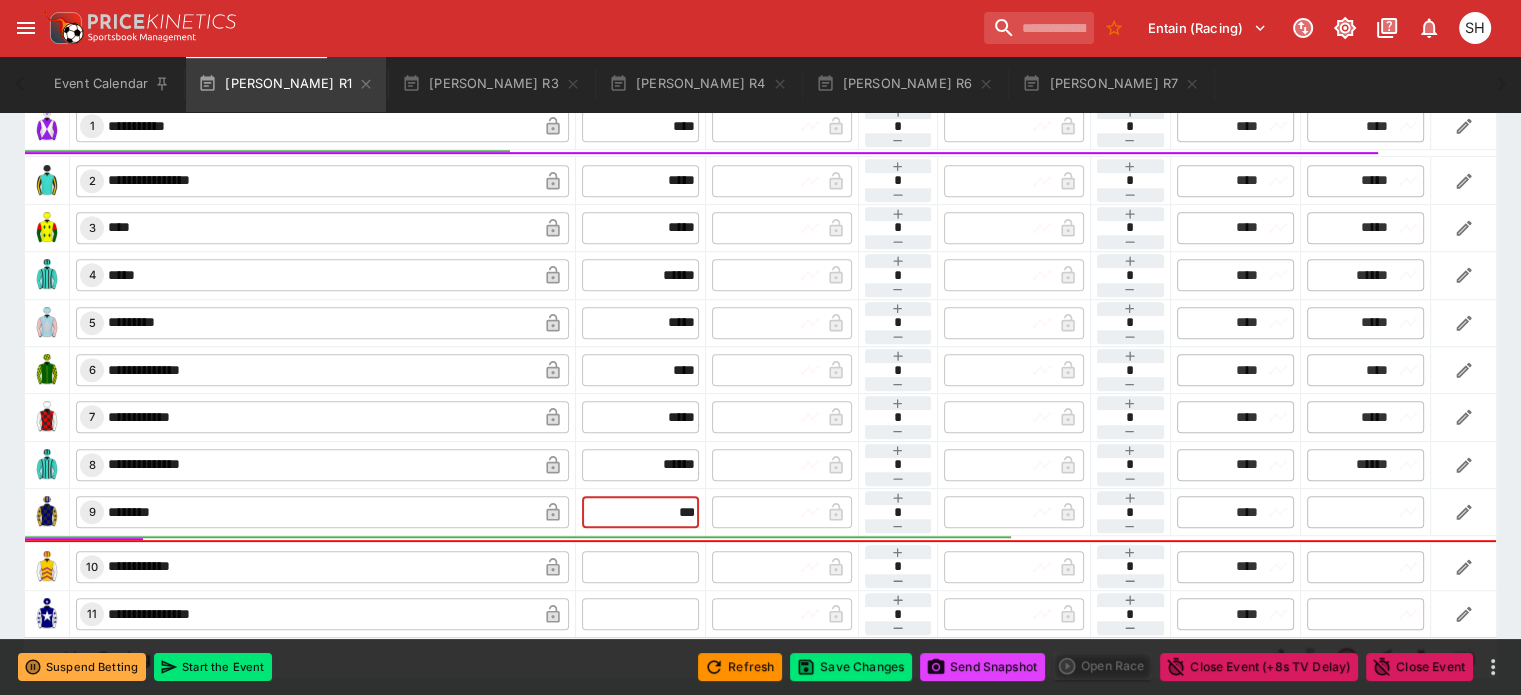 click at bounding box center [640, 567] 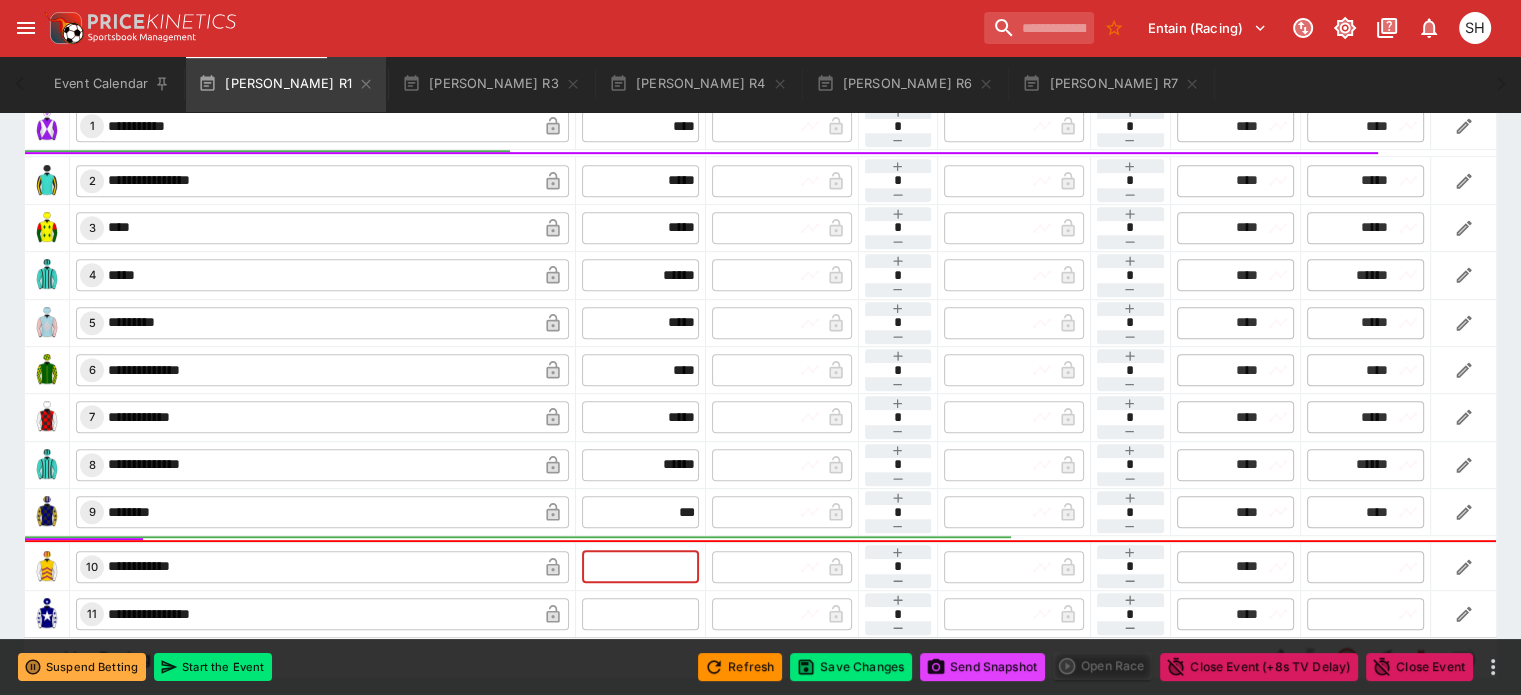 type on "****" 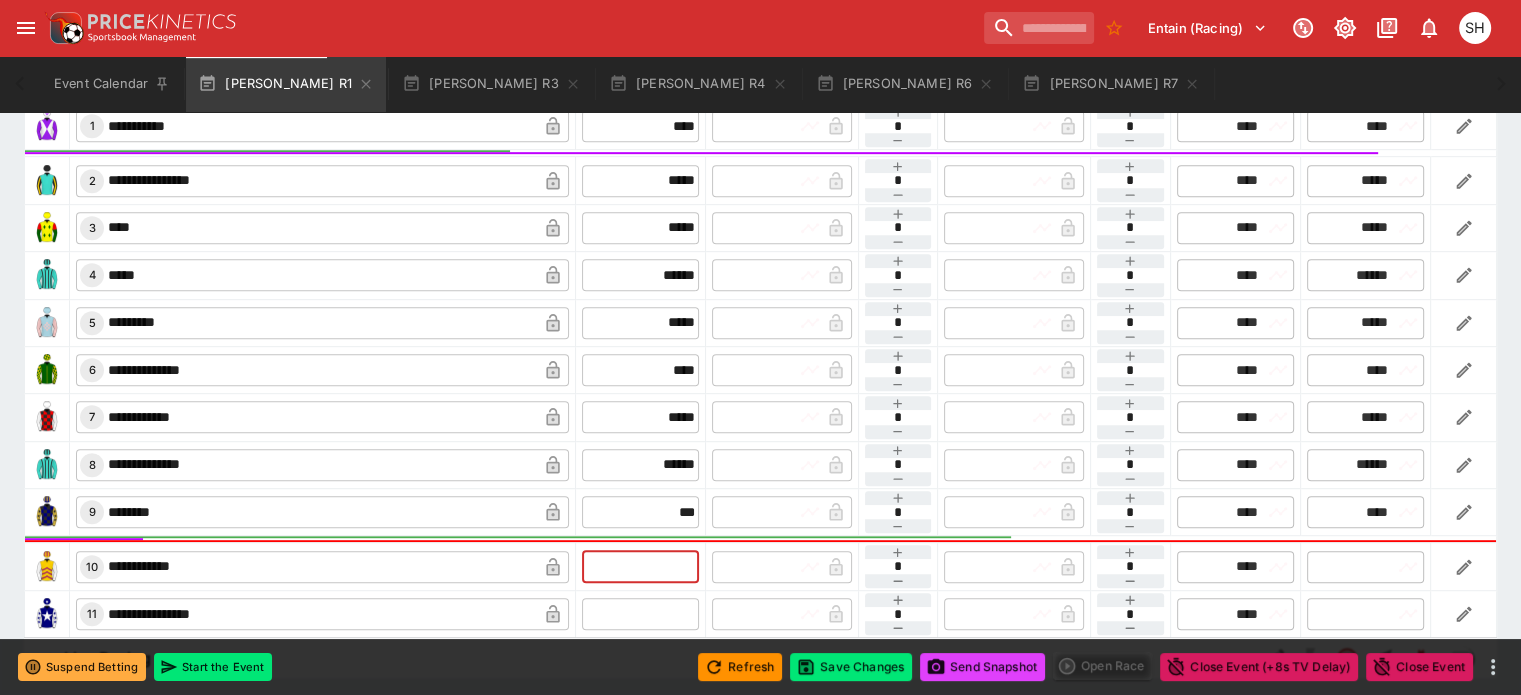 type on "****" 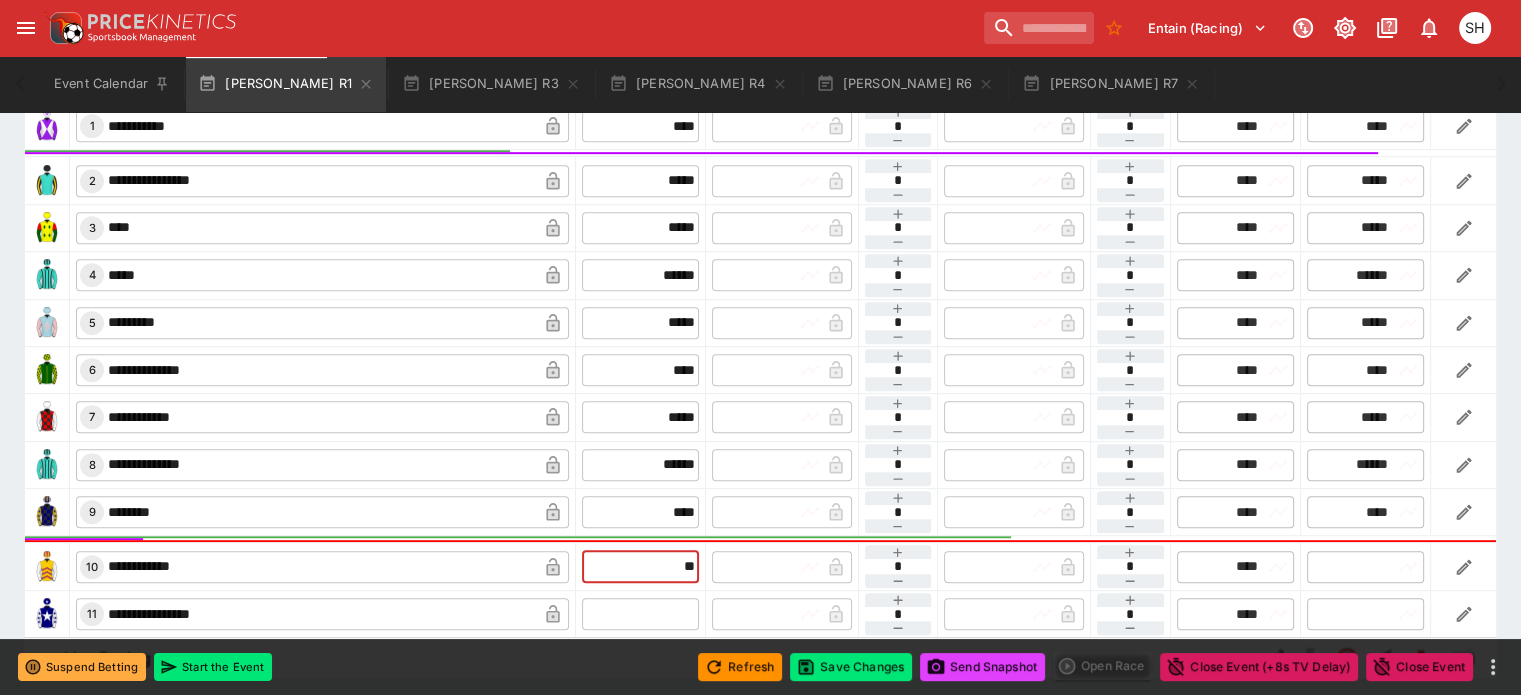 type on "**" 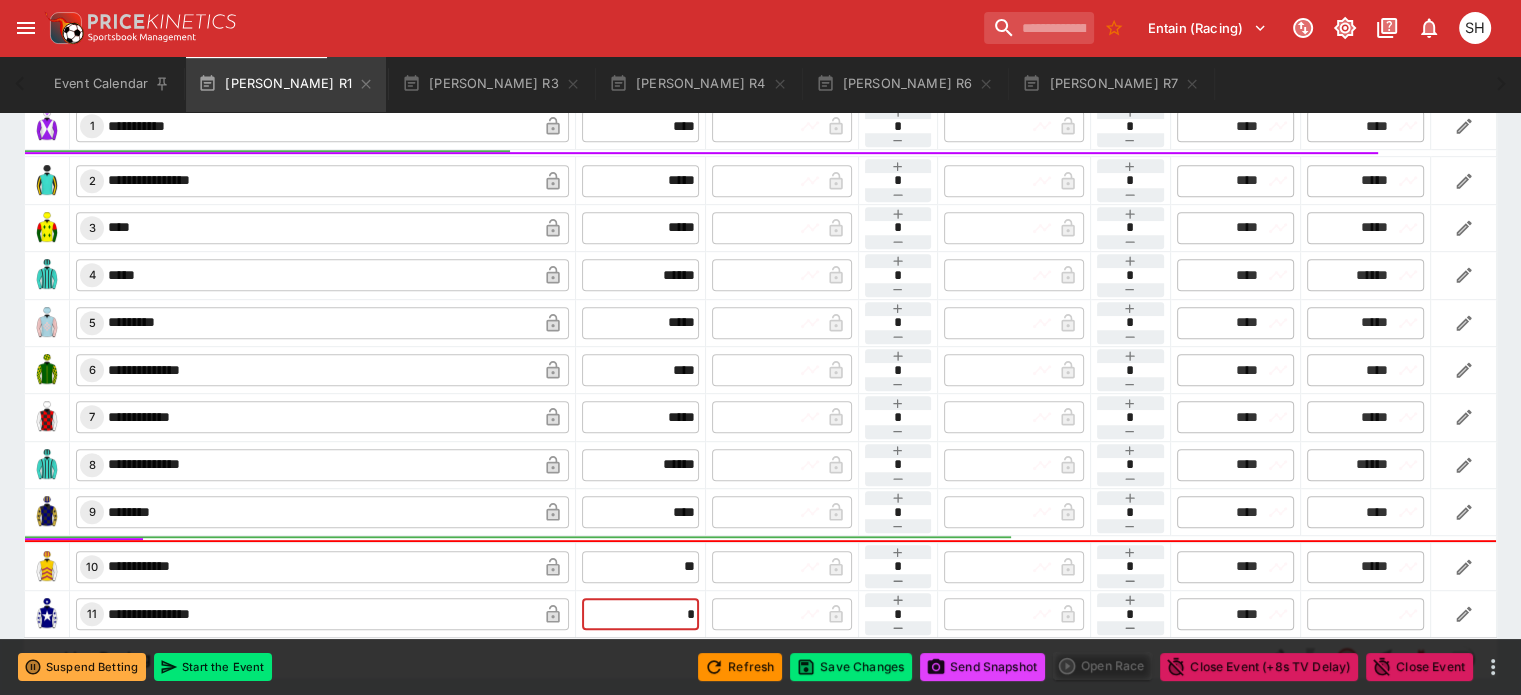 type on "*****" 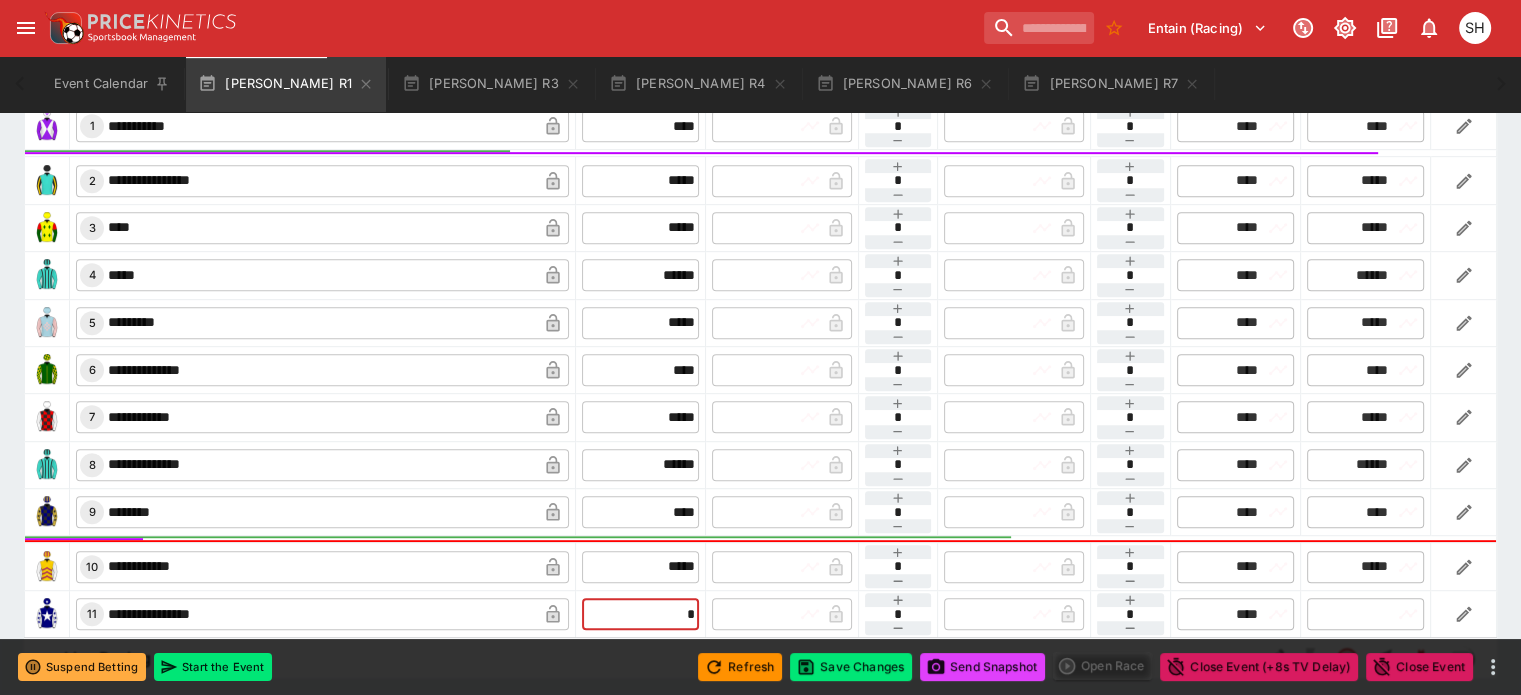 type on "**" 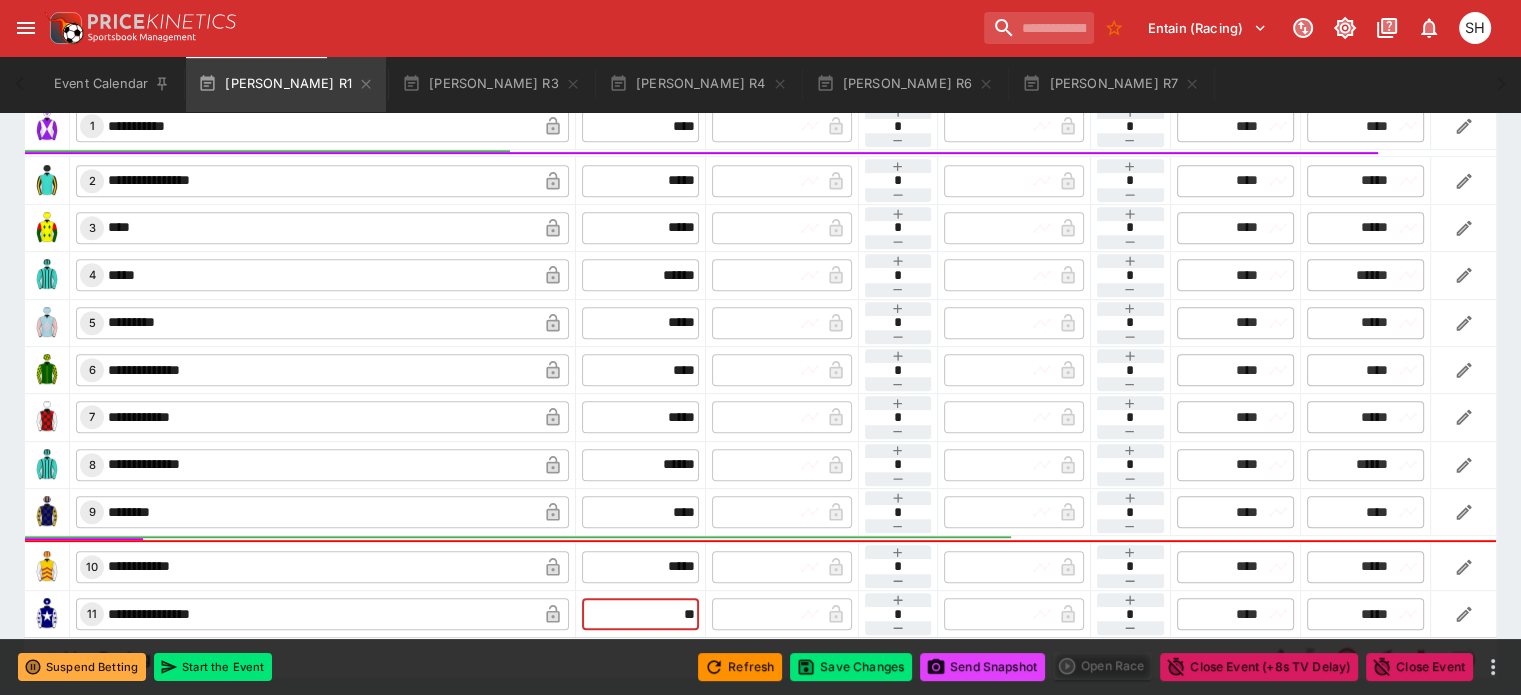 type on "*****" 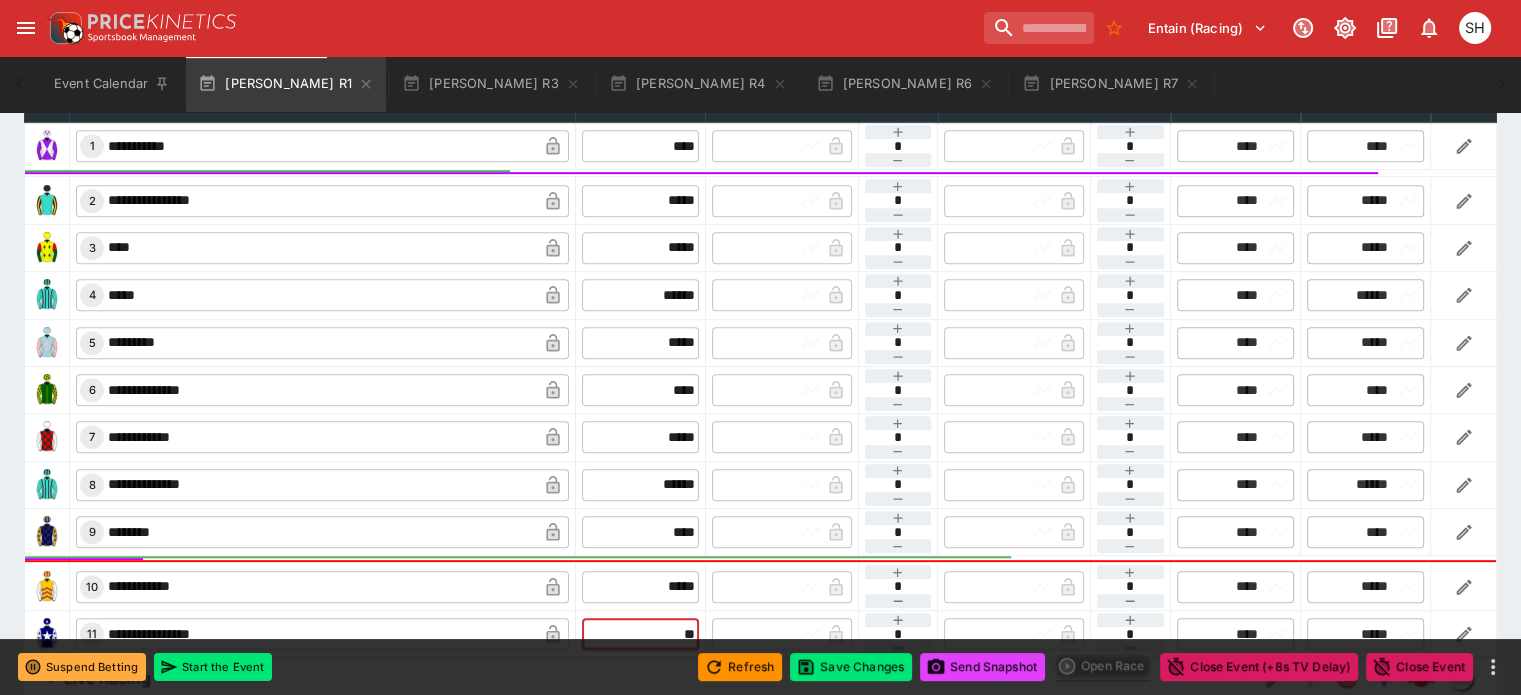 scroll, scrollTop: 1070, scrollLeft: 0, axis: vertical 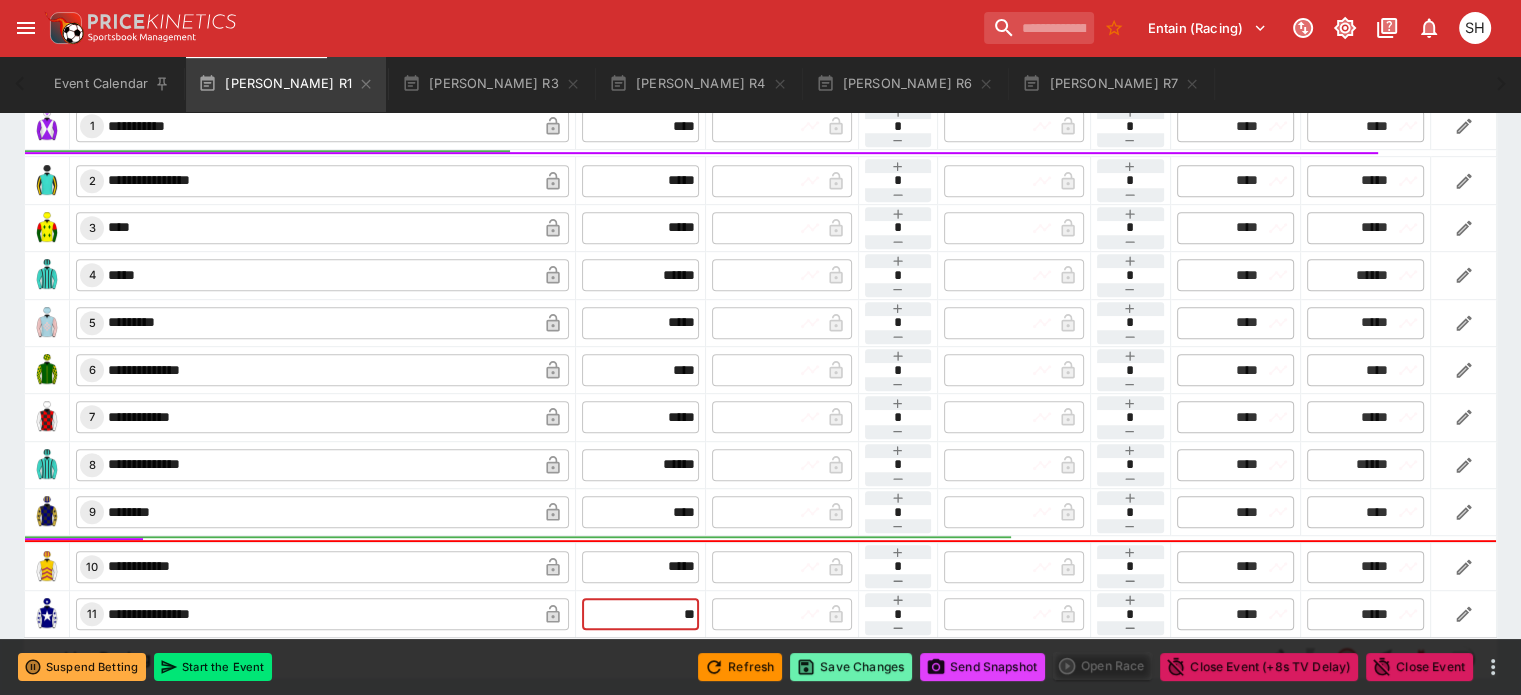 click on "Save Changes" at bounding box center [851, 667] 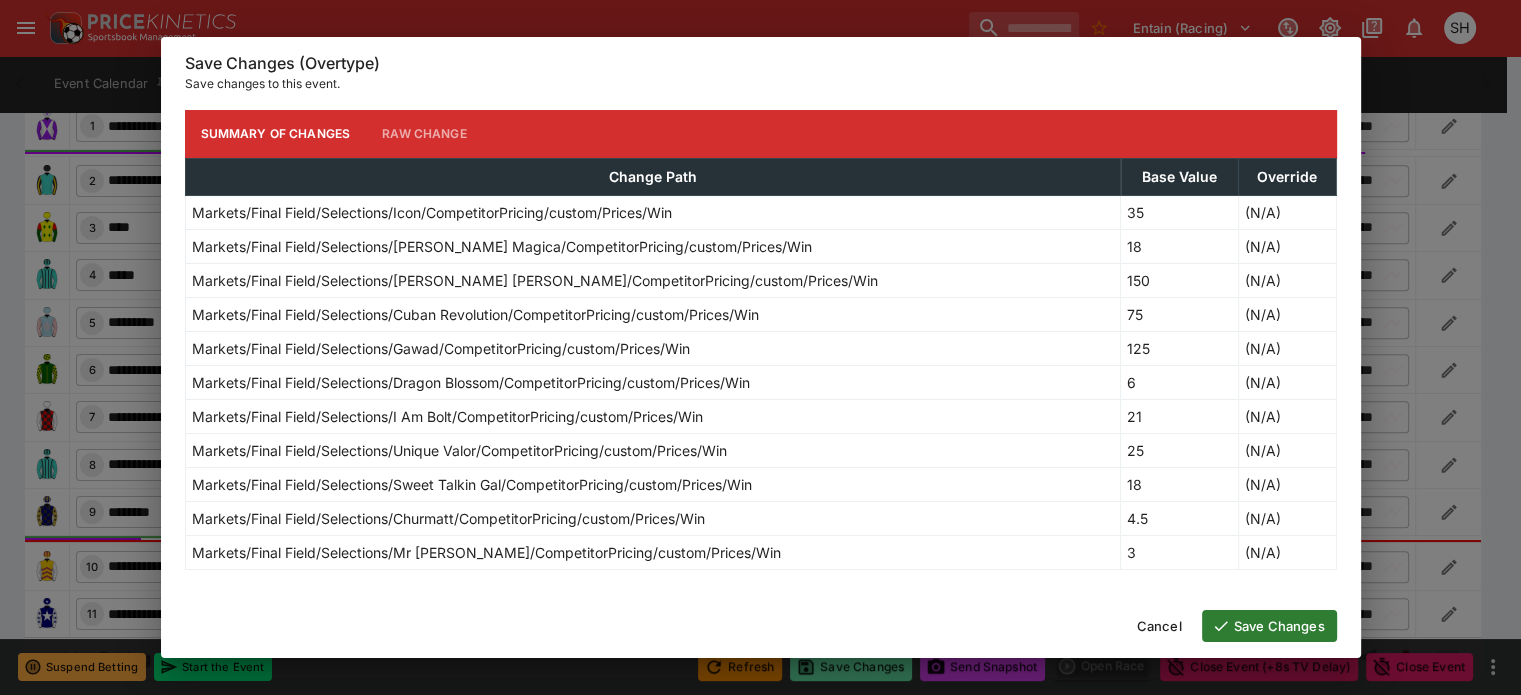 type on "*****" 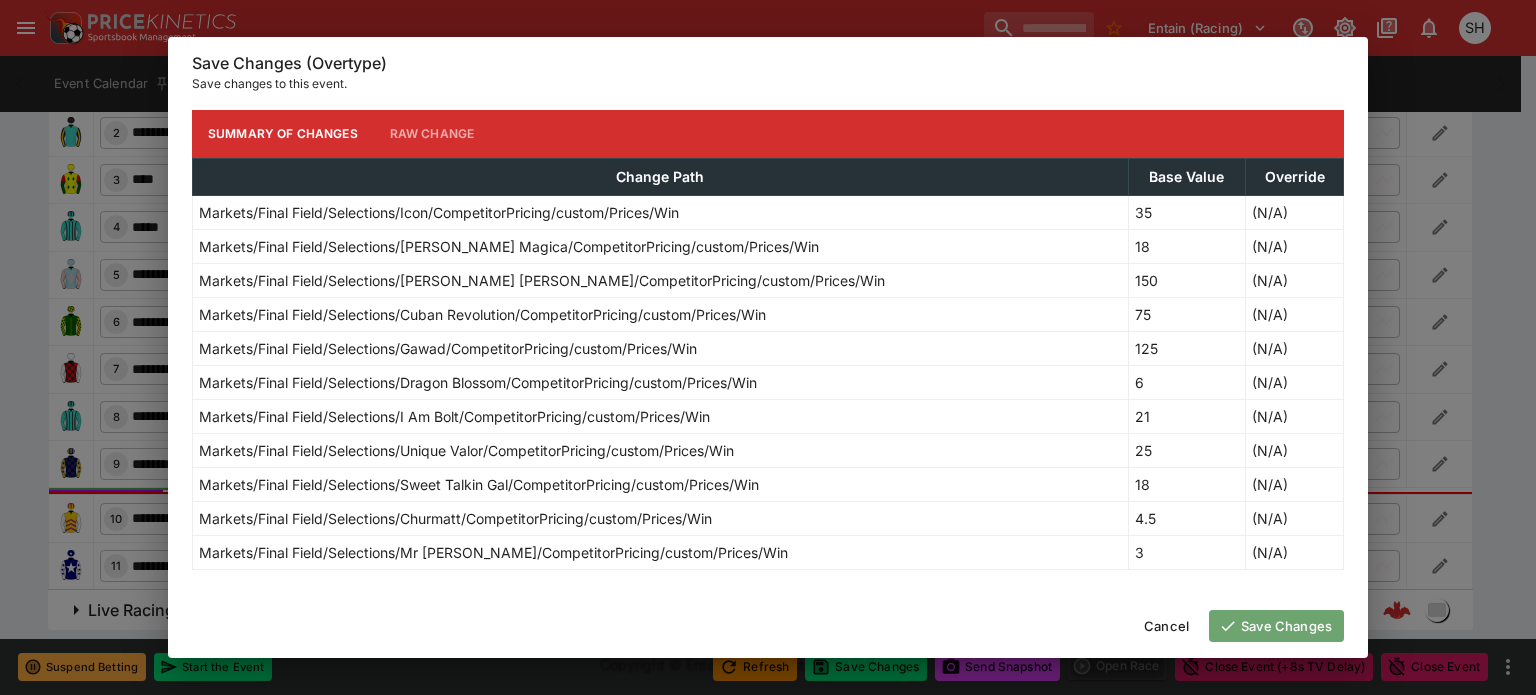 click on "Save Changes" at bounding box center [1276, 626] 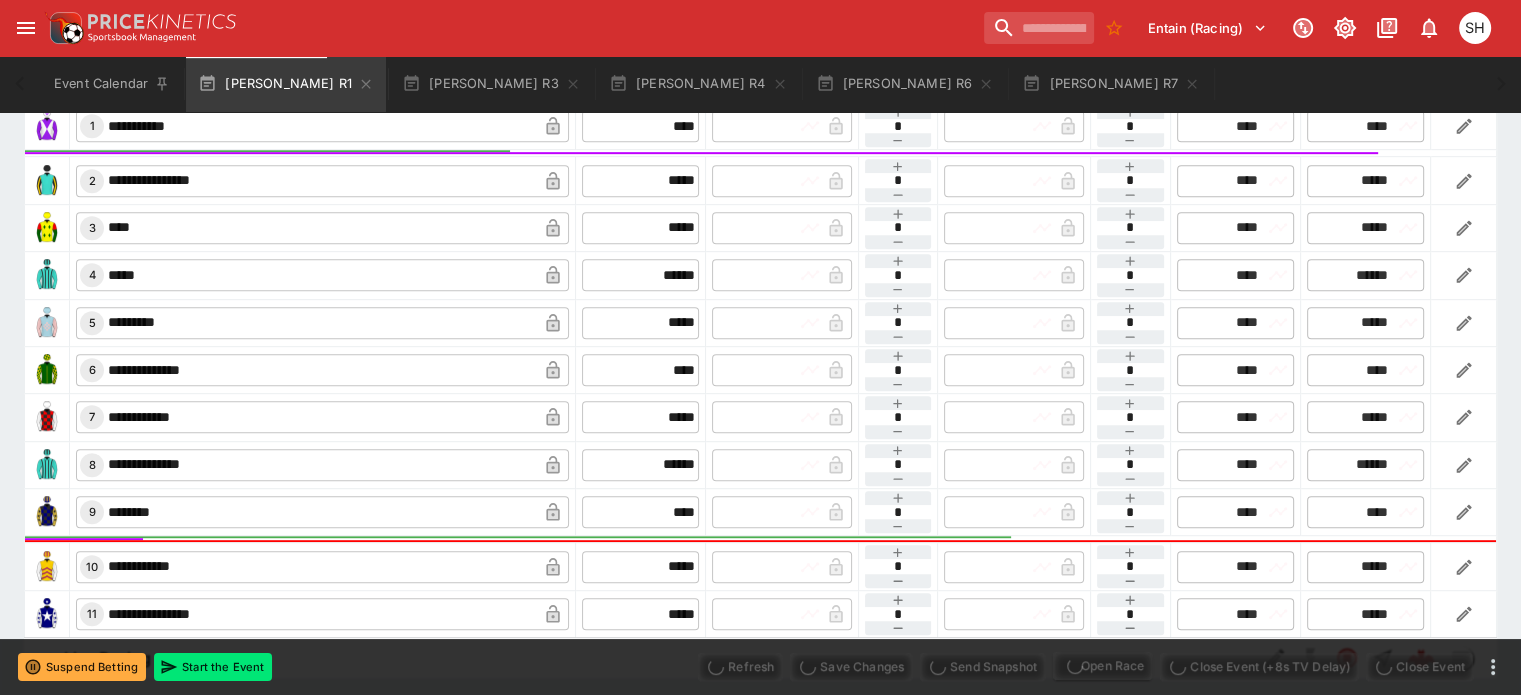 type on "**********" 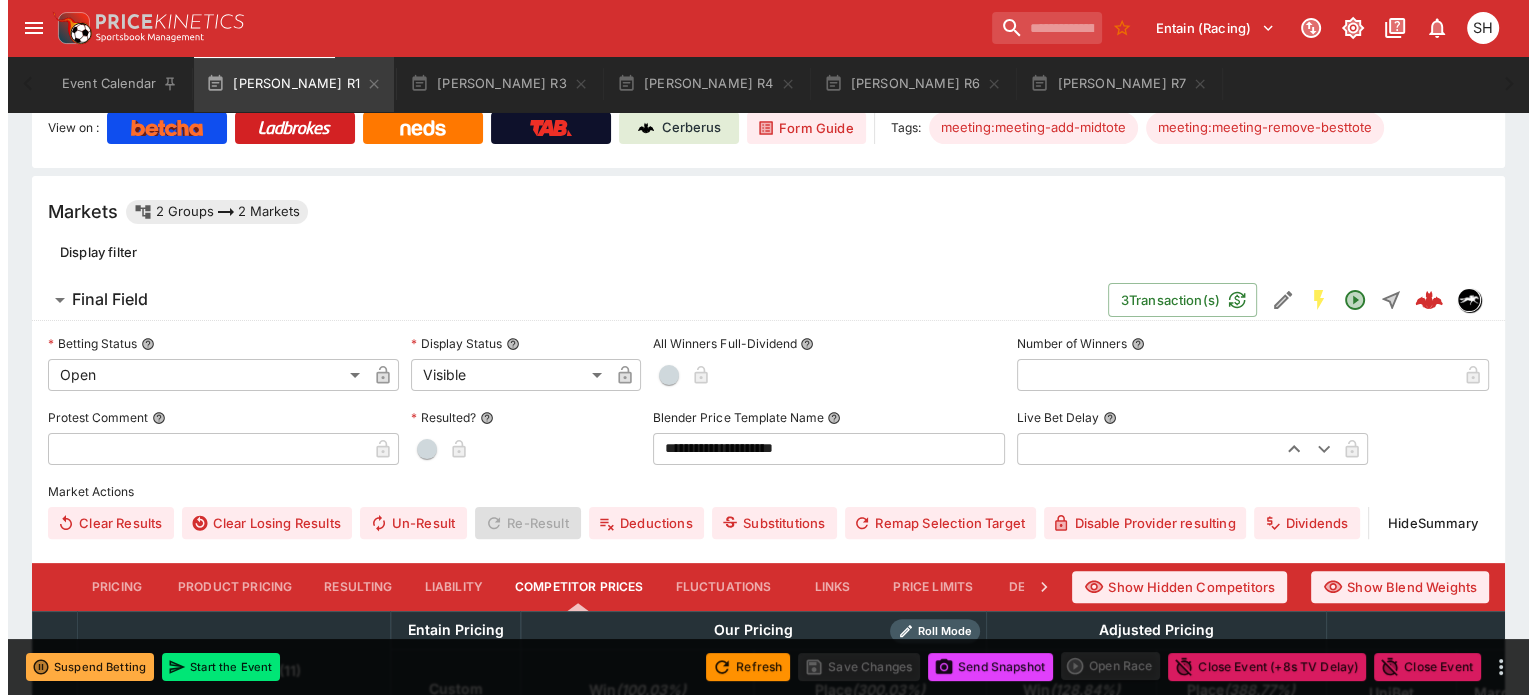 scroll, scrollTop: 70, scrollLeft: 0, axis: vertical 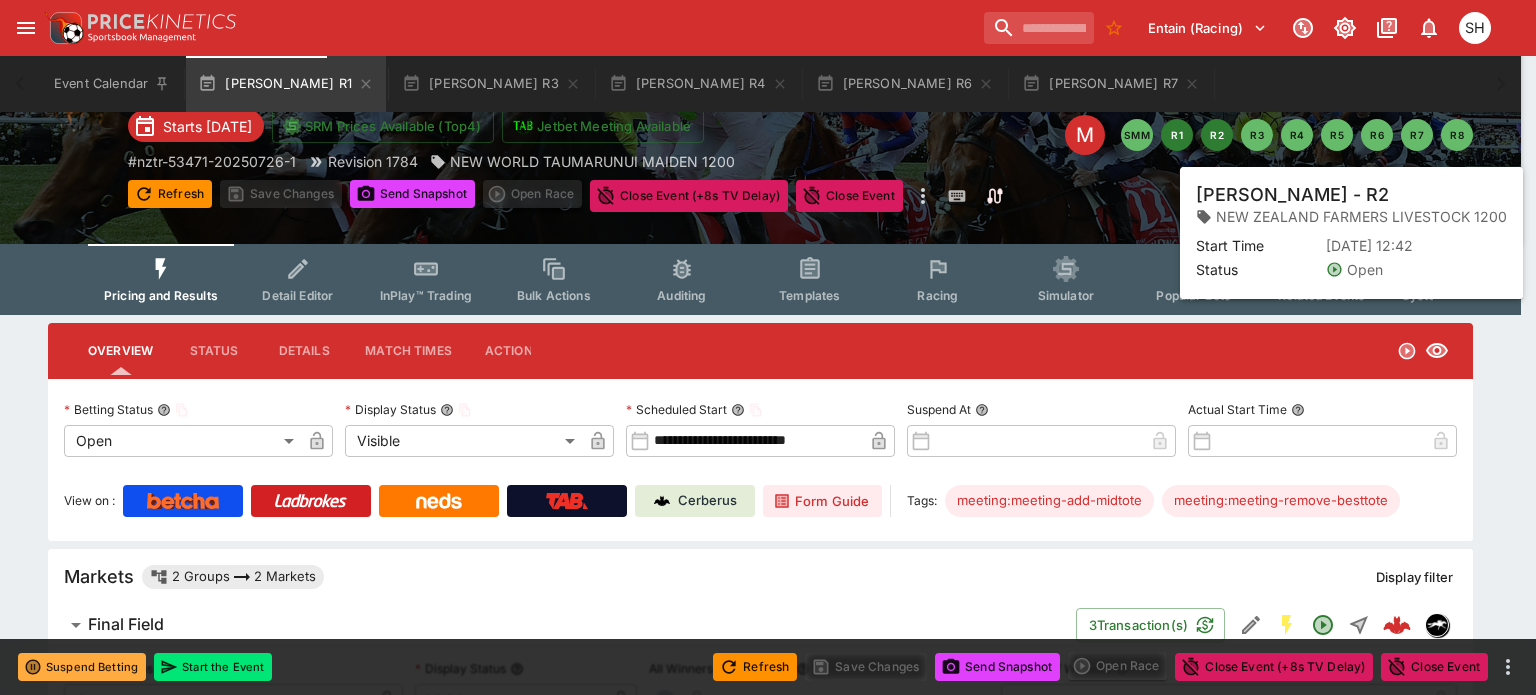 click on "R2" at bounding box center [1217, 135] 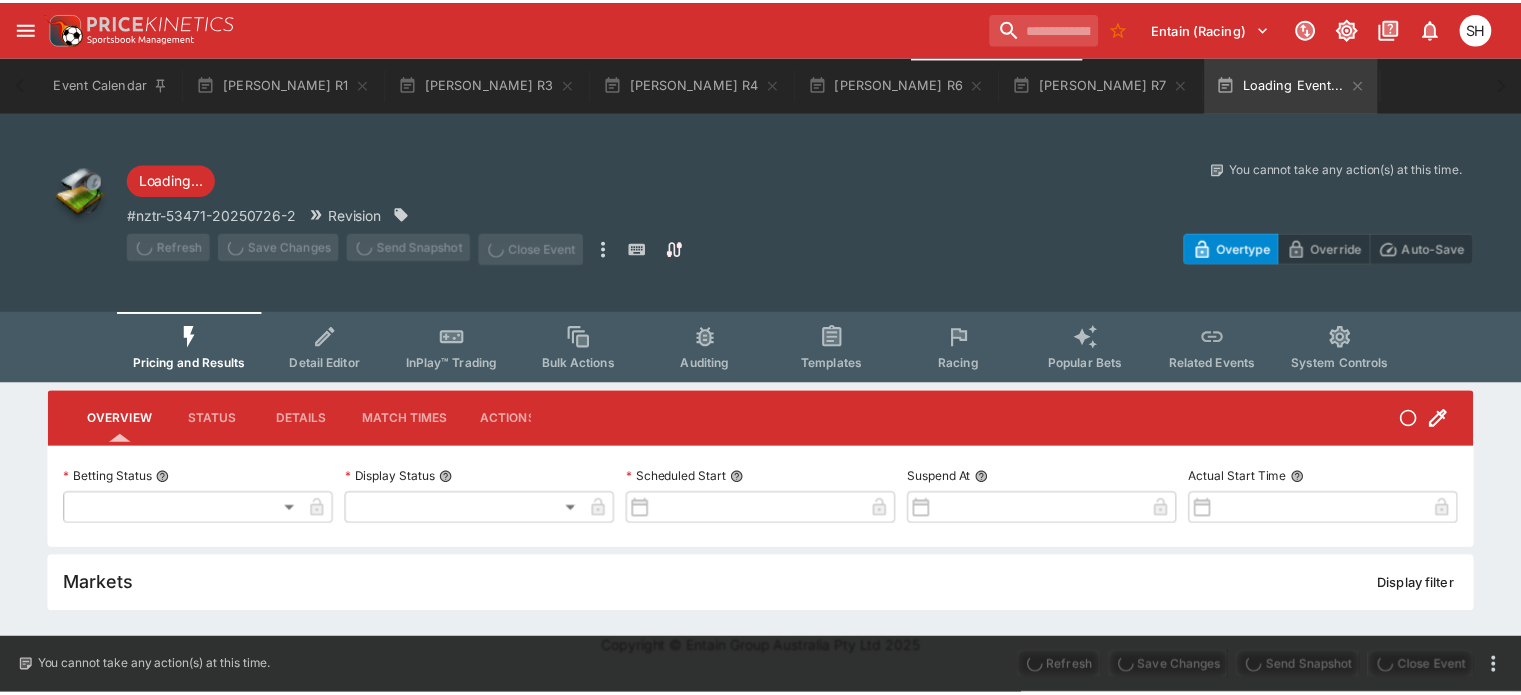 scroll, scrollTop: 0, scrollLeft: 0, axis: both 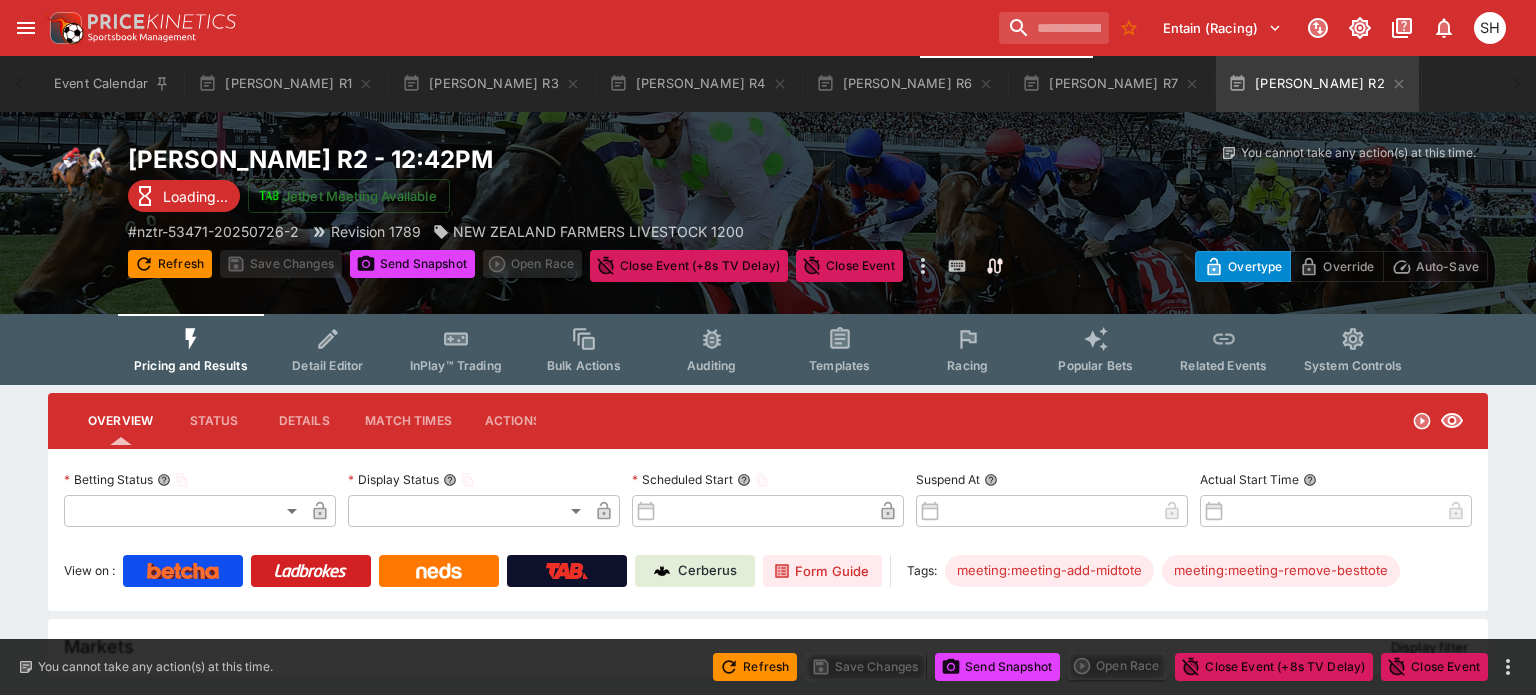 type on "**********" 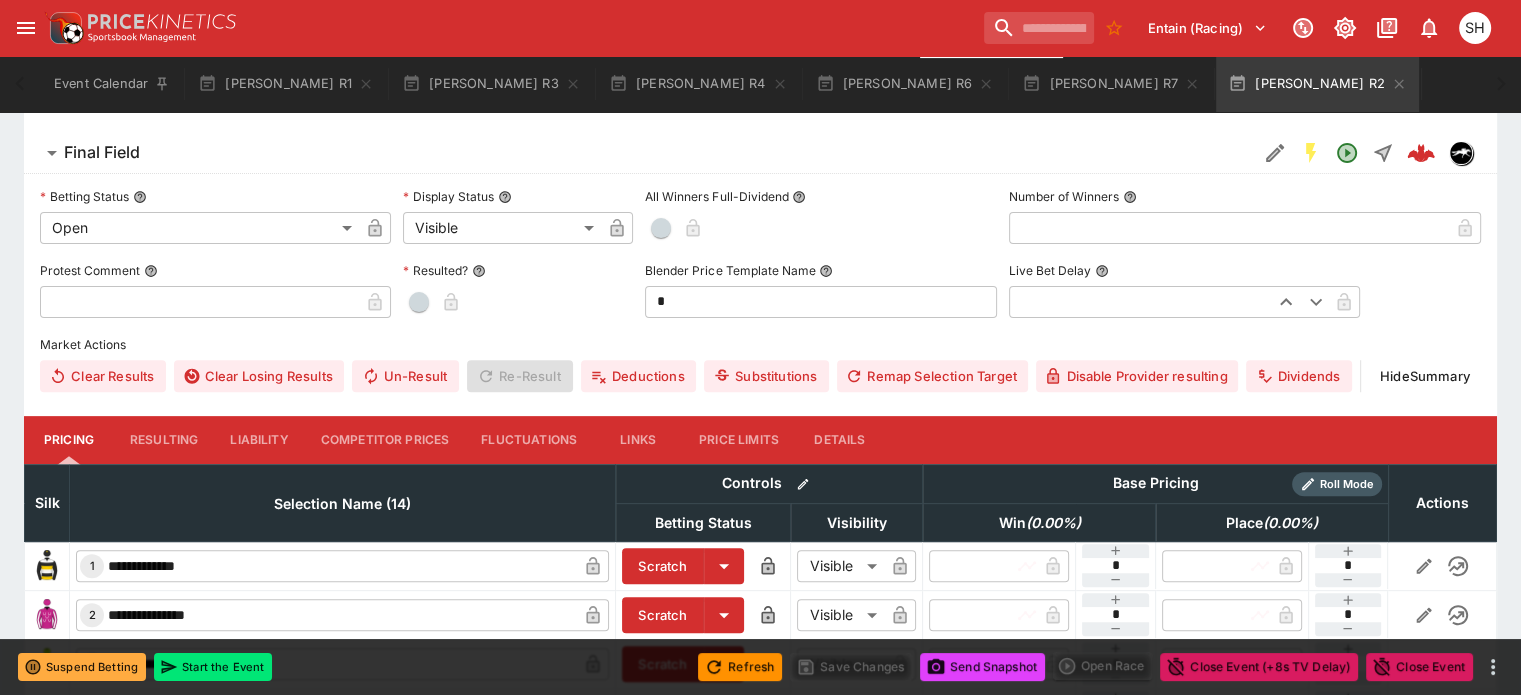 scroll, scrollTop: 700, scrollLeft: 0, axis: vertical 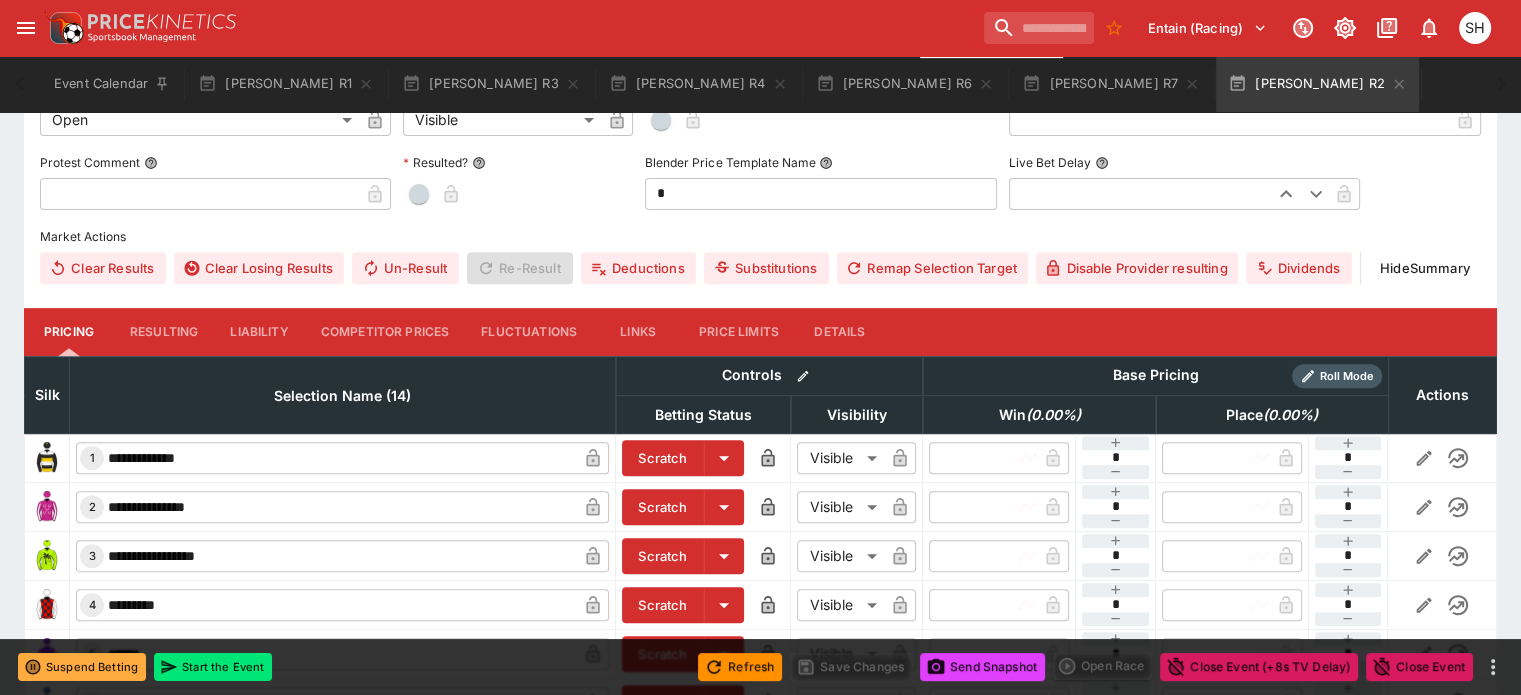 click on "Competitor Prices" at bounding box center [385, 332] 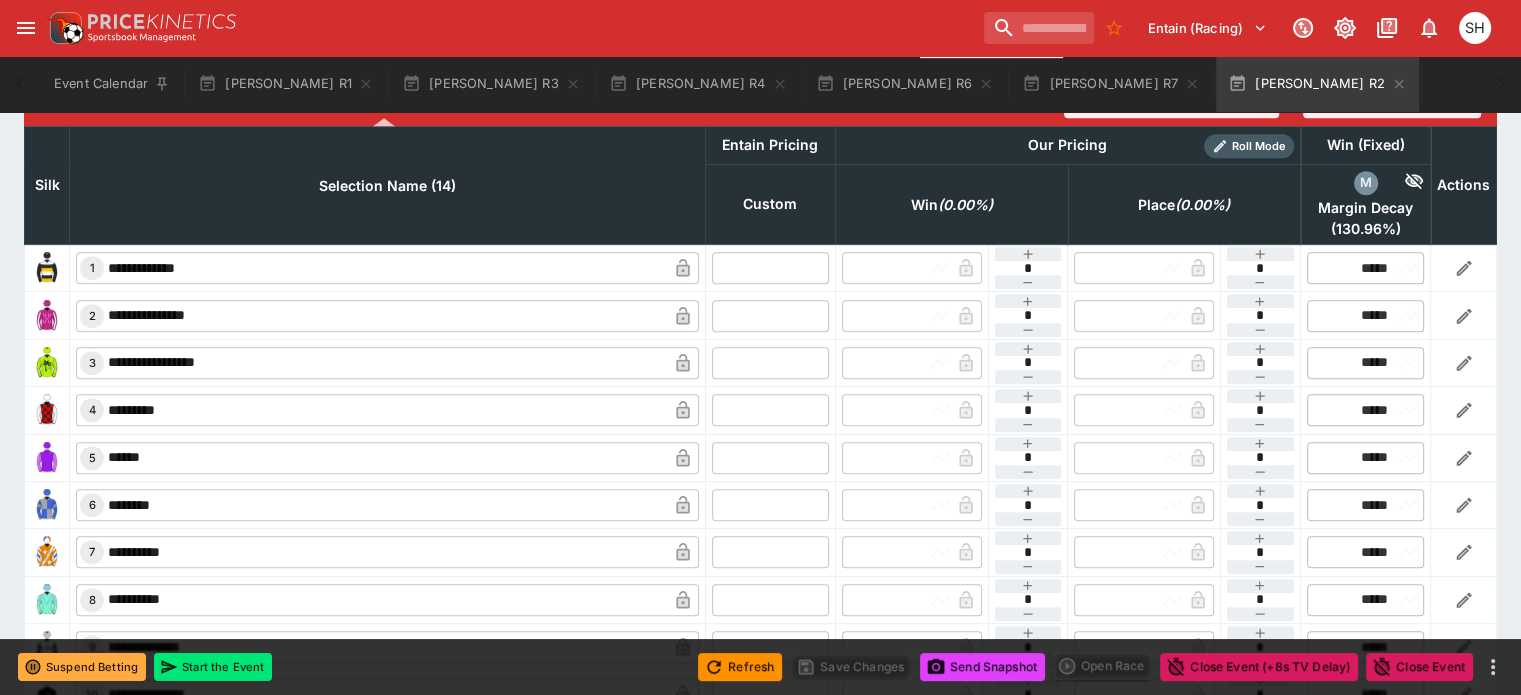 scroll, scrollTop: 1000, scrollLeft: 0, axis: vertical 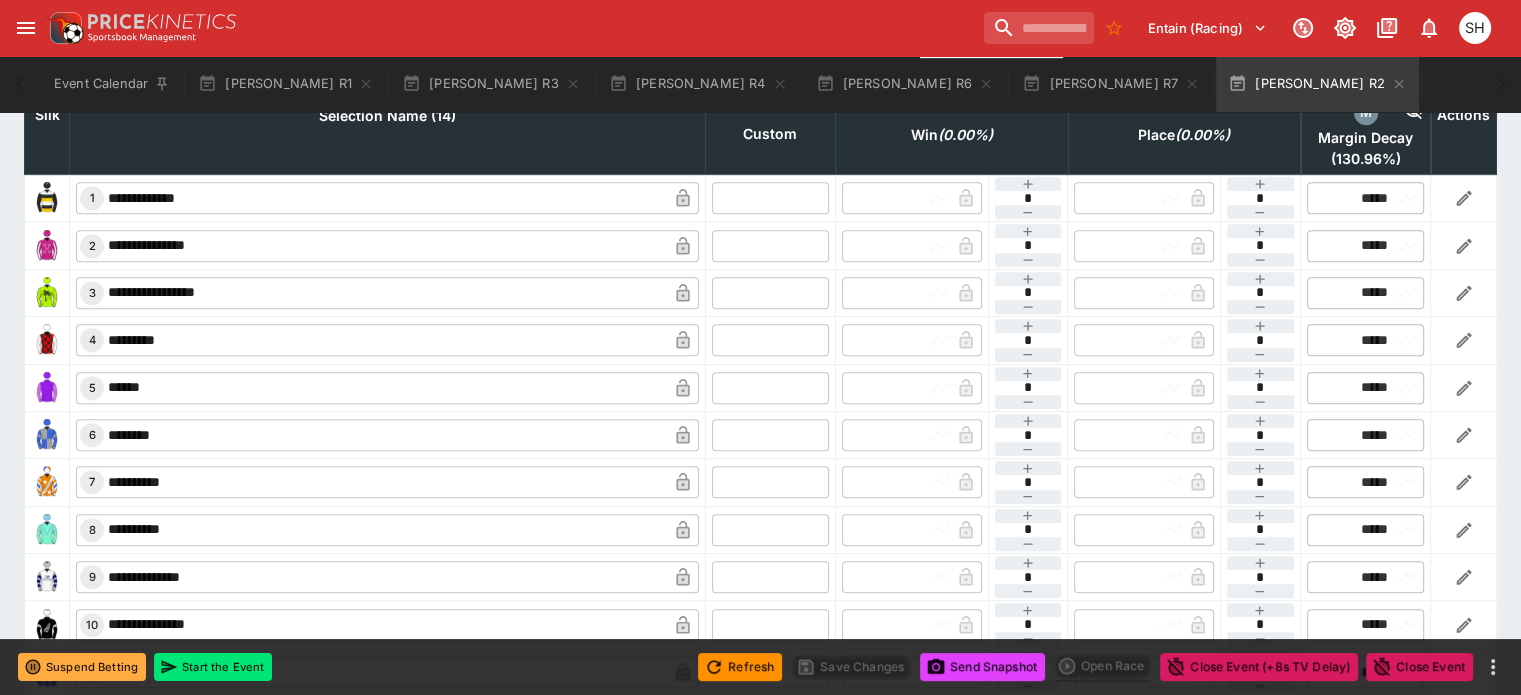 click at bounding box center [770, 198] 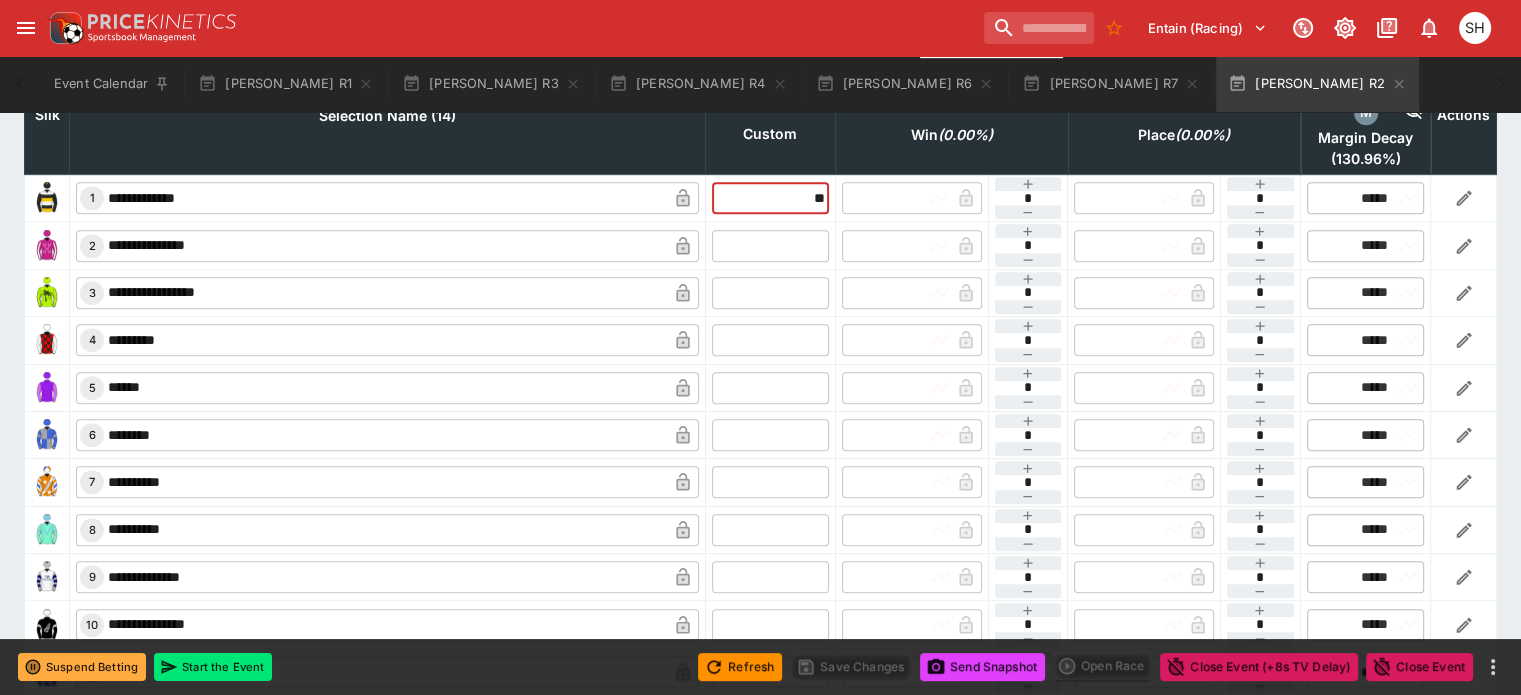 click at bounding box center [770, 245] 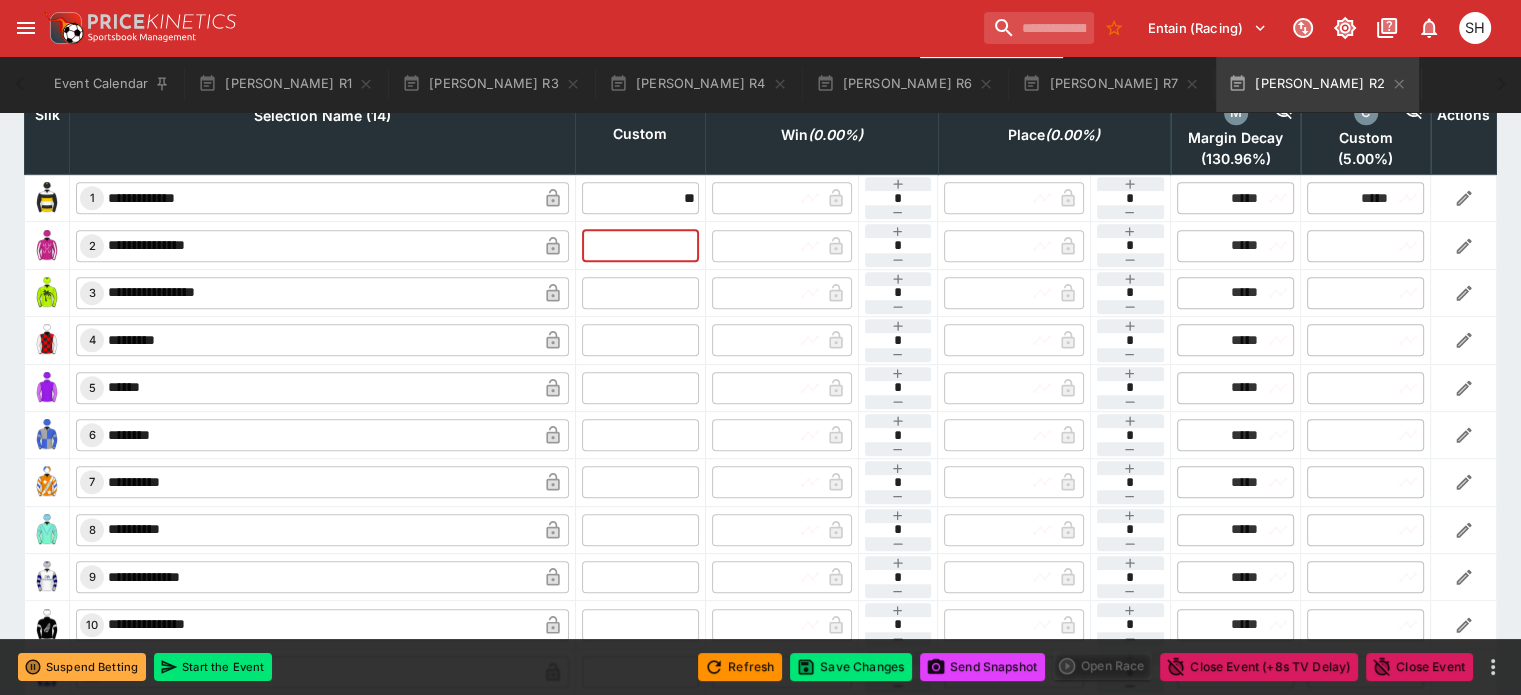 type on "*****" 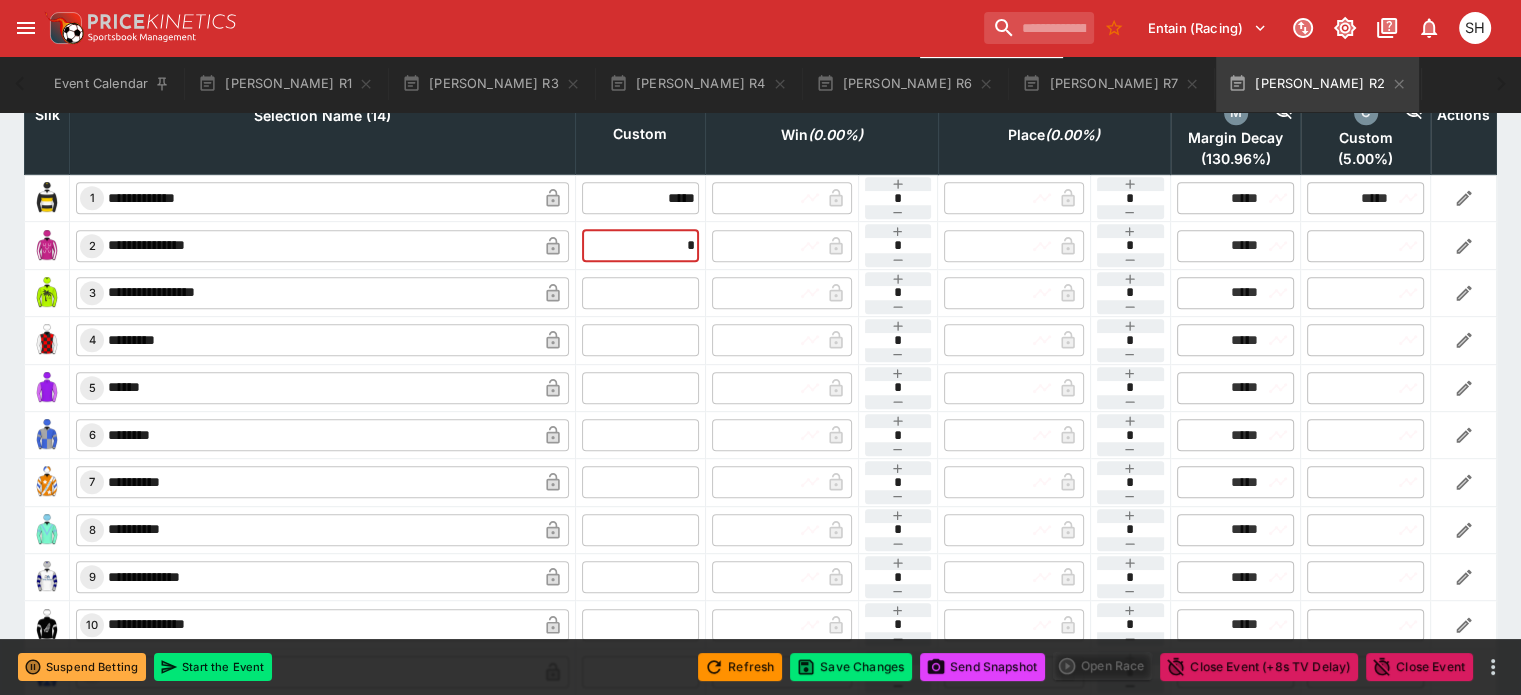 type on "*" 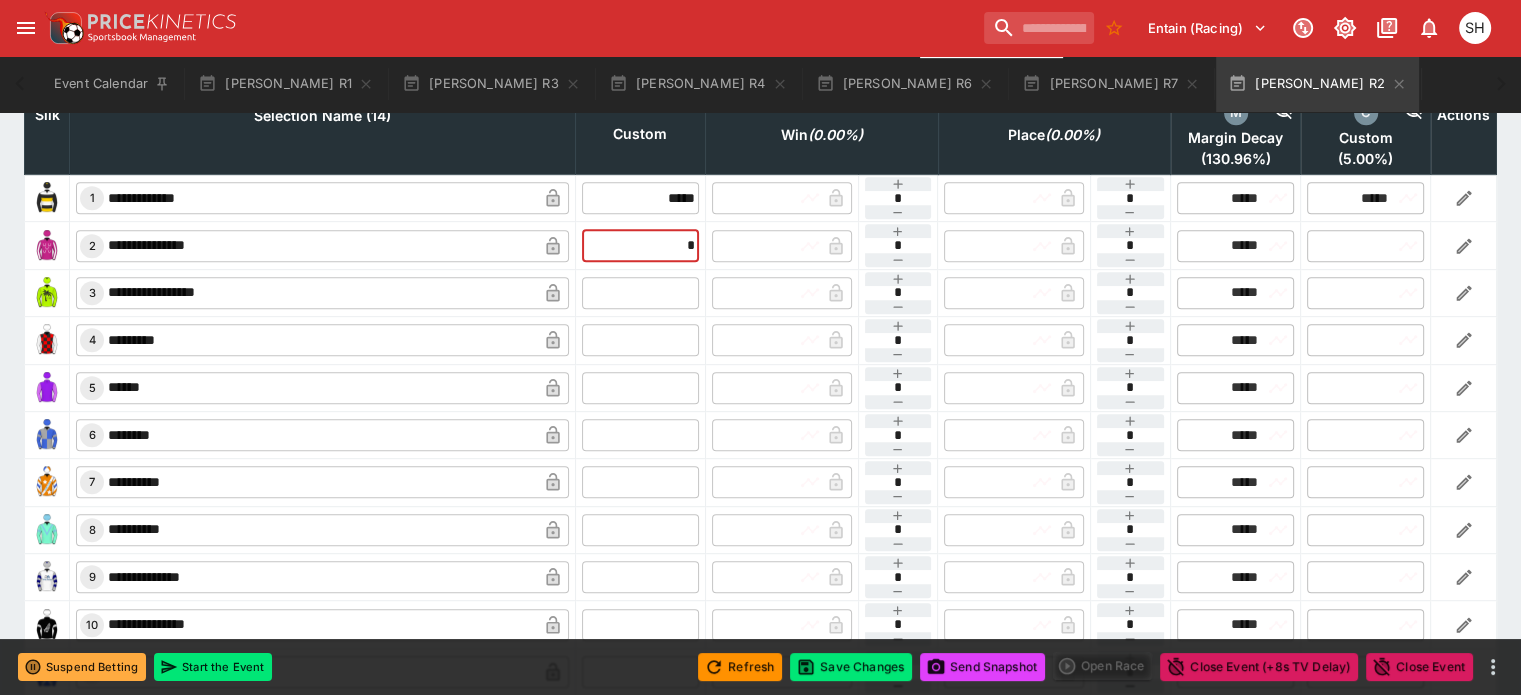 click at bounding box center [640, 293] 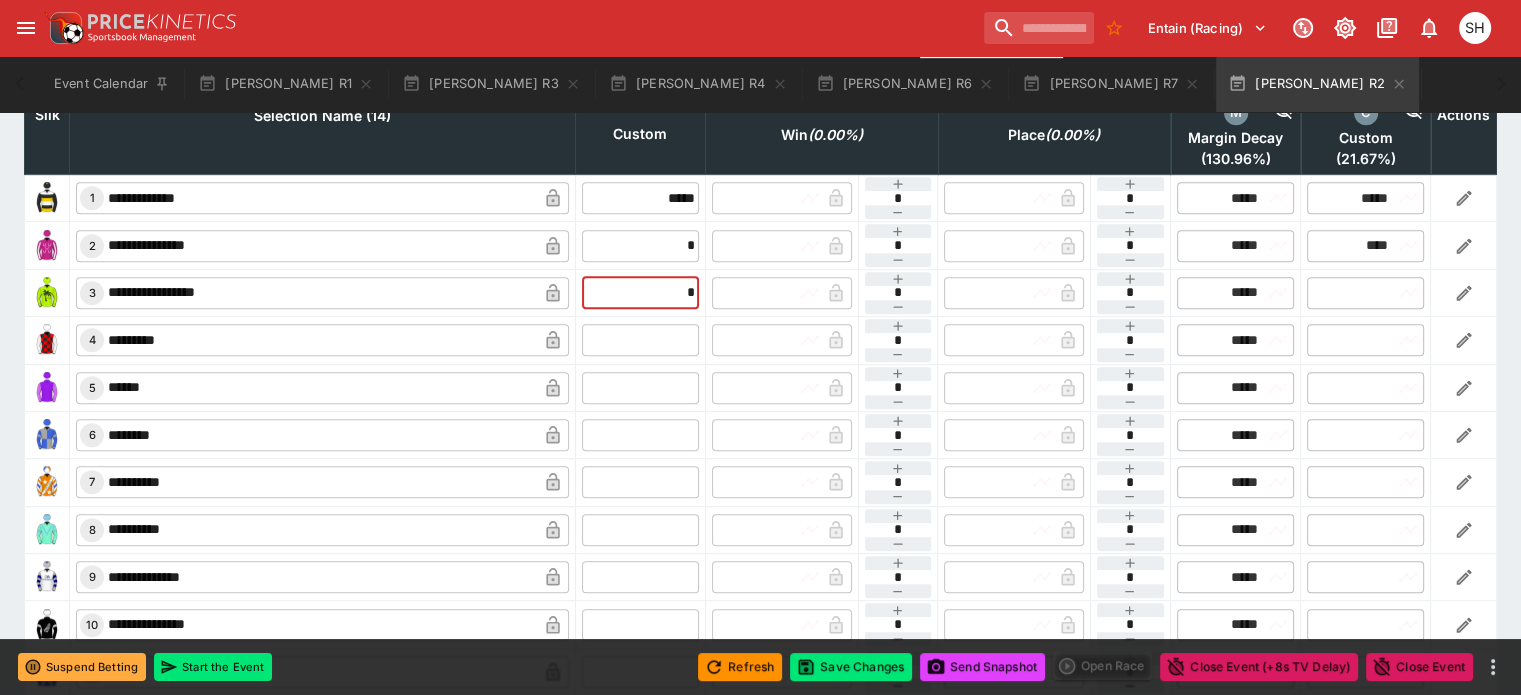 type on "****" 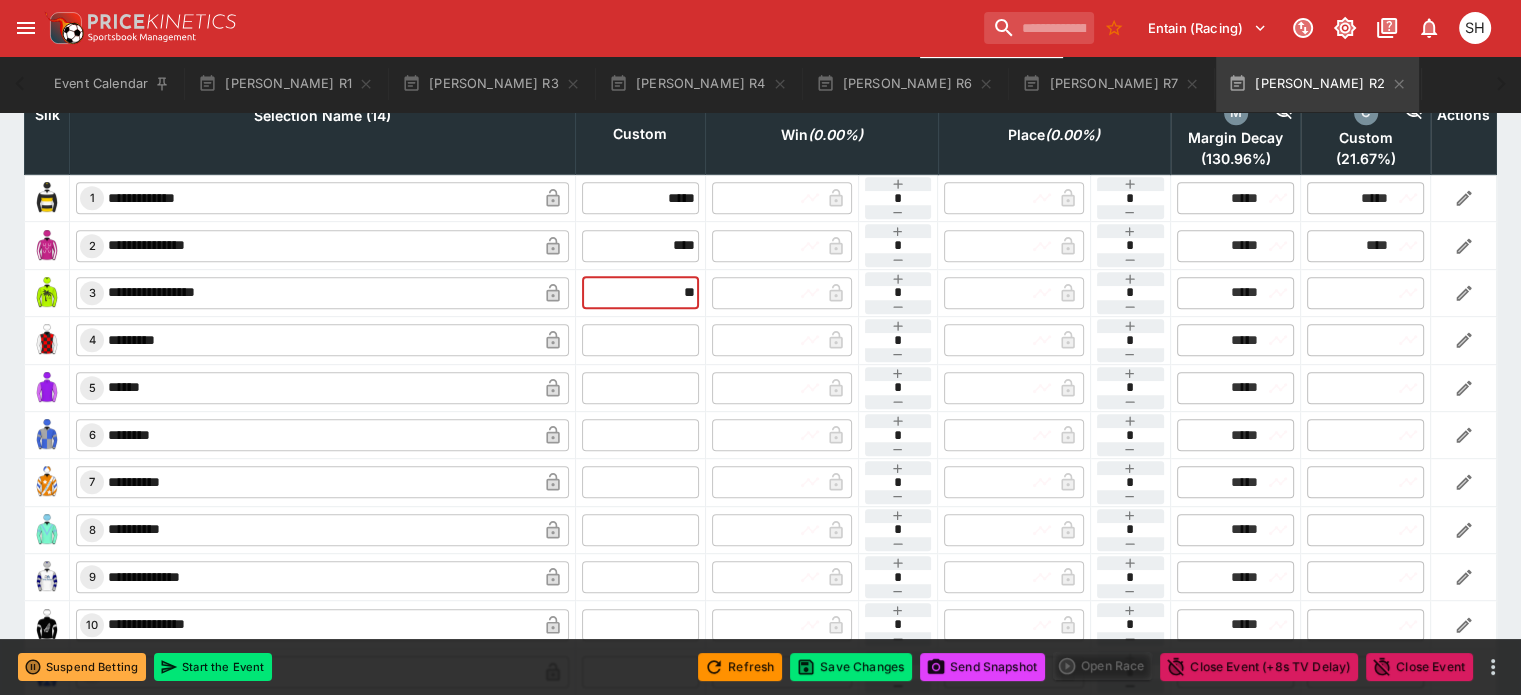 type on "**" 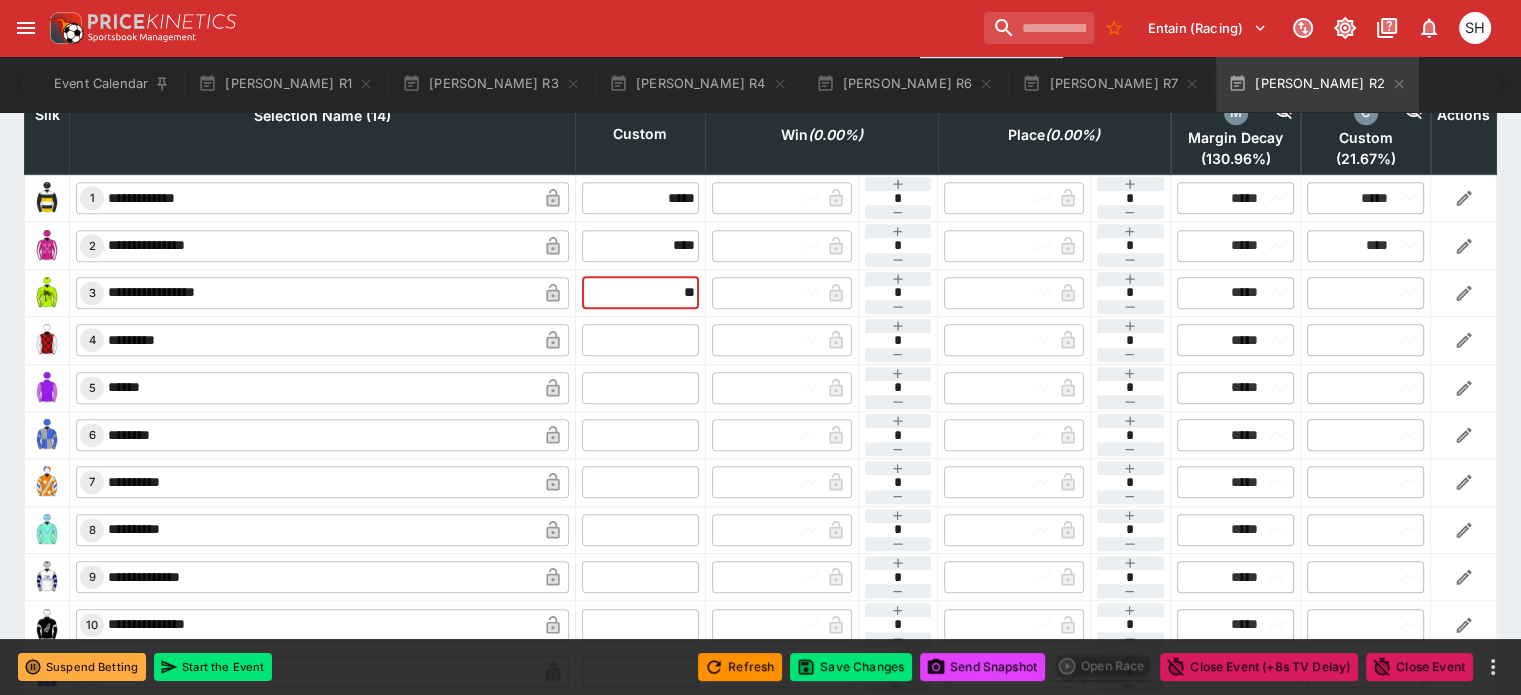 click at bounding box center [640, 340] 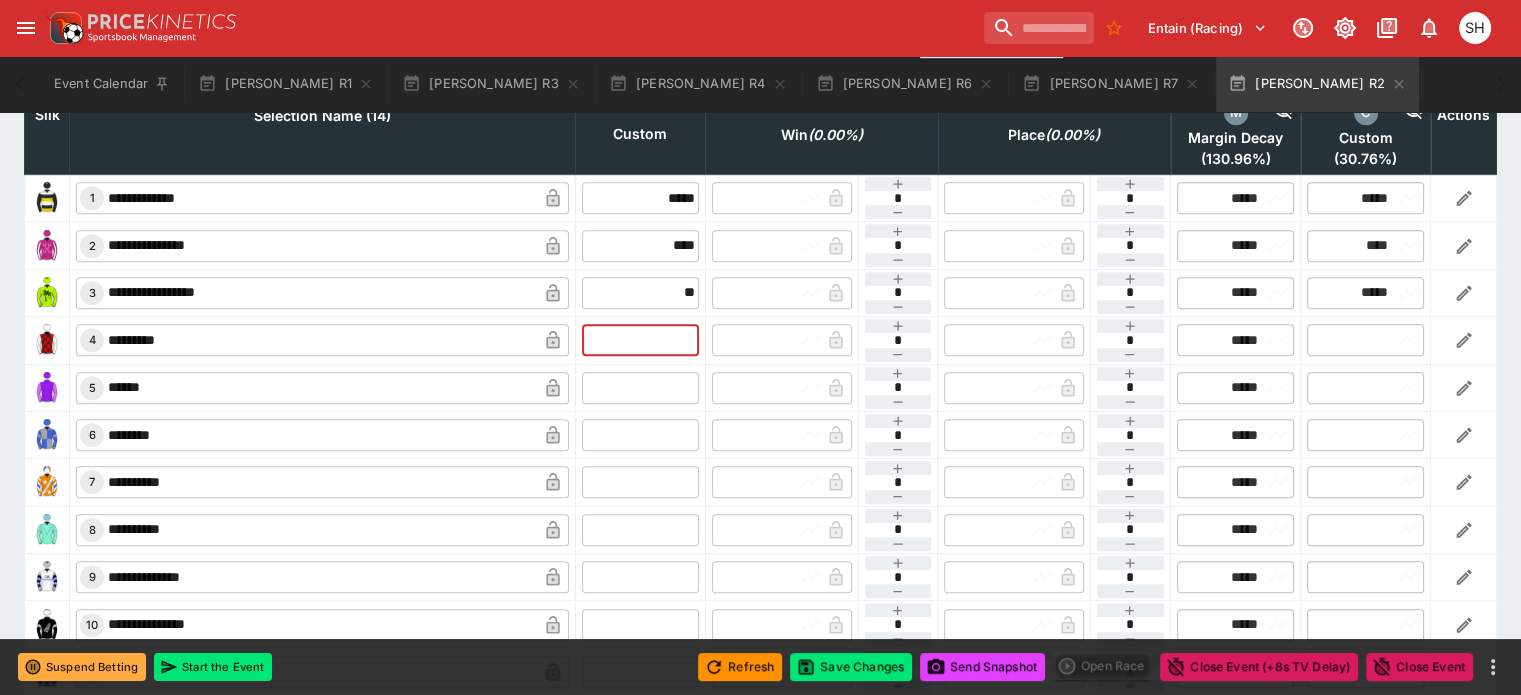 type on "*****" 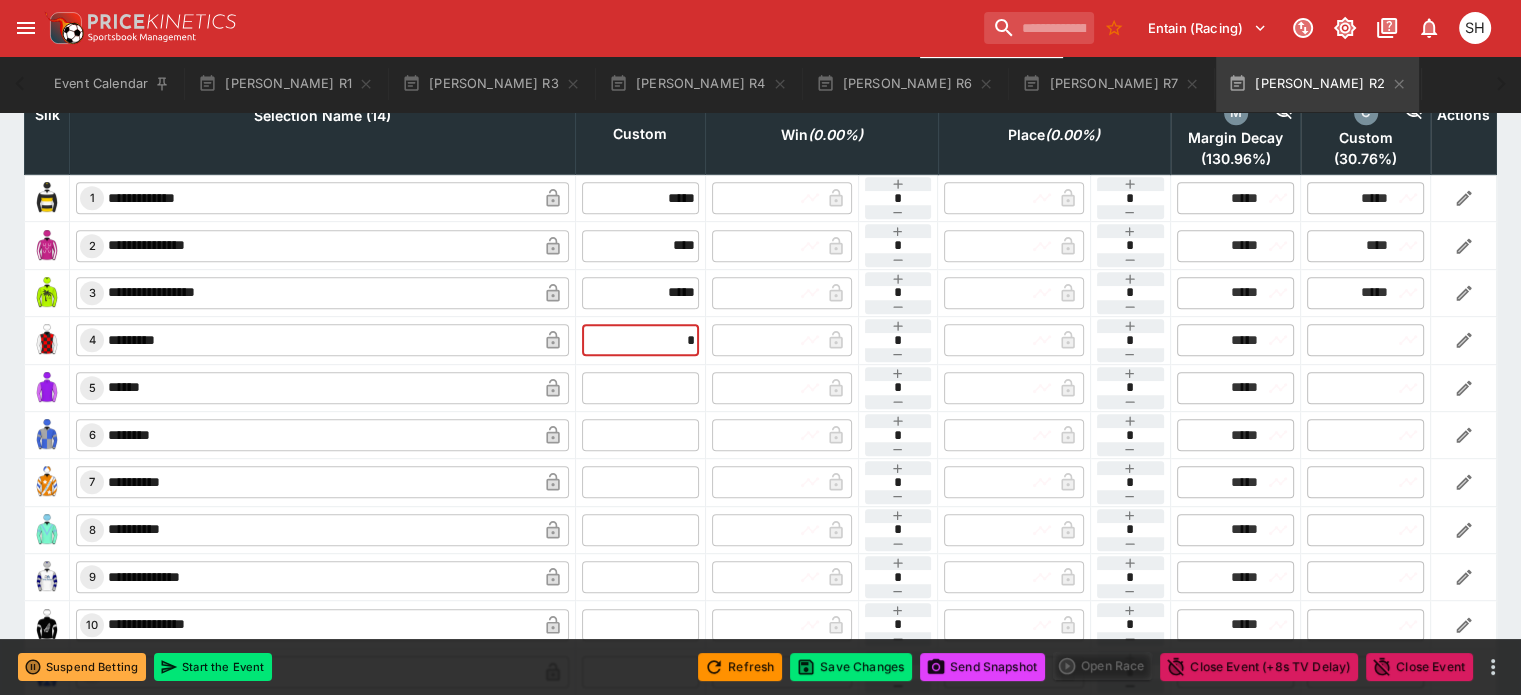 type on "*" 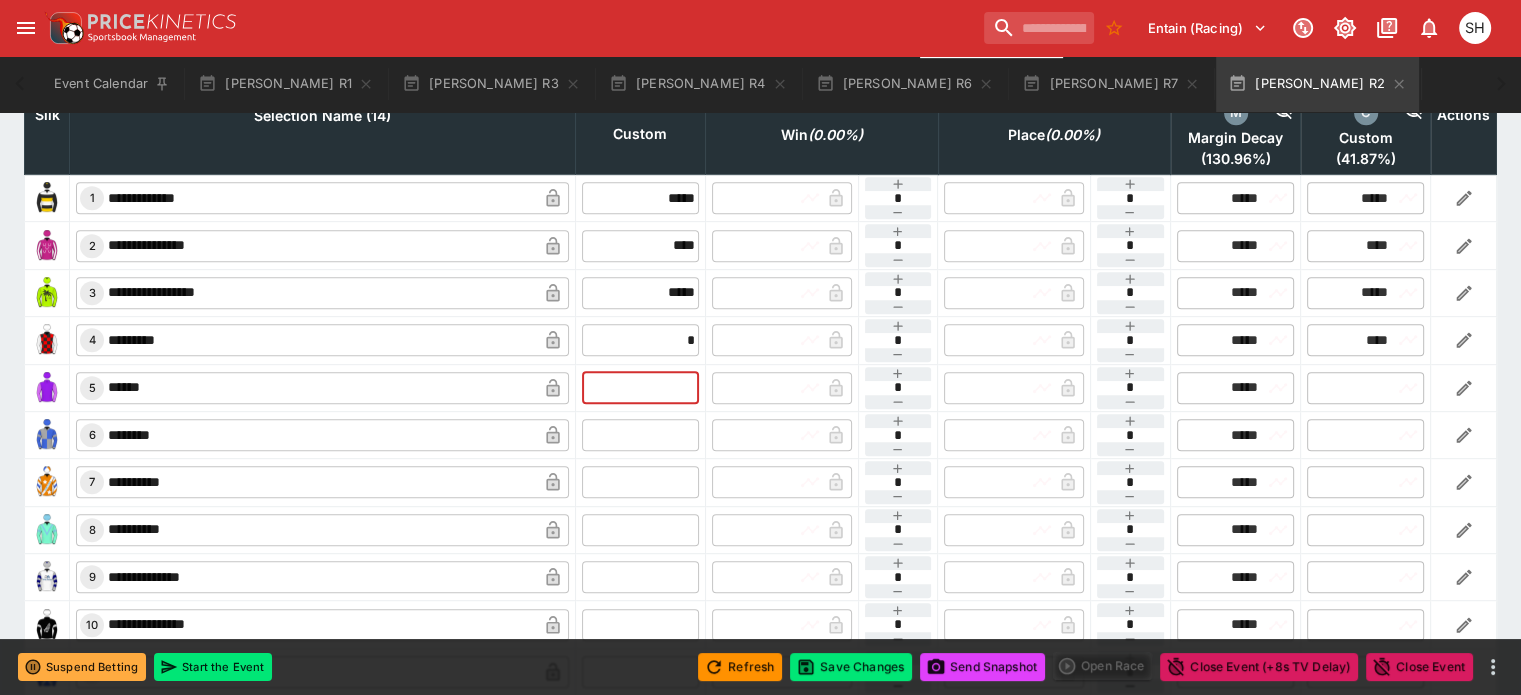 type on "****" 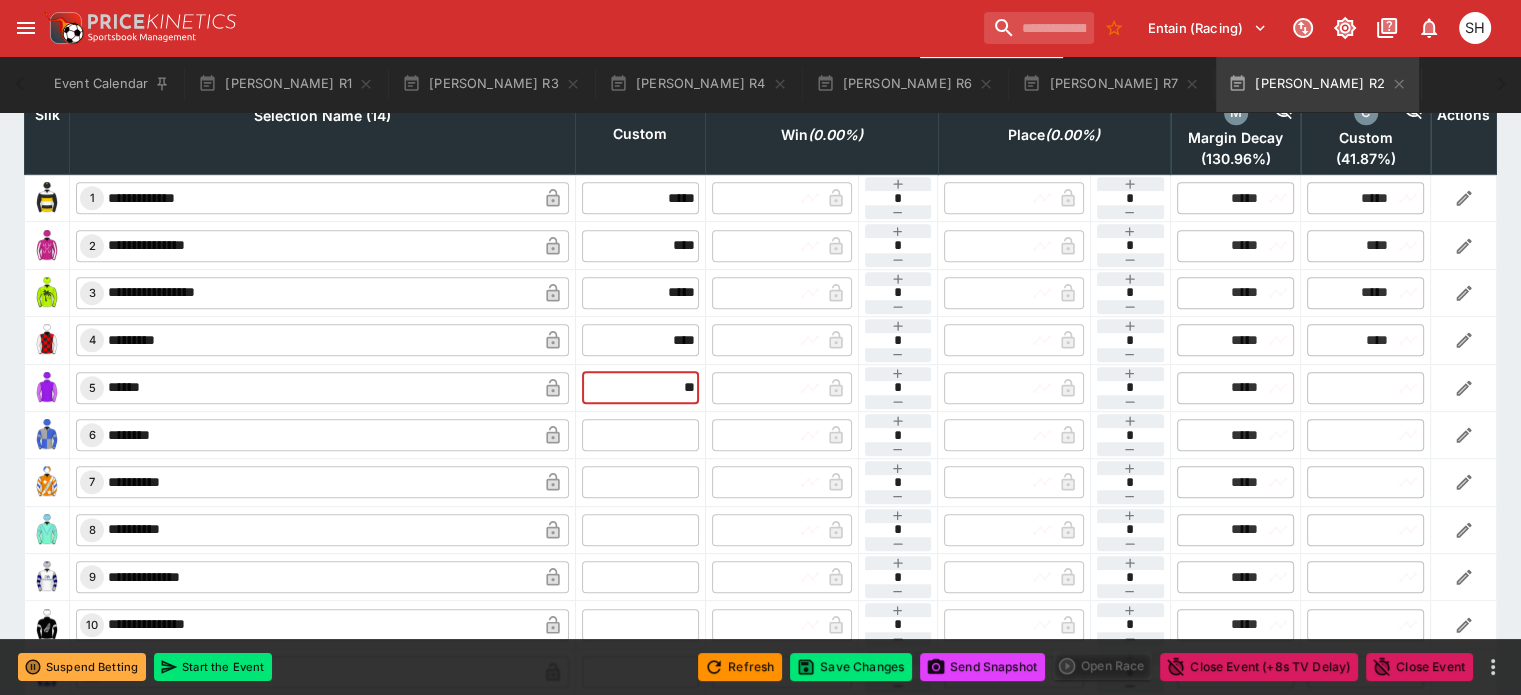 type on "**" 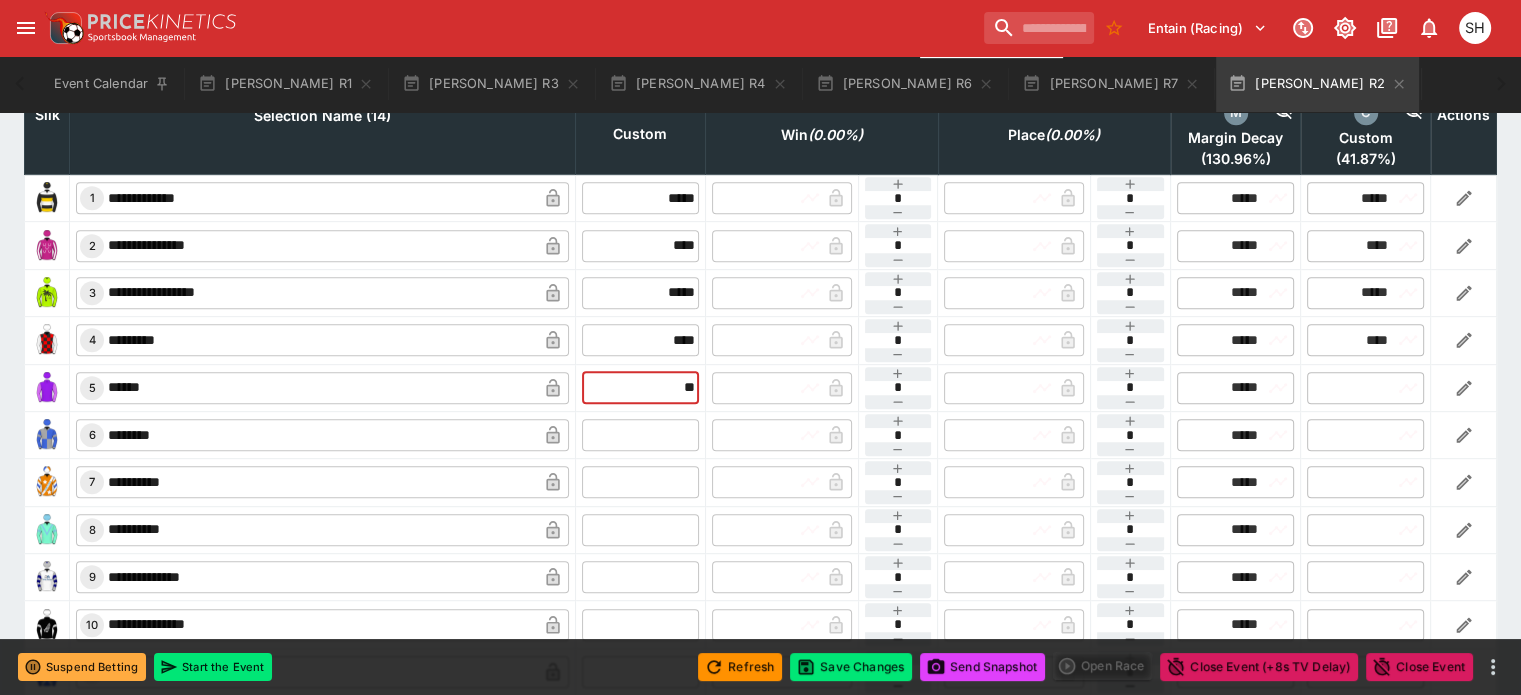 click at bounding box center [640, 435] 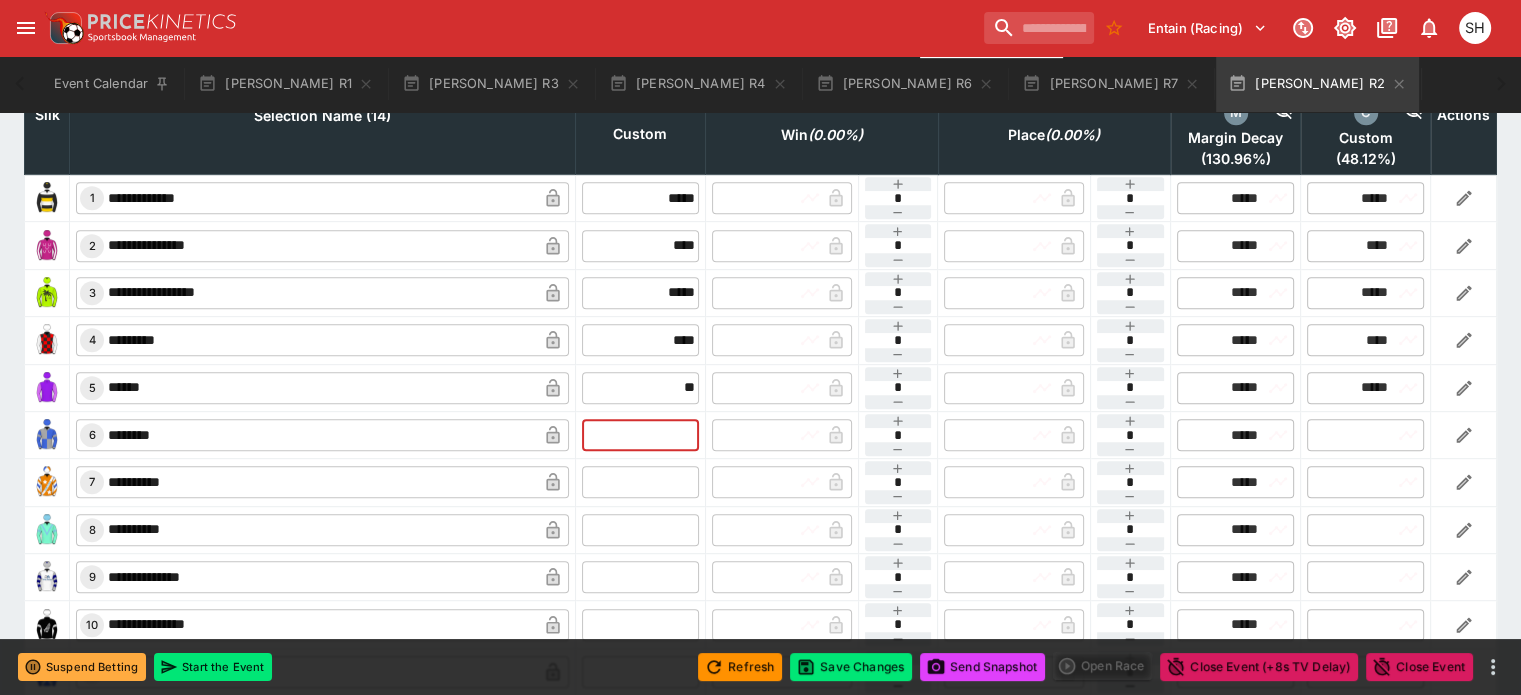 type on "*****" 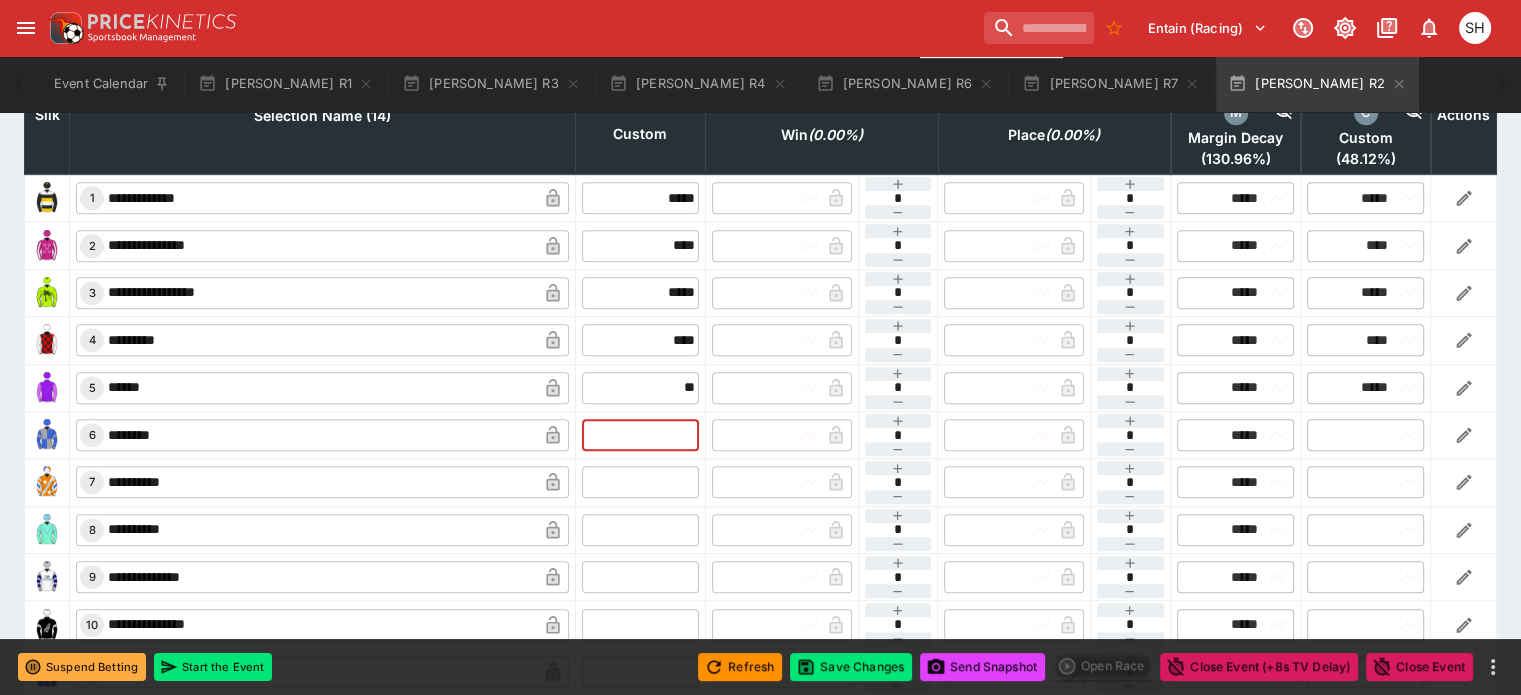 type on "*****" 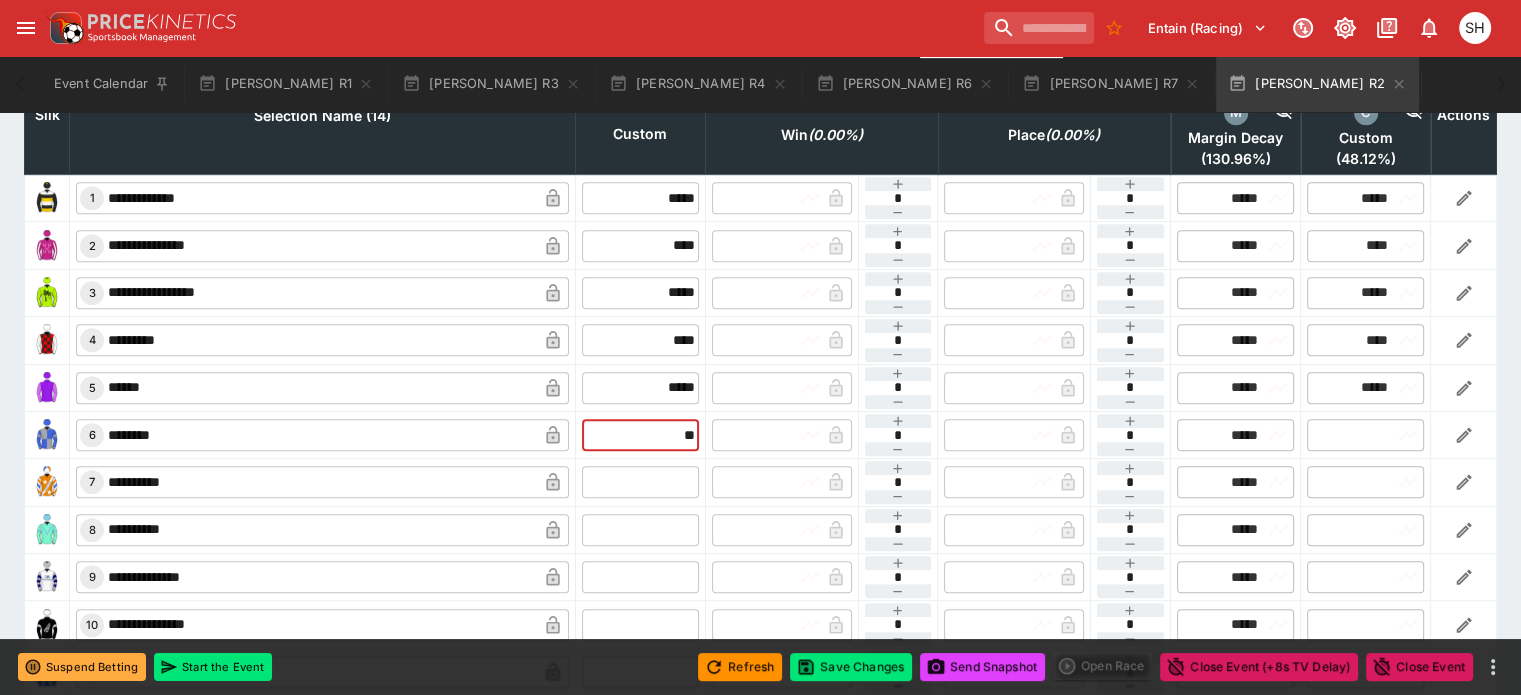 type on "**" 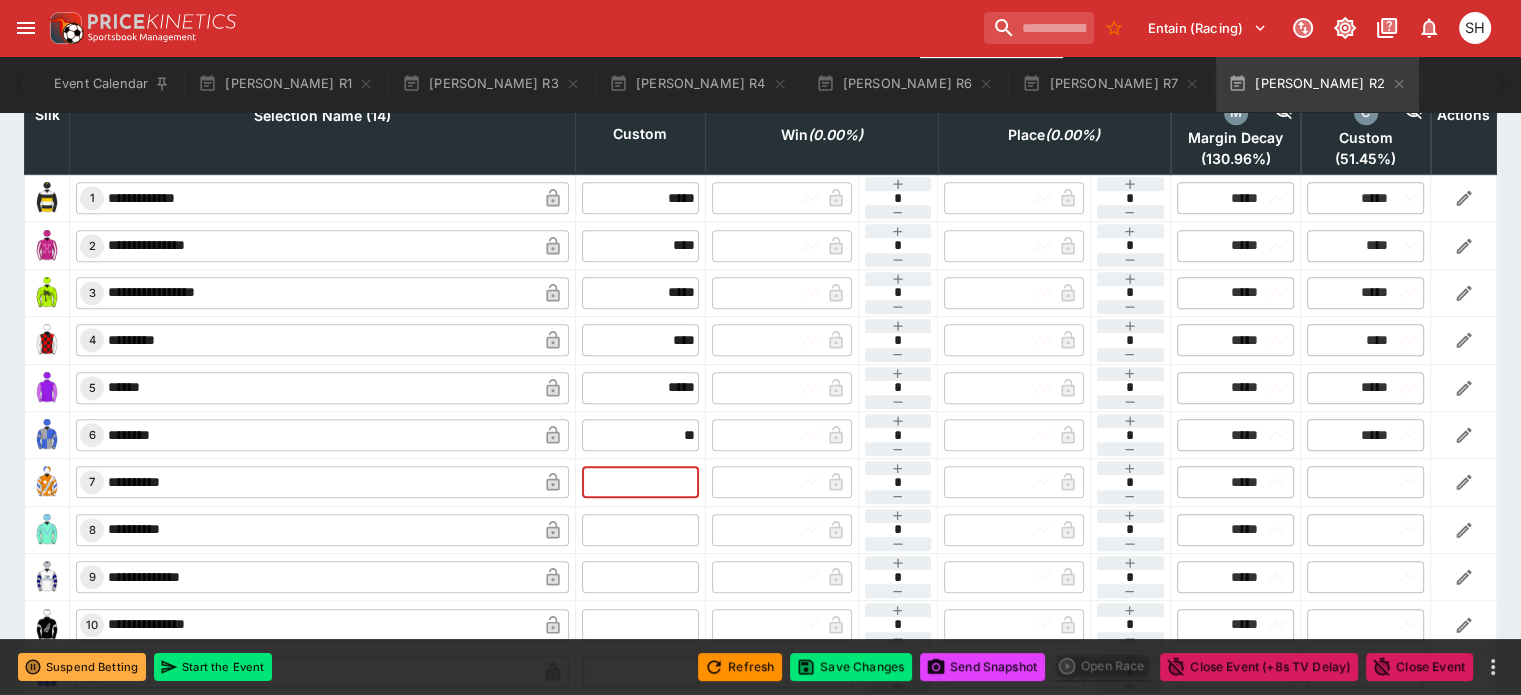 type on "*****" 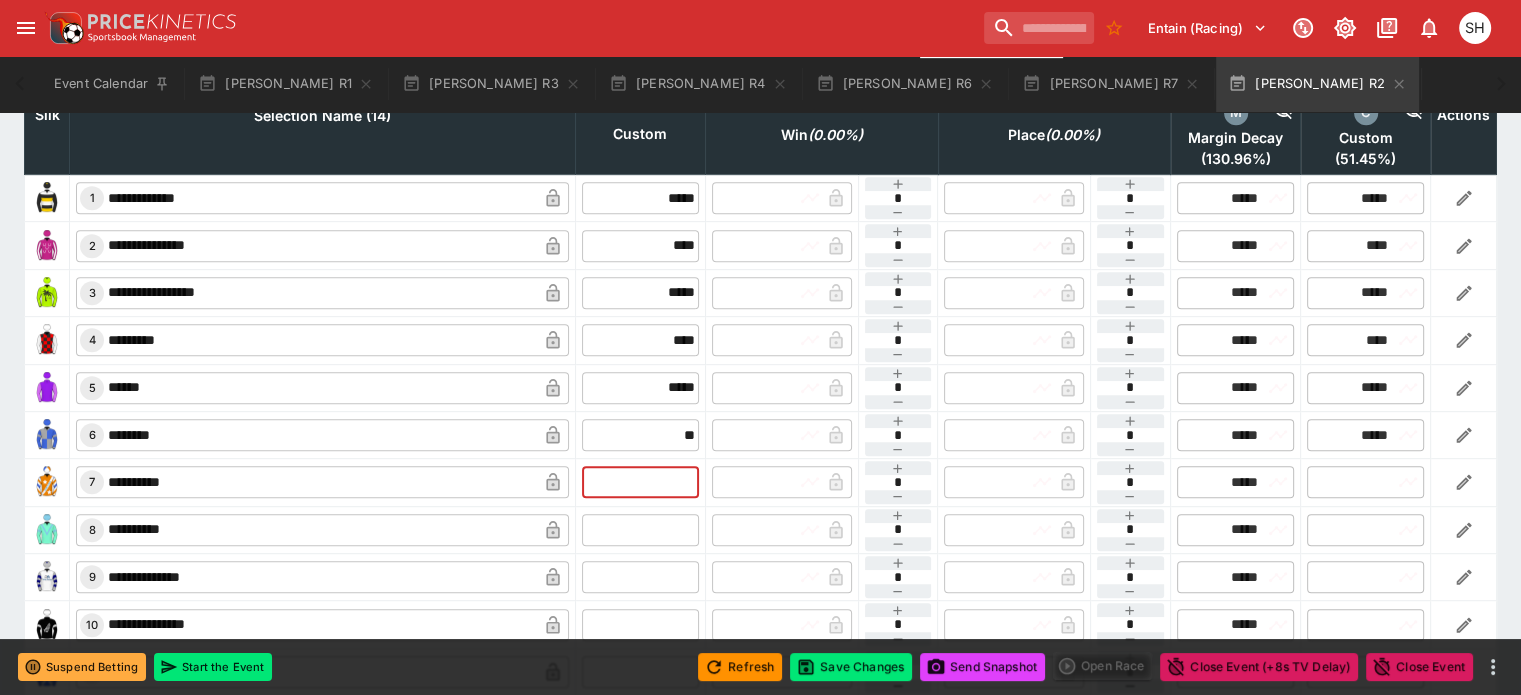 type on "*****" 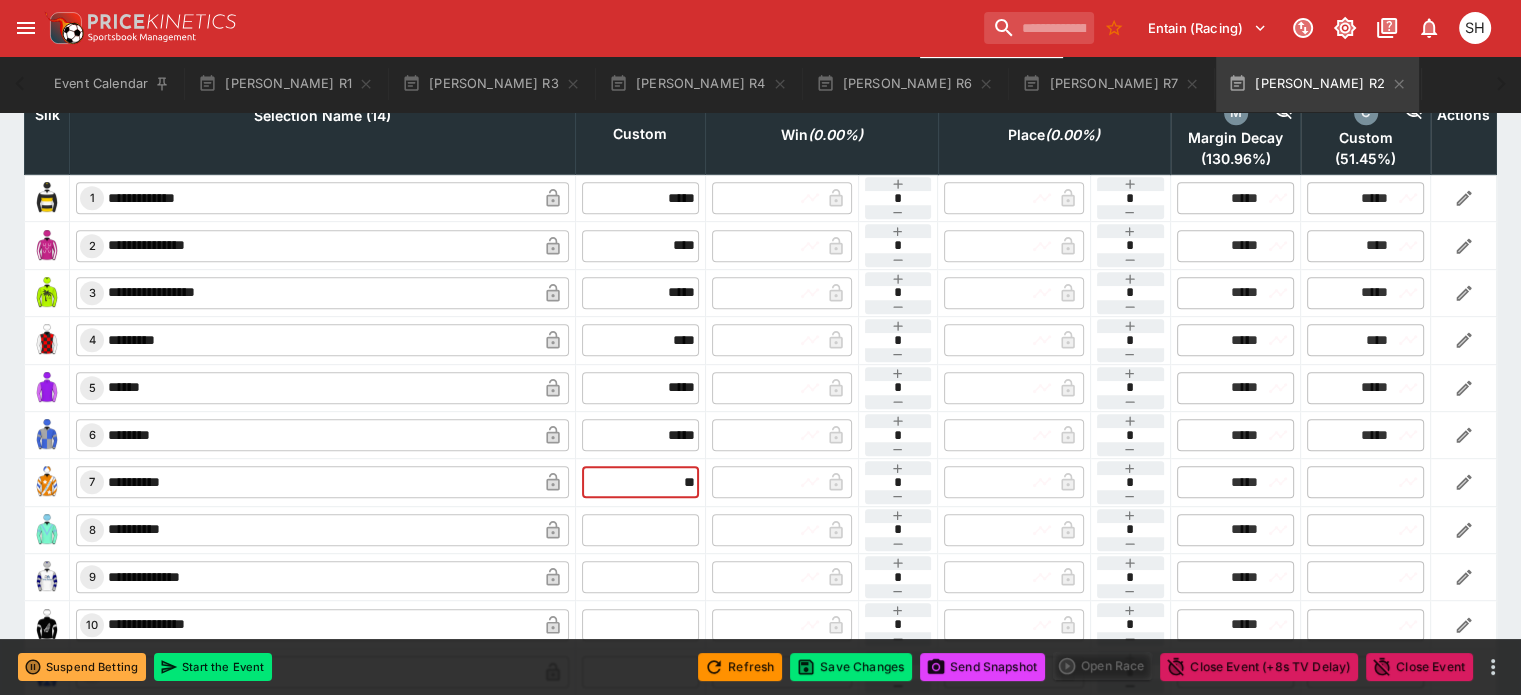 type on "*" 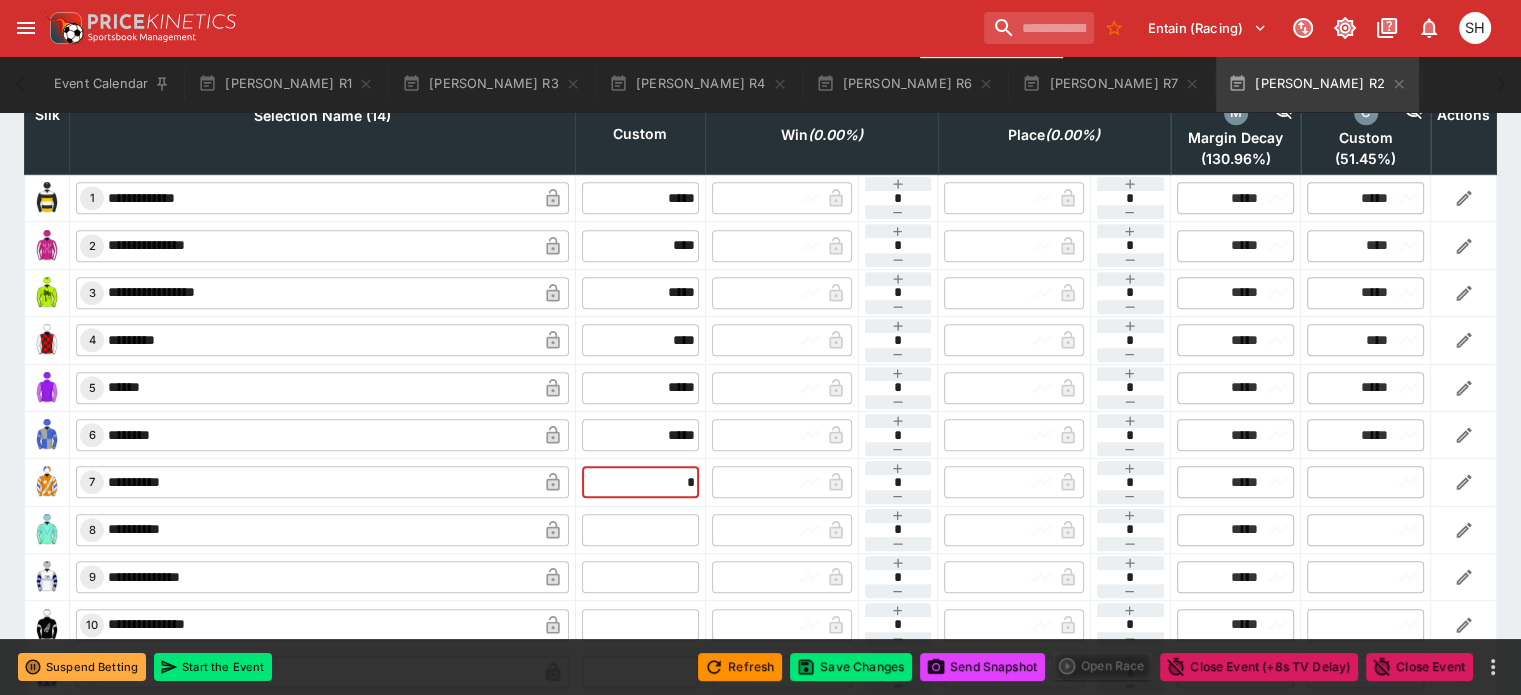 type on "*****" 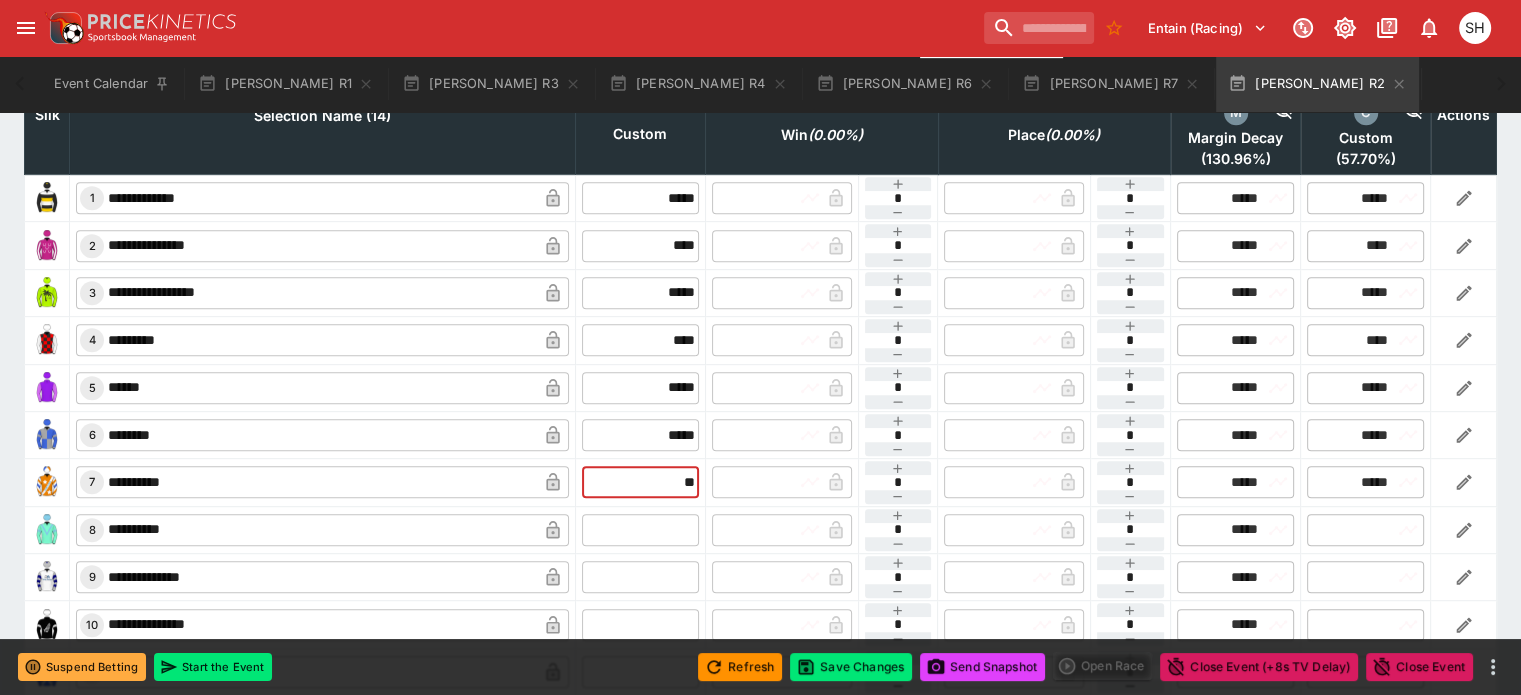 click at bounding box center (640, 530) 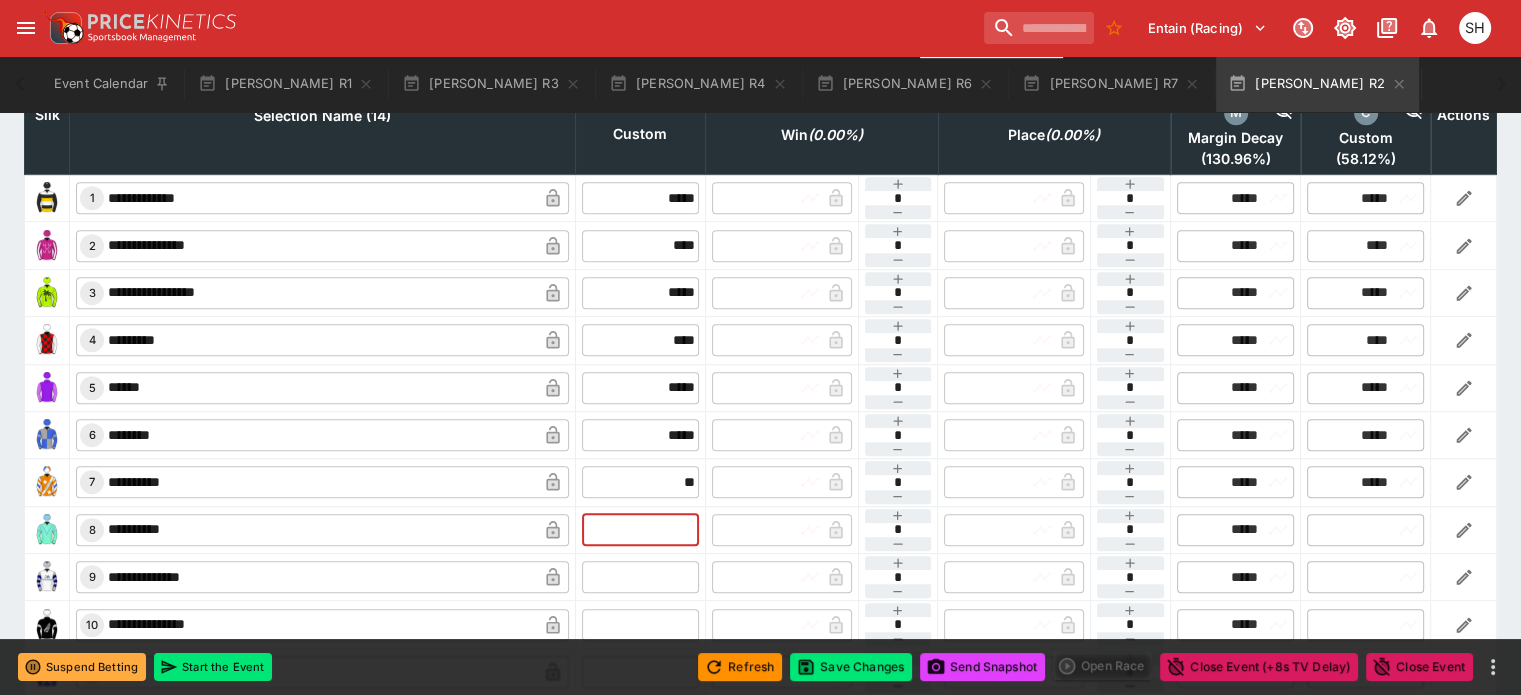 type on "*****" 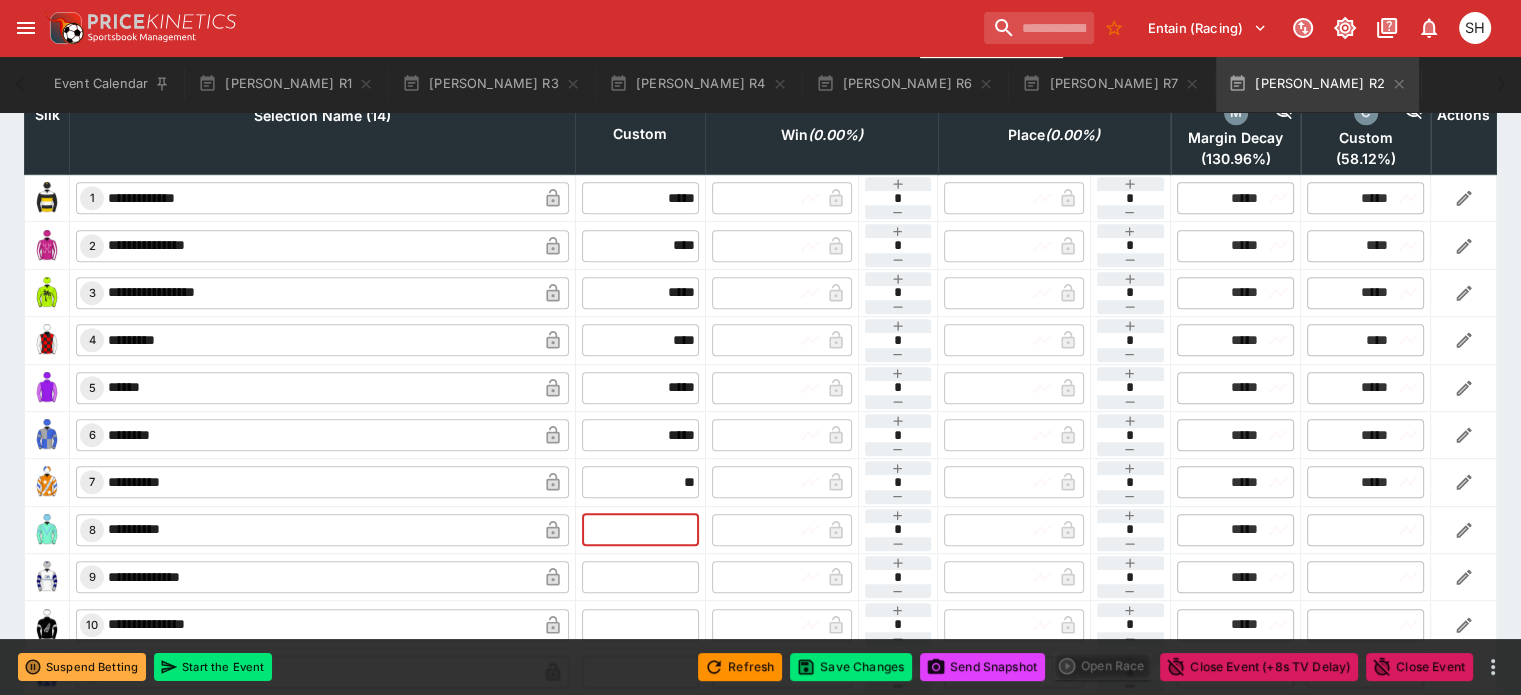 type on "*****" 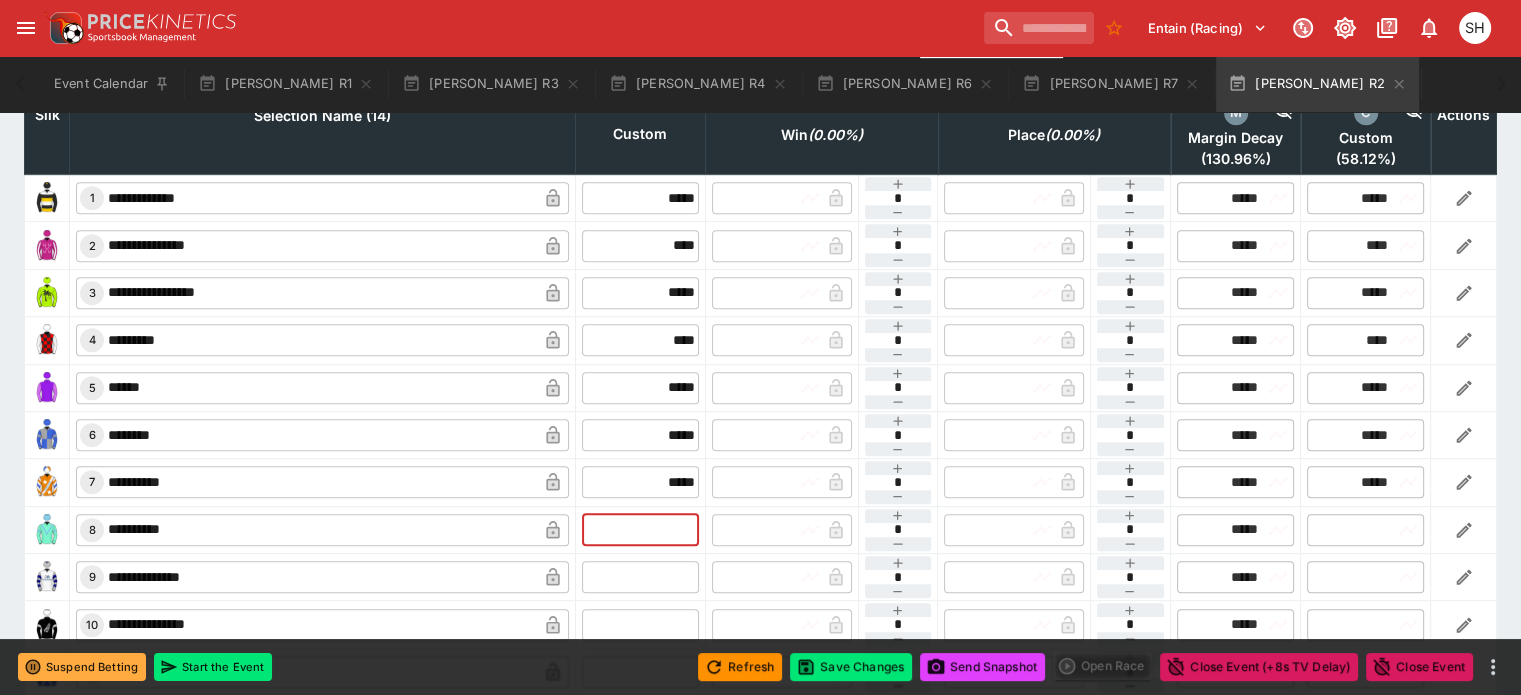 type on "*****" 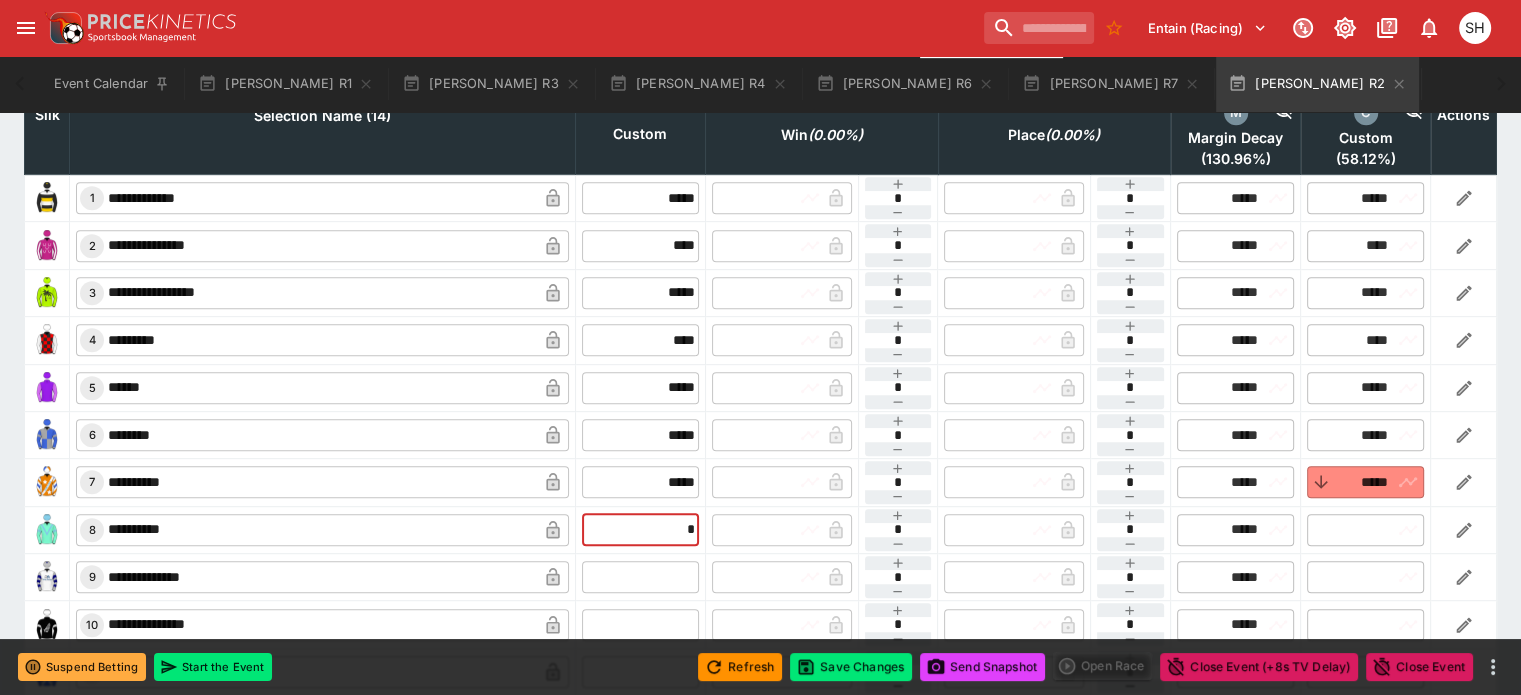type on "*" 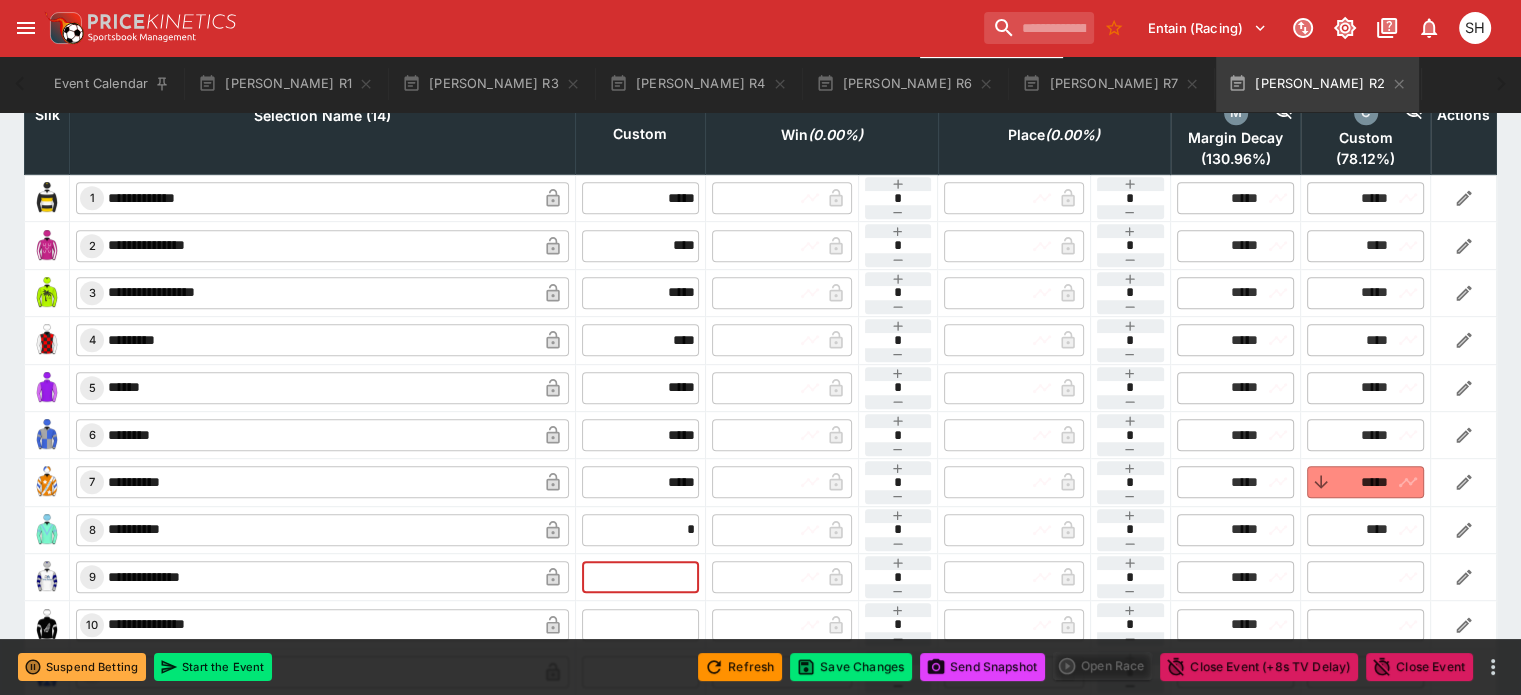 type on "****" 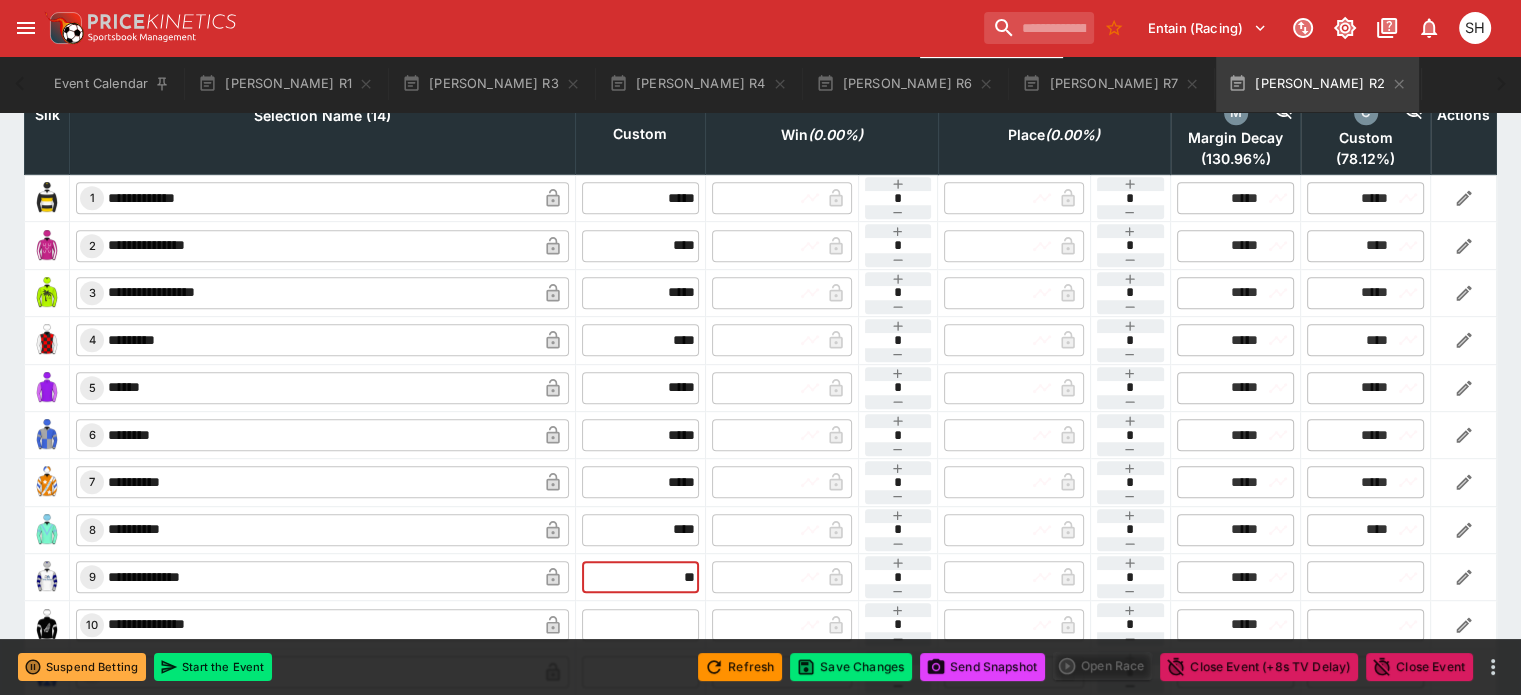 type on "**" 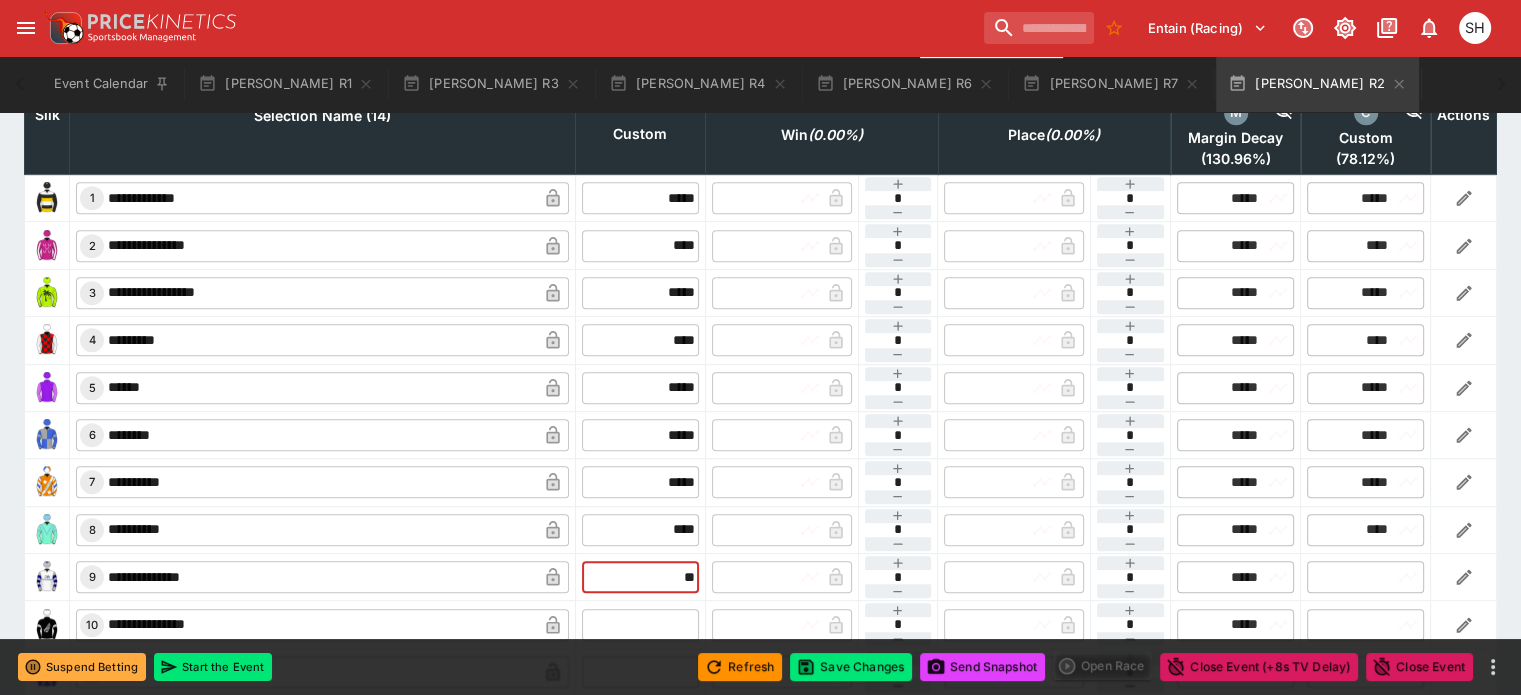 click at bounding box center [640, 625] 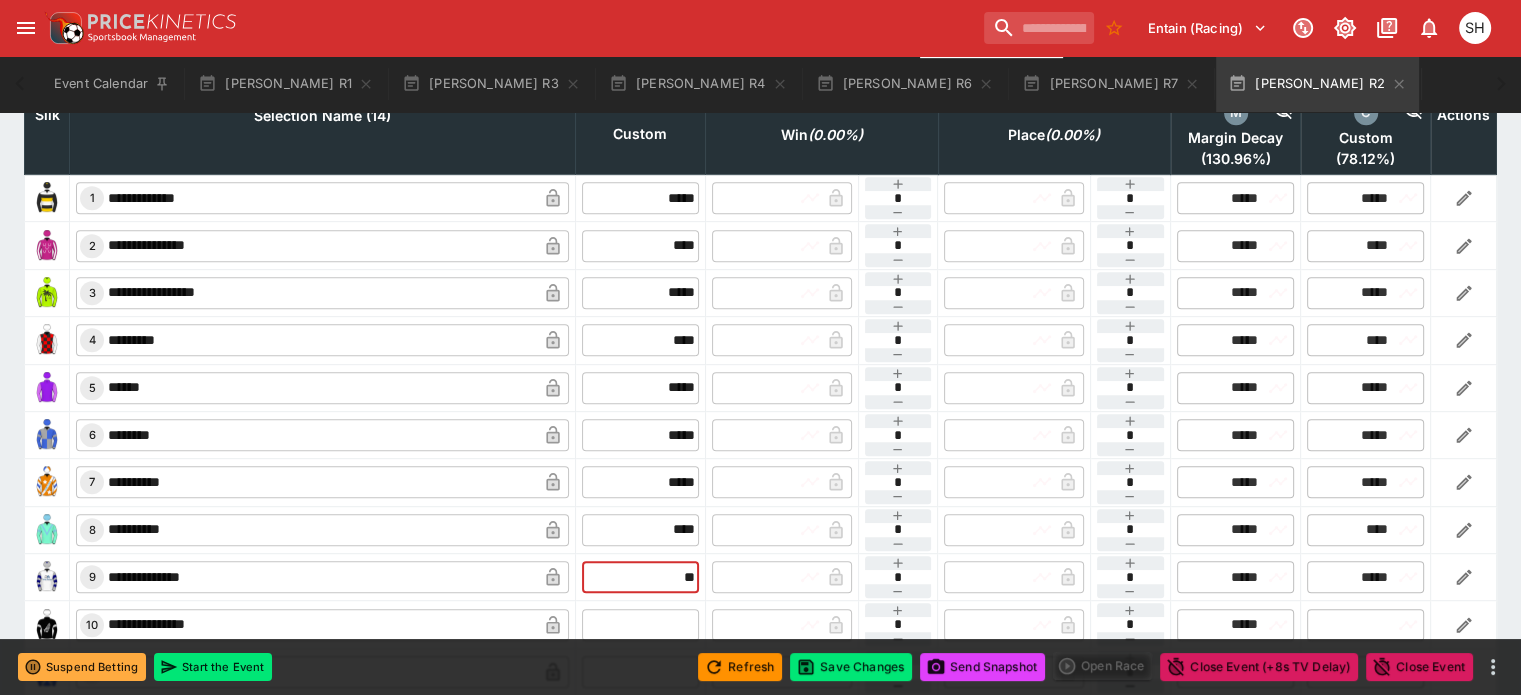type on "*****" 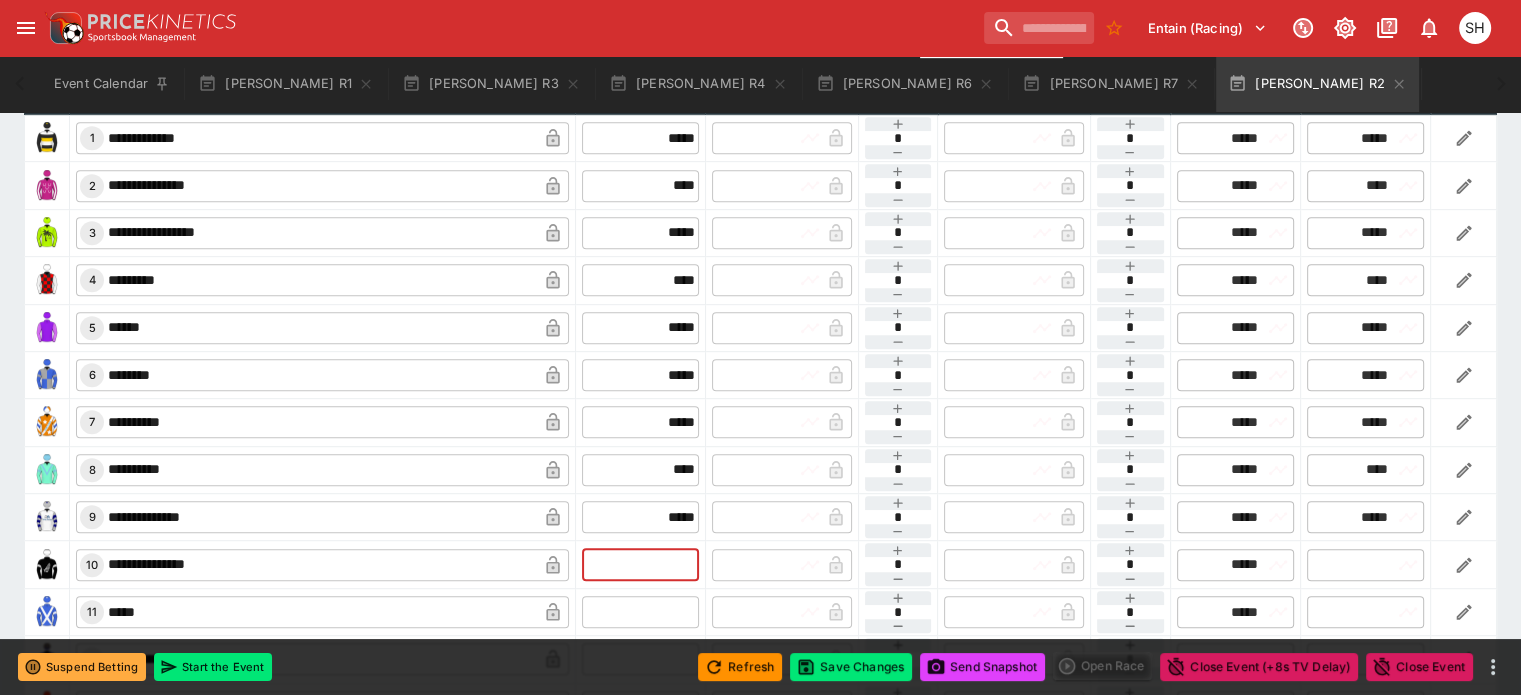 scroll, scrollTop: 1200, scrollLeft: 0, axis: vertical 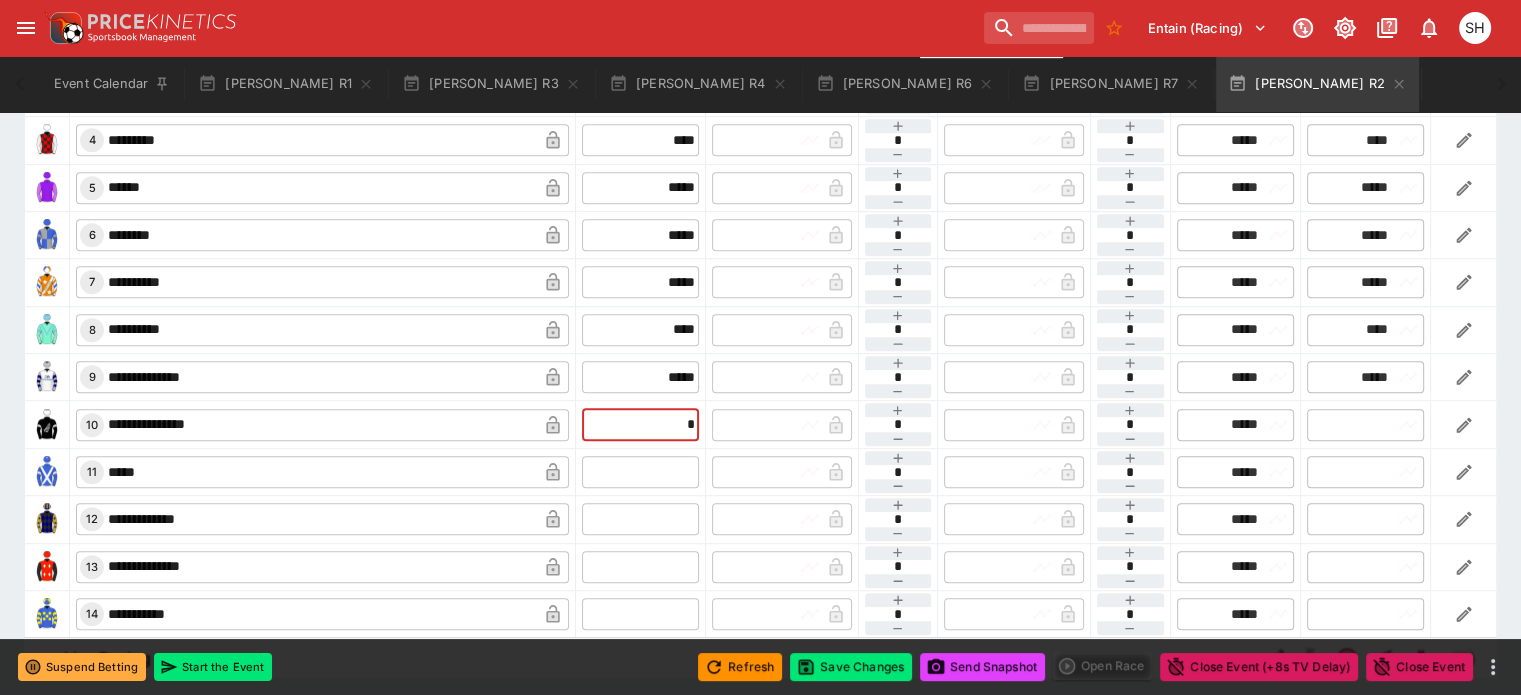 type on "**" 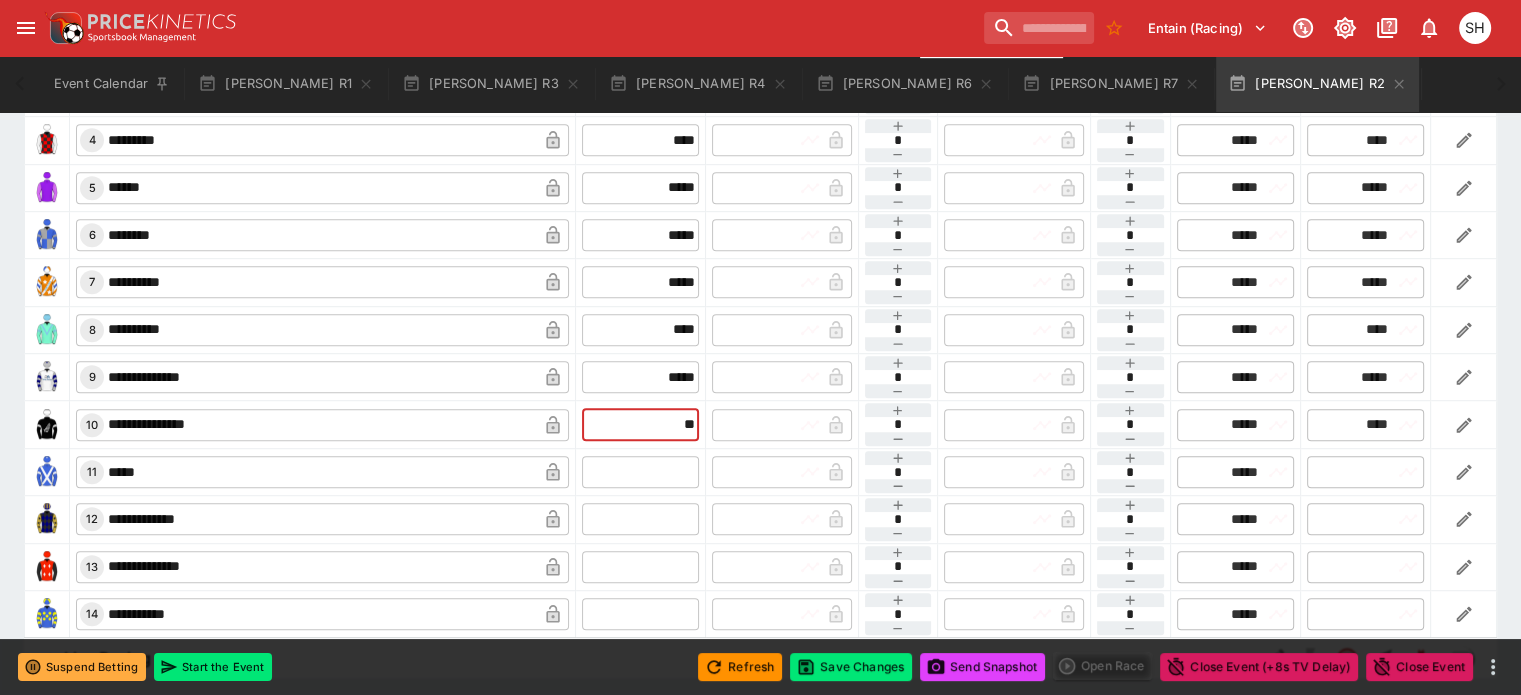 type on "****" 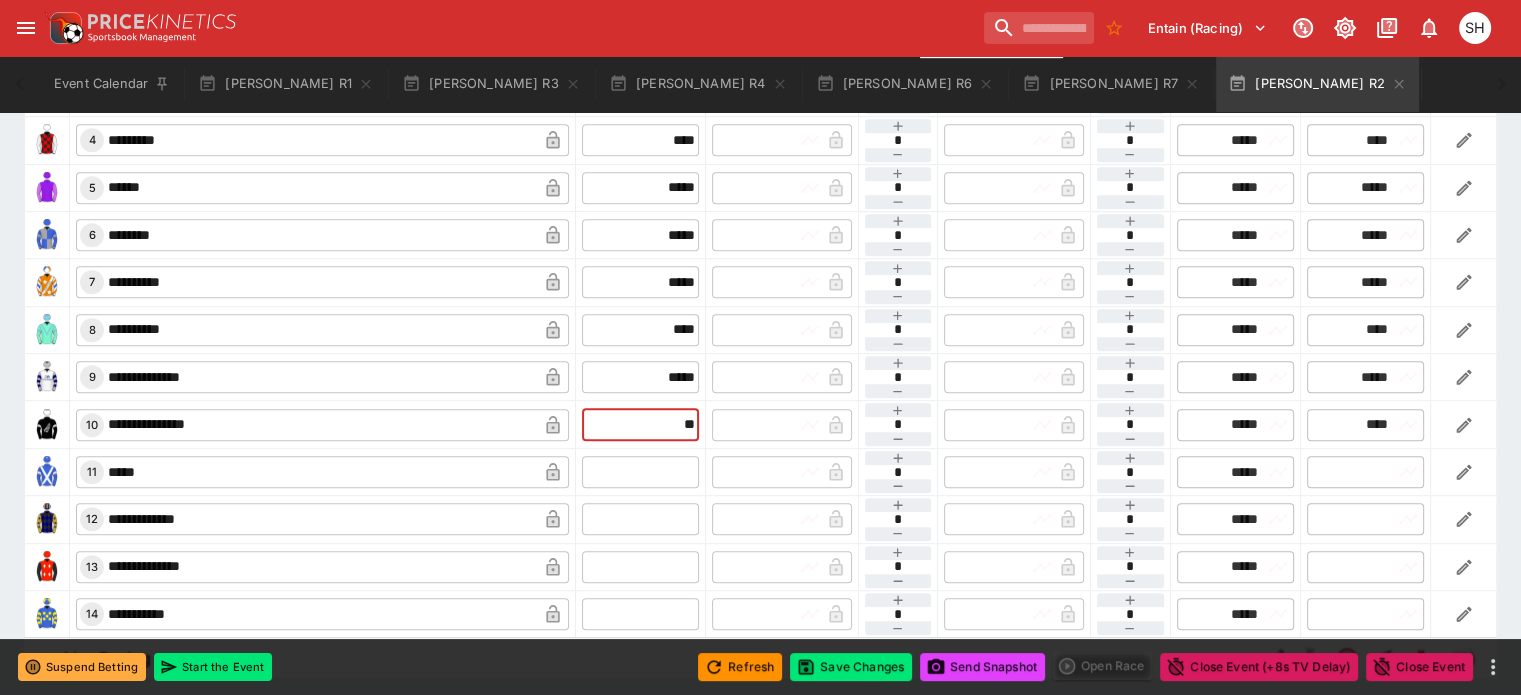 click at bounding box center [640, 472] 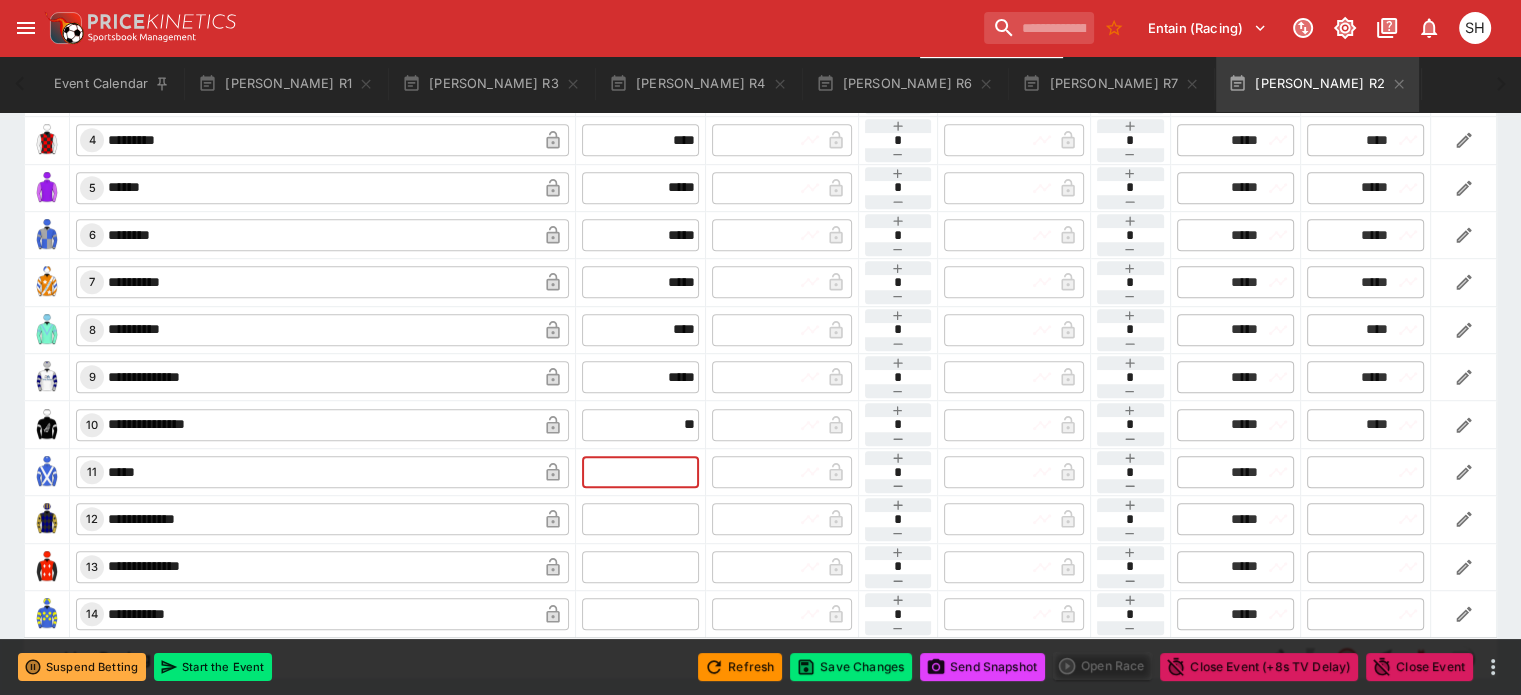 type on "****" 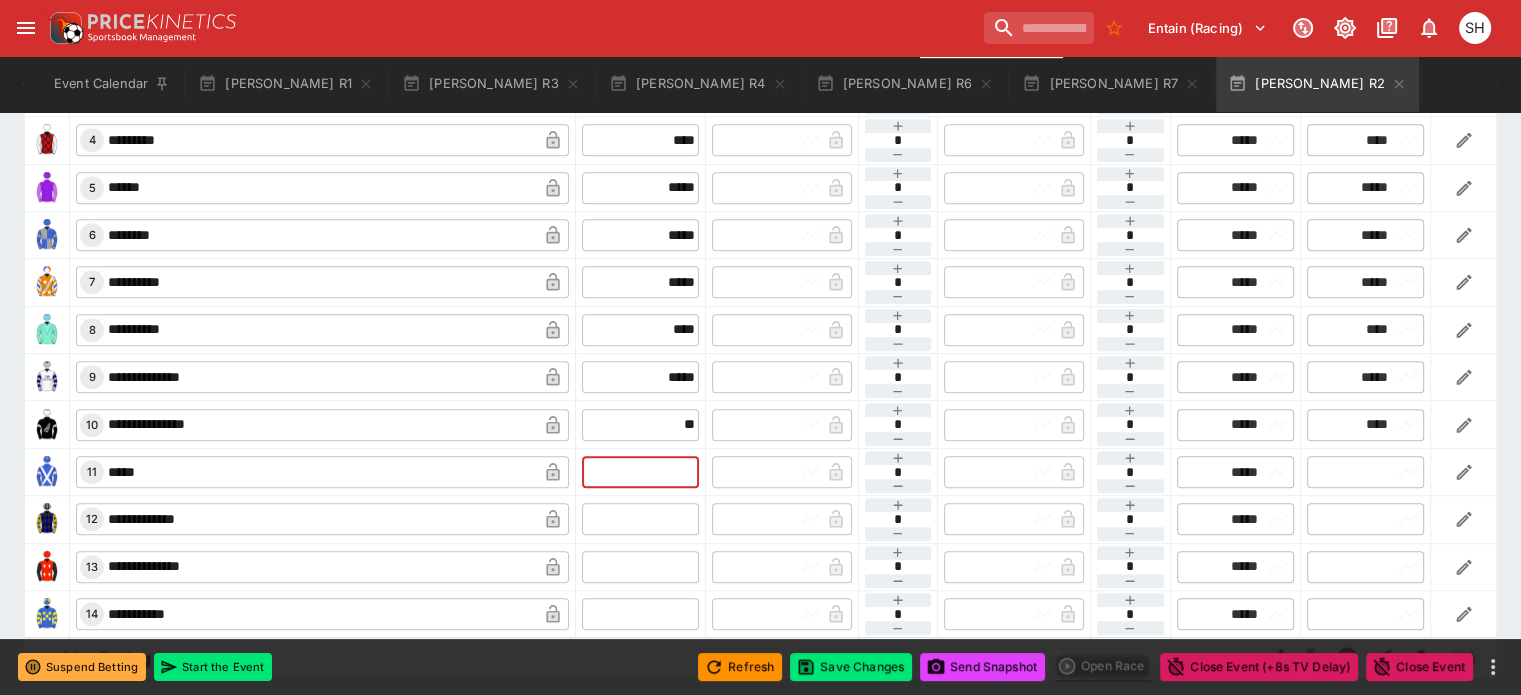 type on "*****" 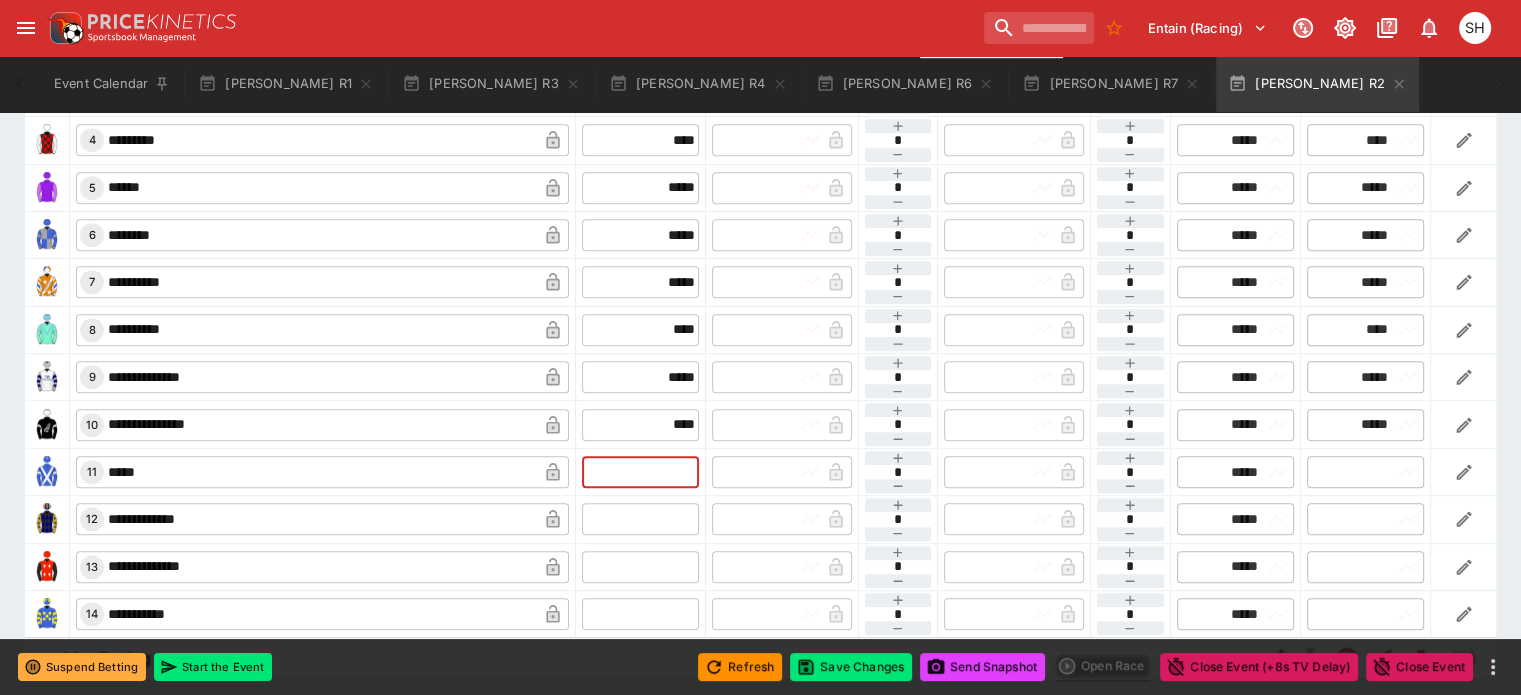 type on "*****" 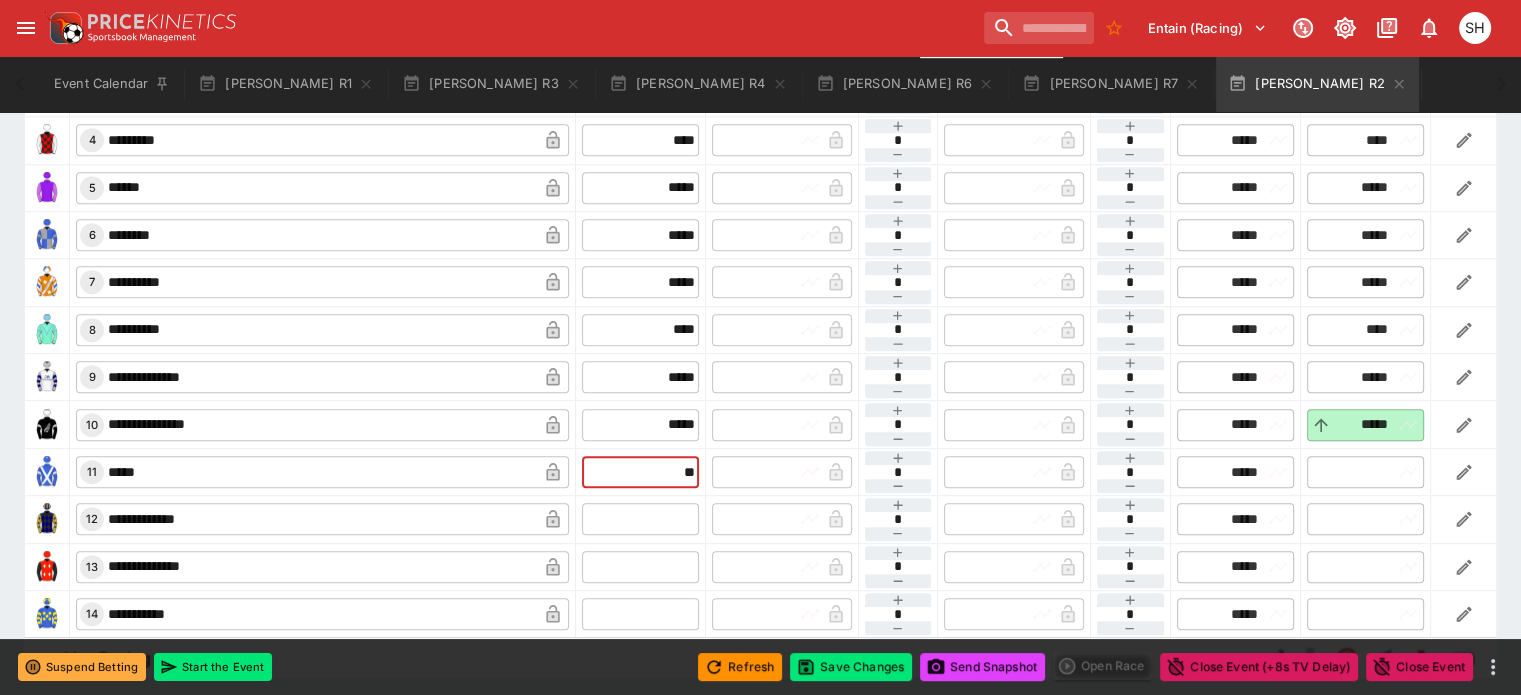 type on "**" 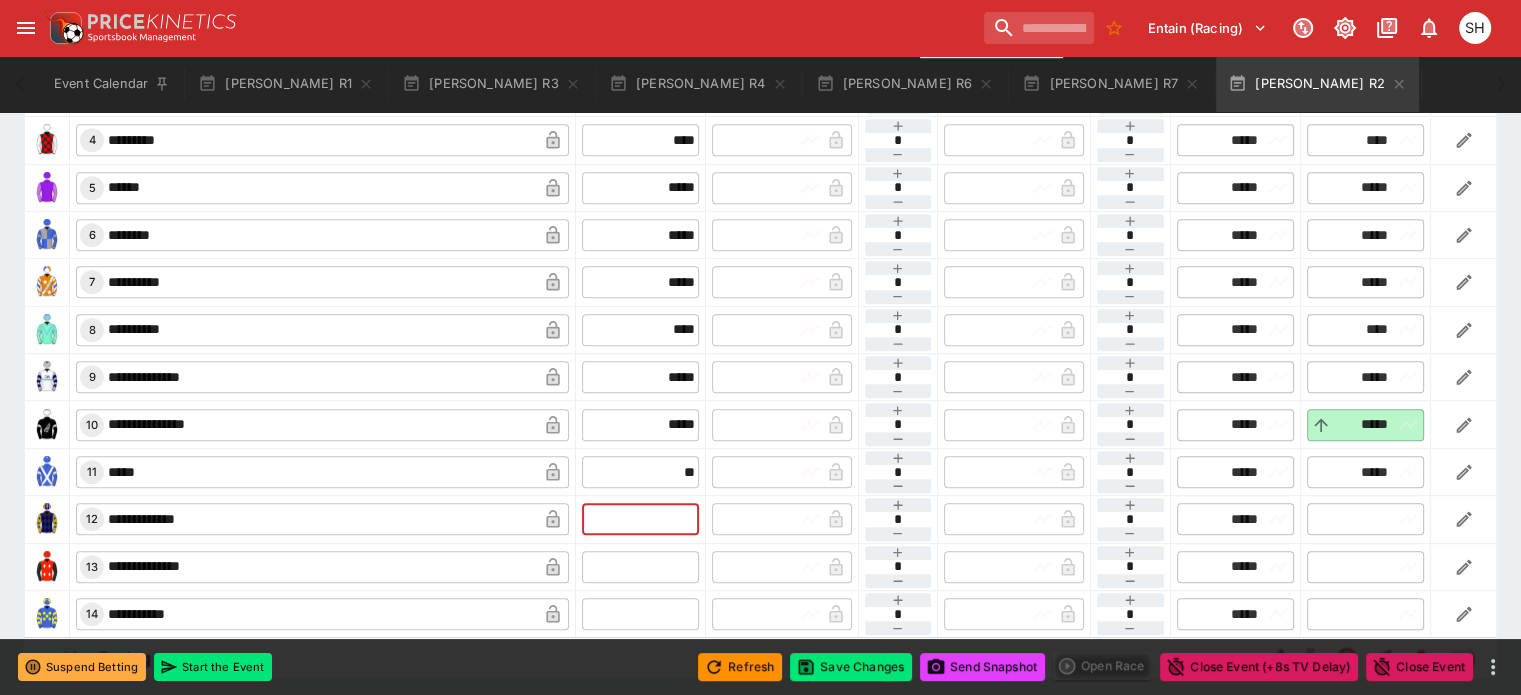 type on "*****" 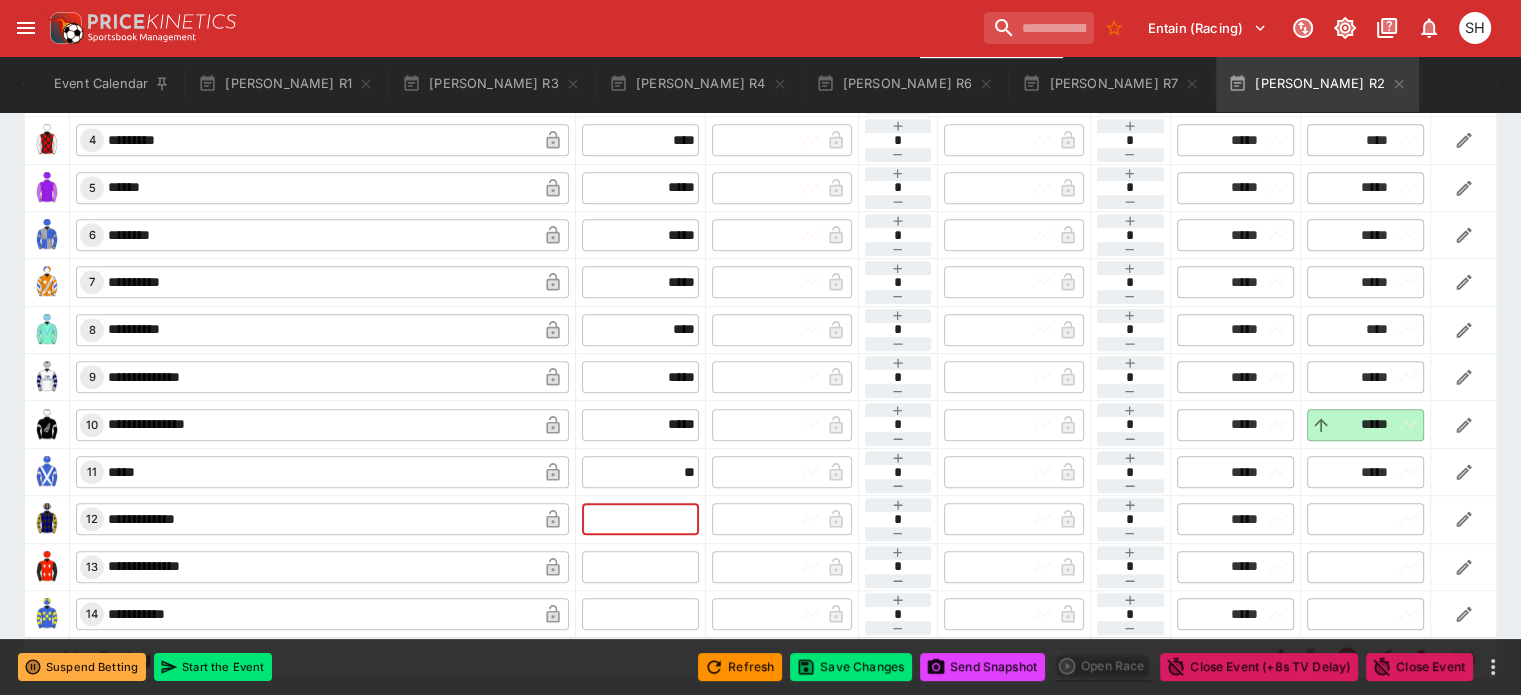 type on "*****" 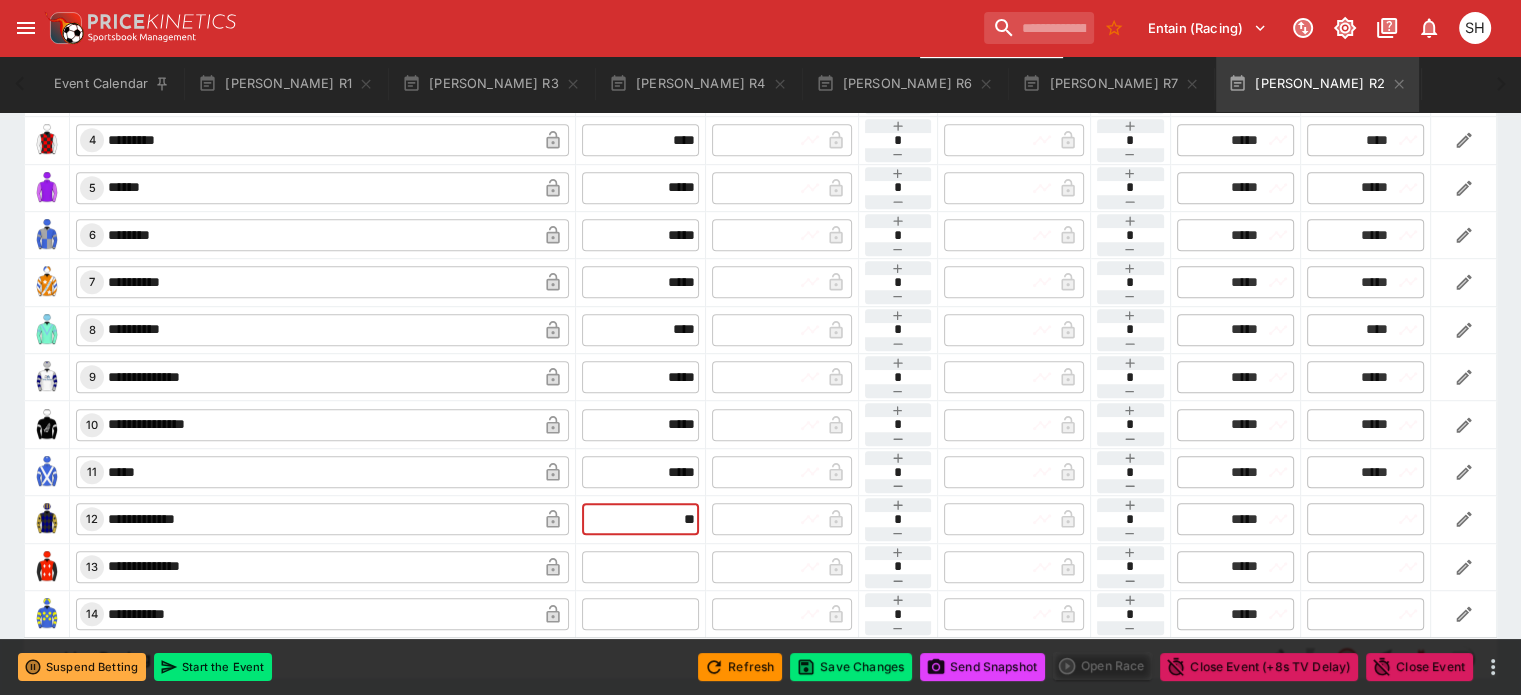 type on "**" 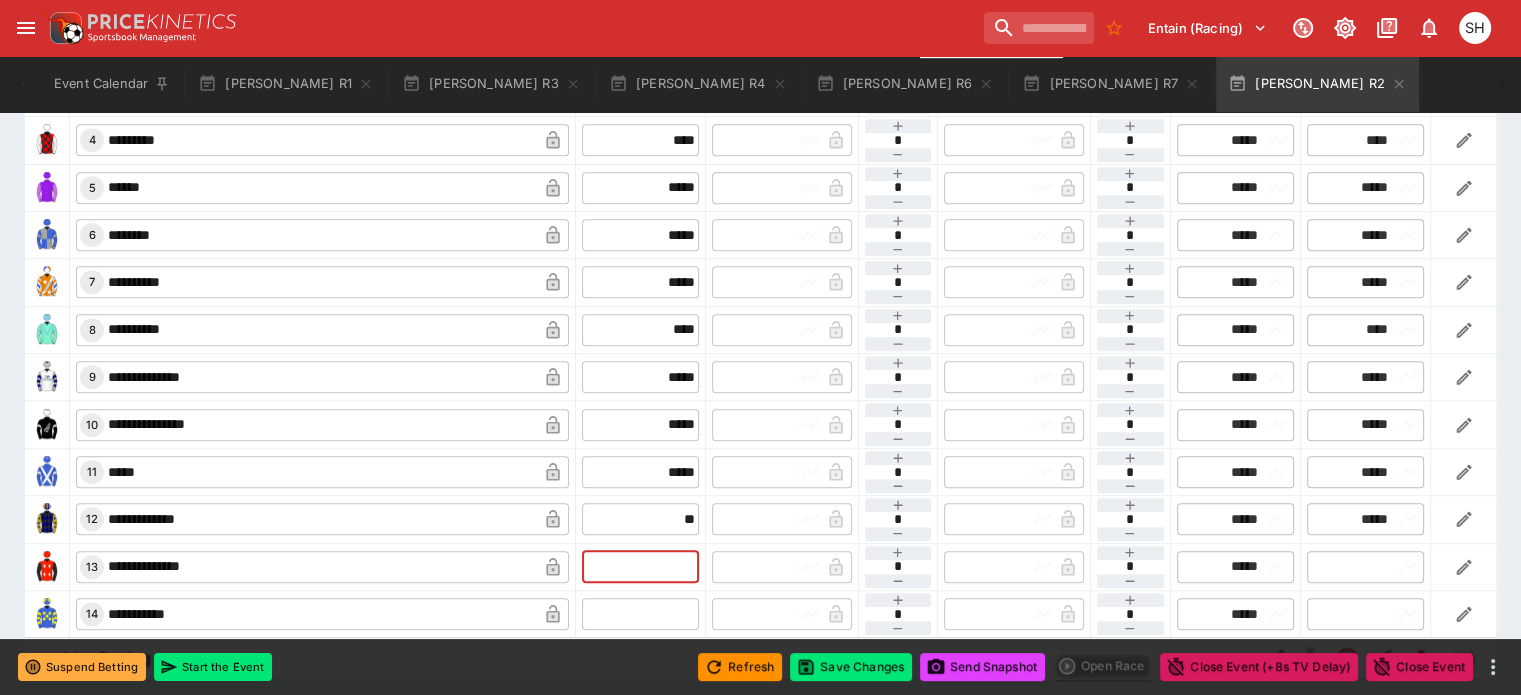 type on "*****" 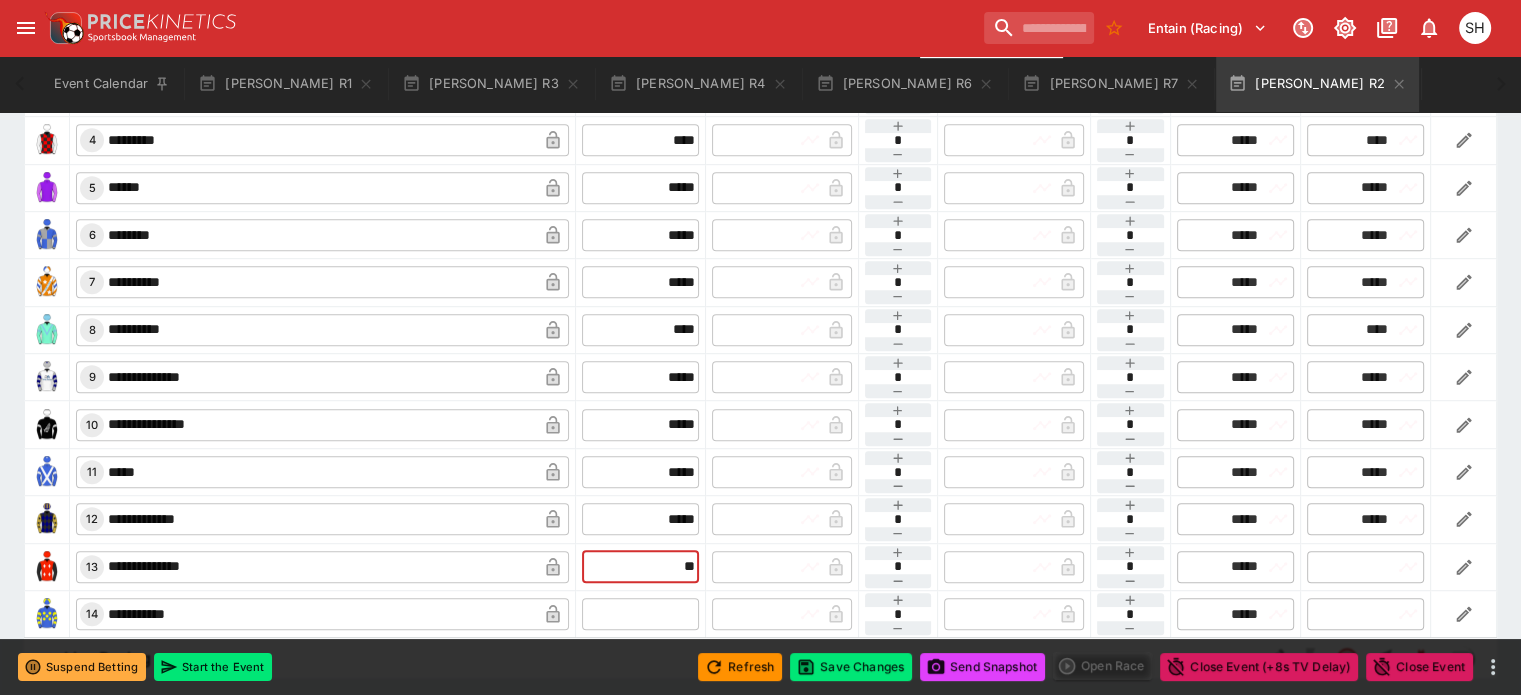 type on "**" 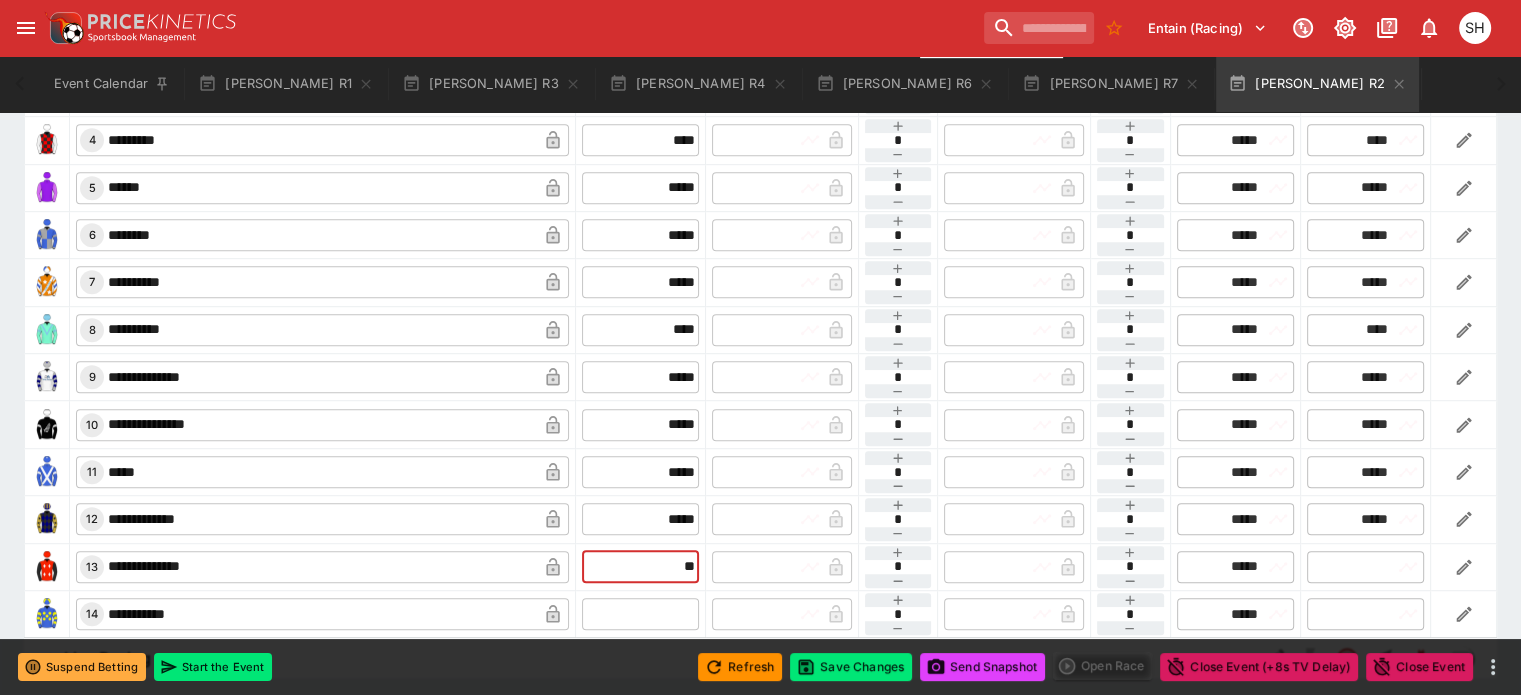 click at bounding box center (640, 614) 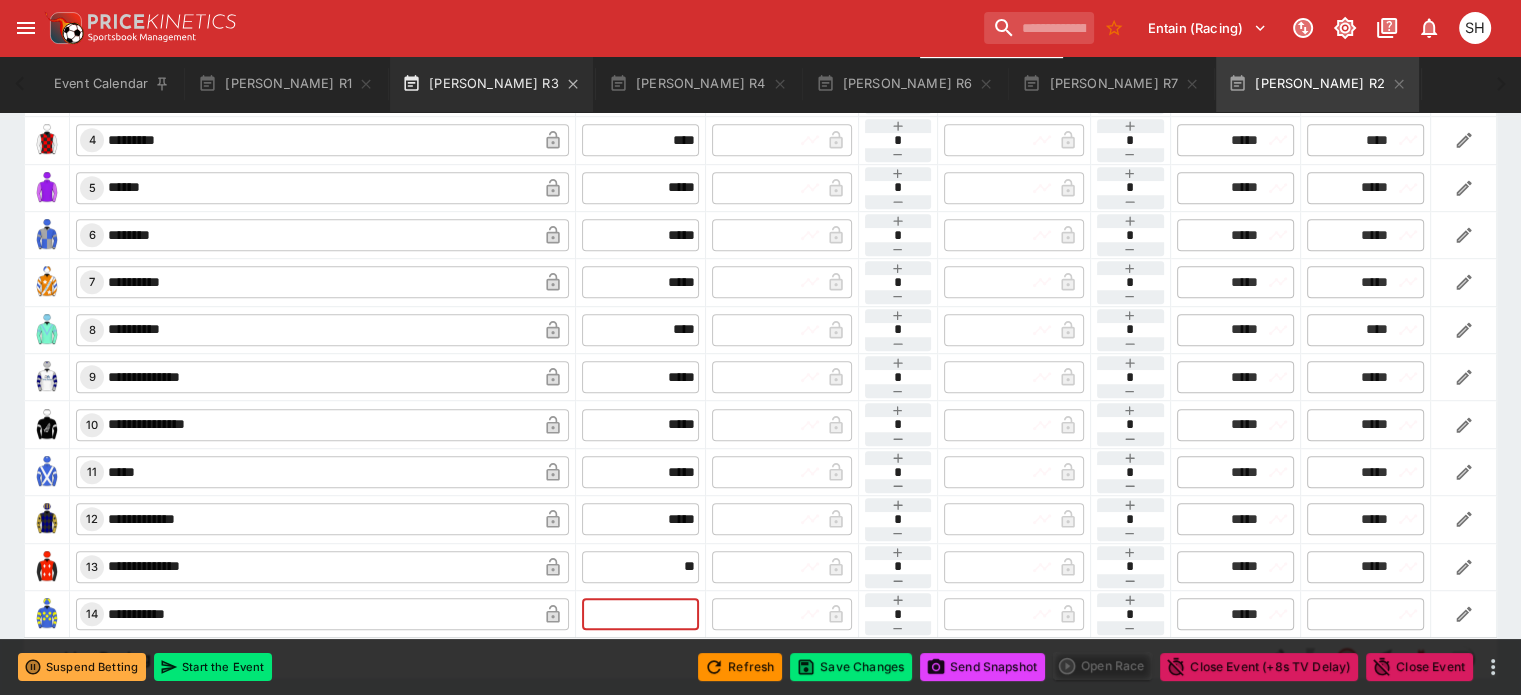 type on "*****" 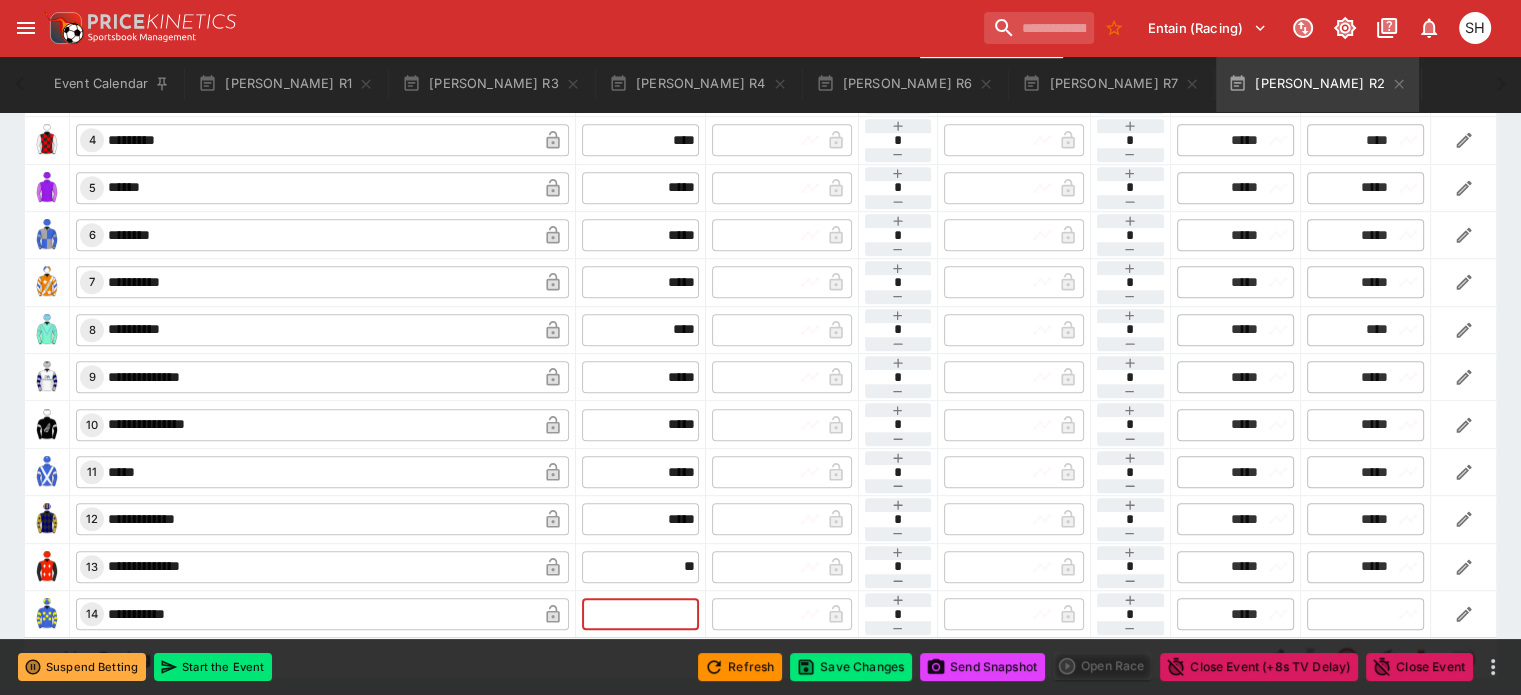 type on "*****" 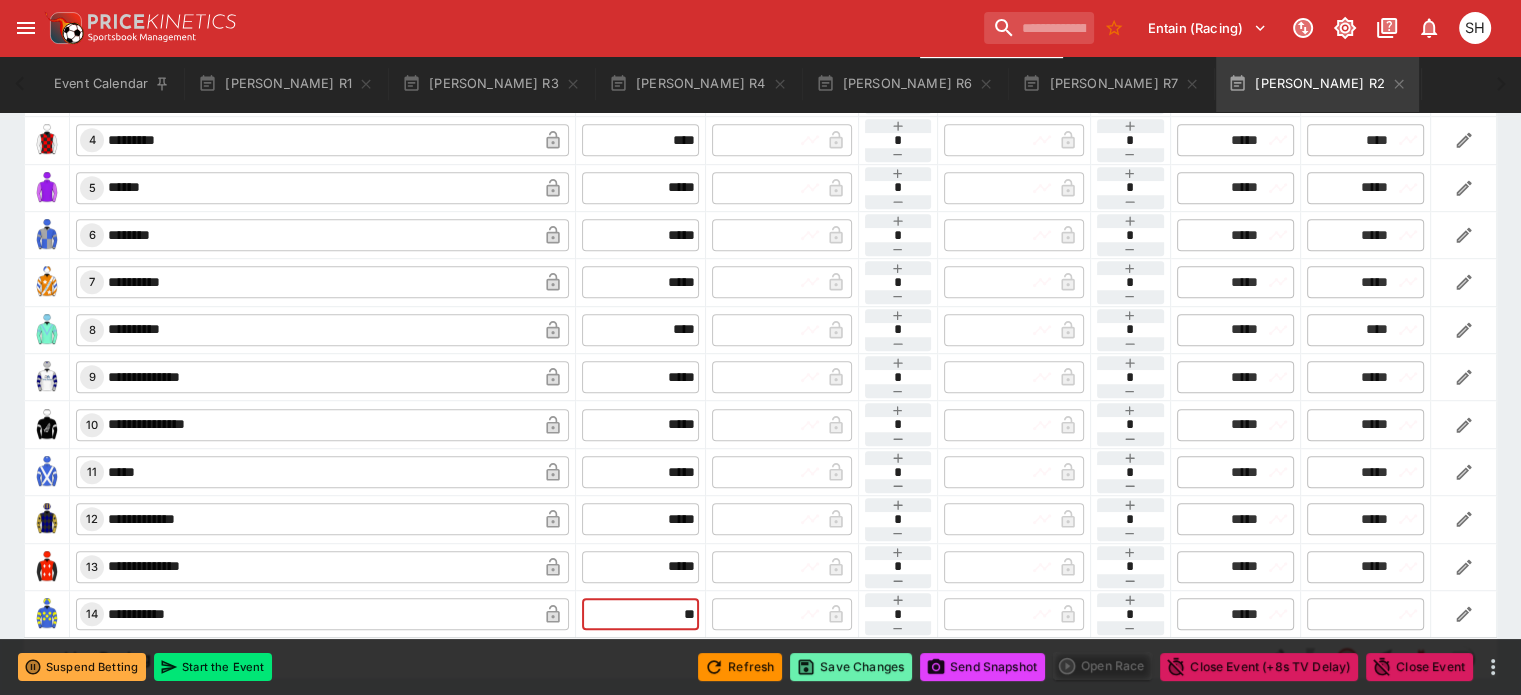 type on "**" 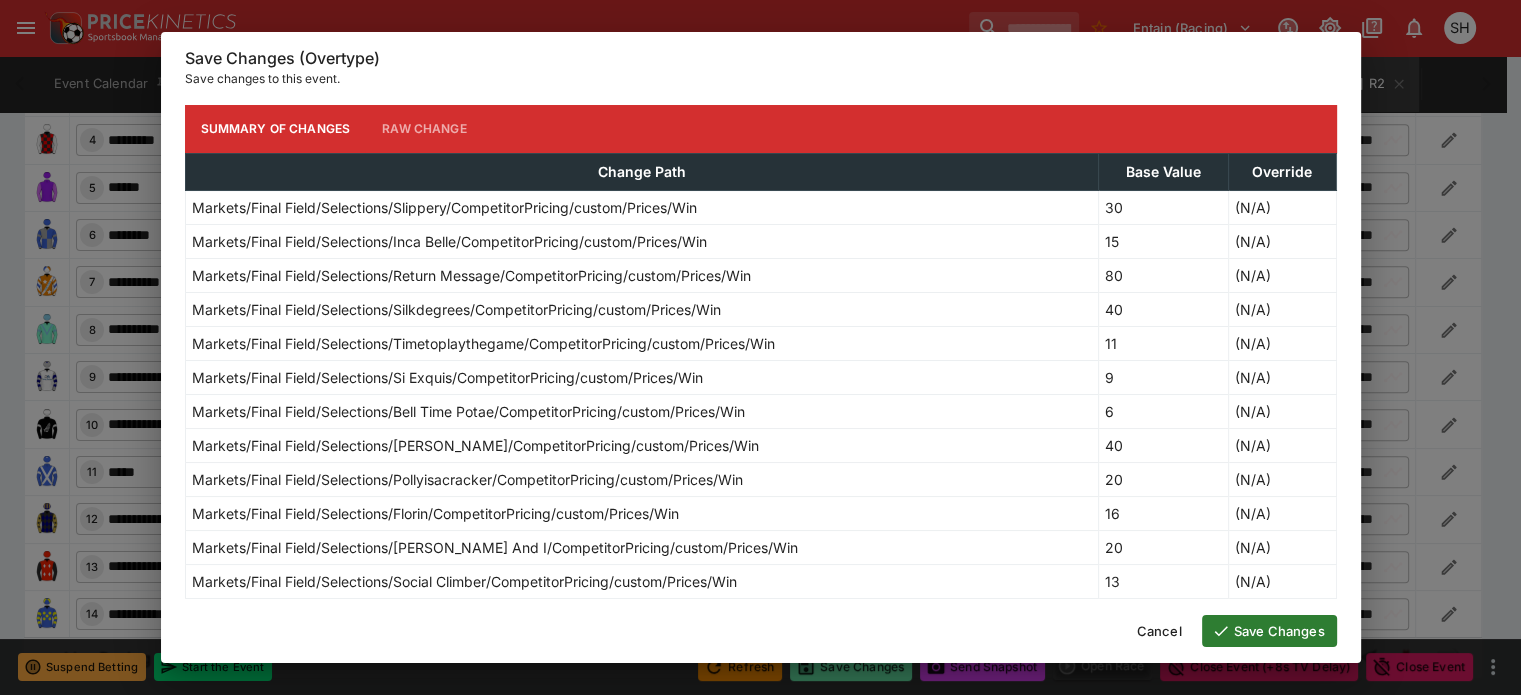 type on "*****" 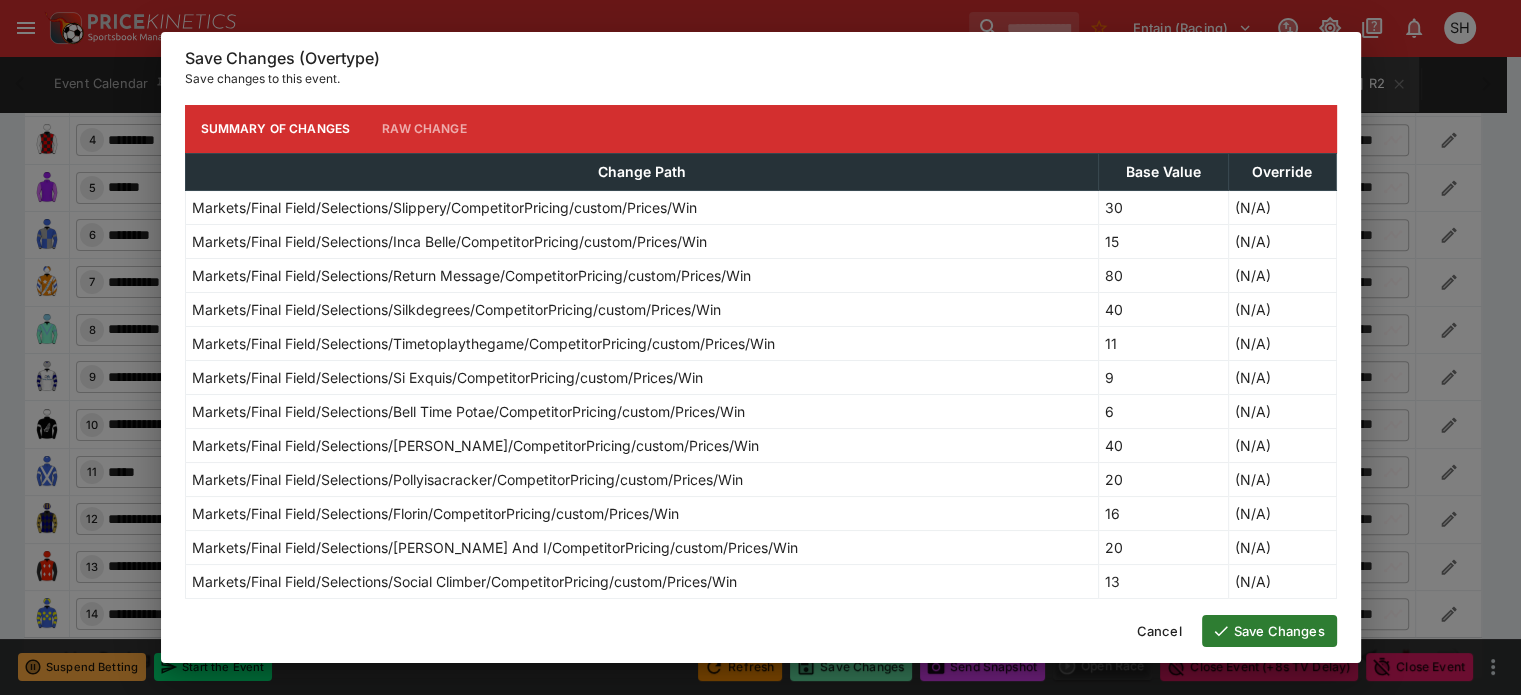type on "*****" 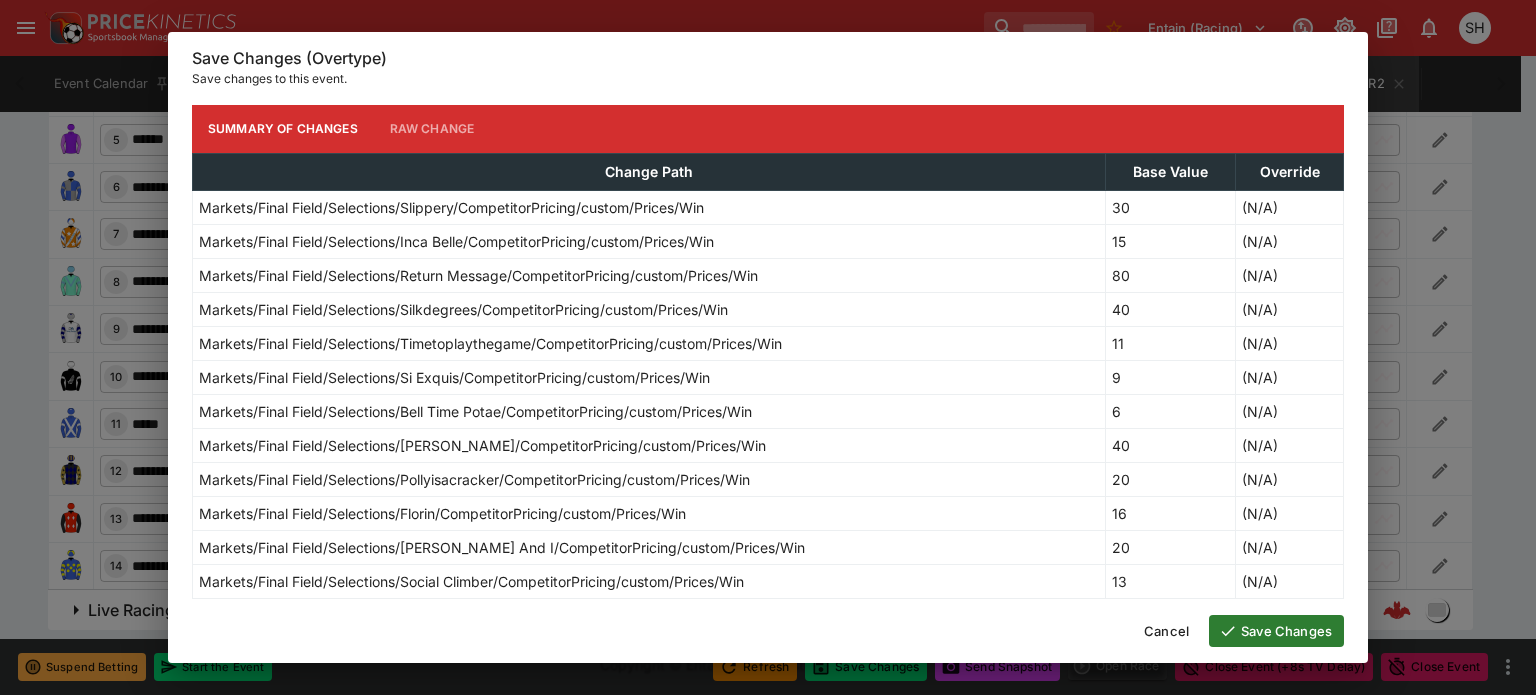 click on "Save Changes" at bounding box center (1276, 631) 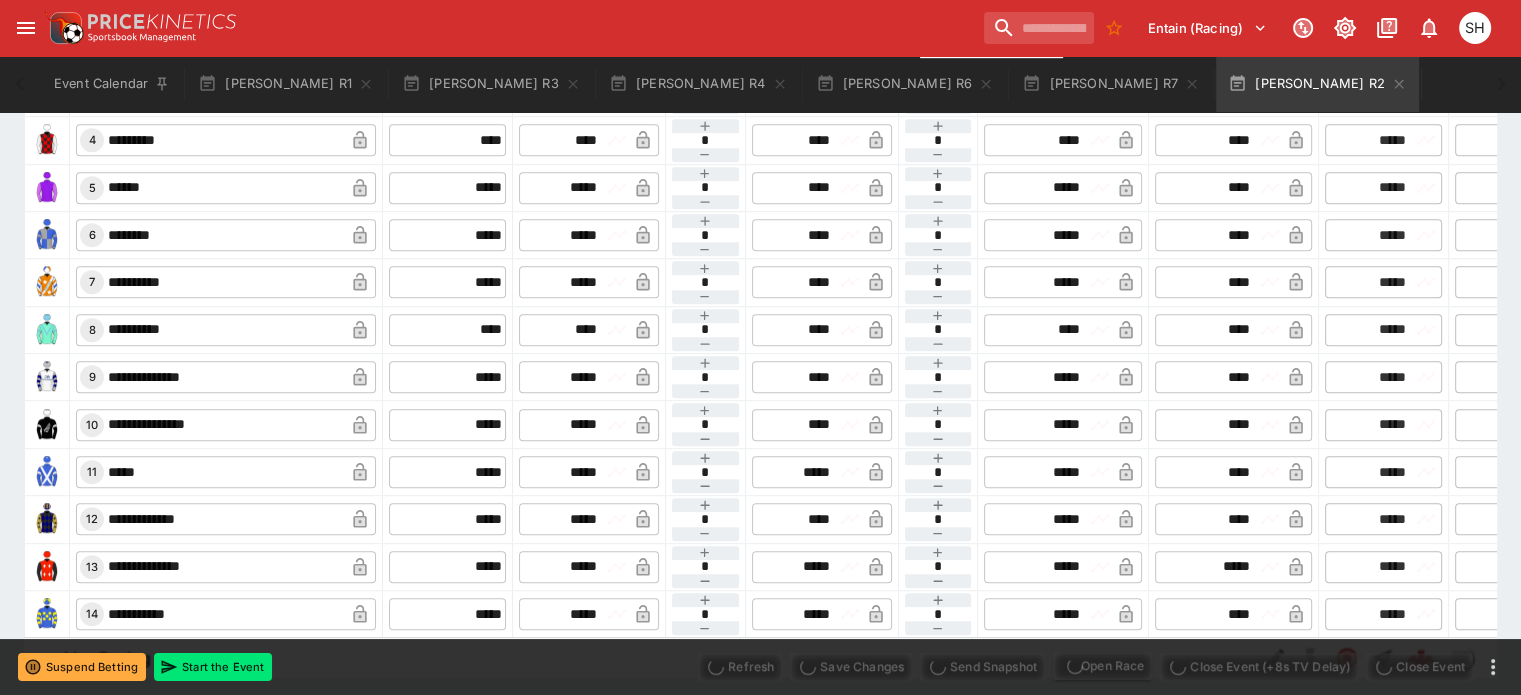 type on "**********" 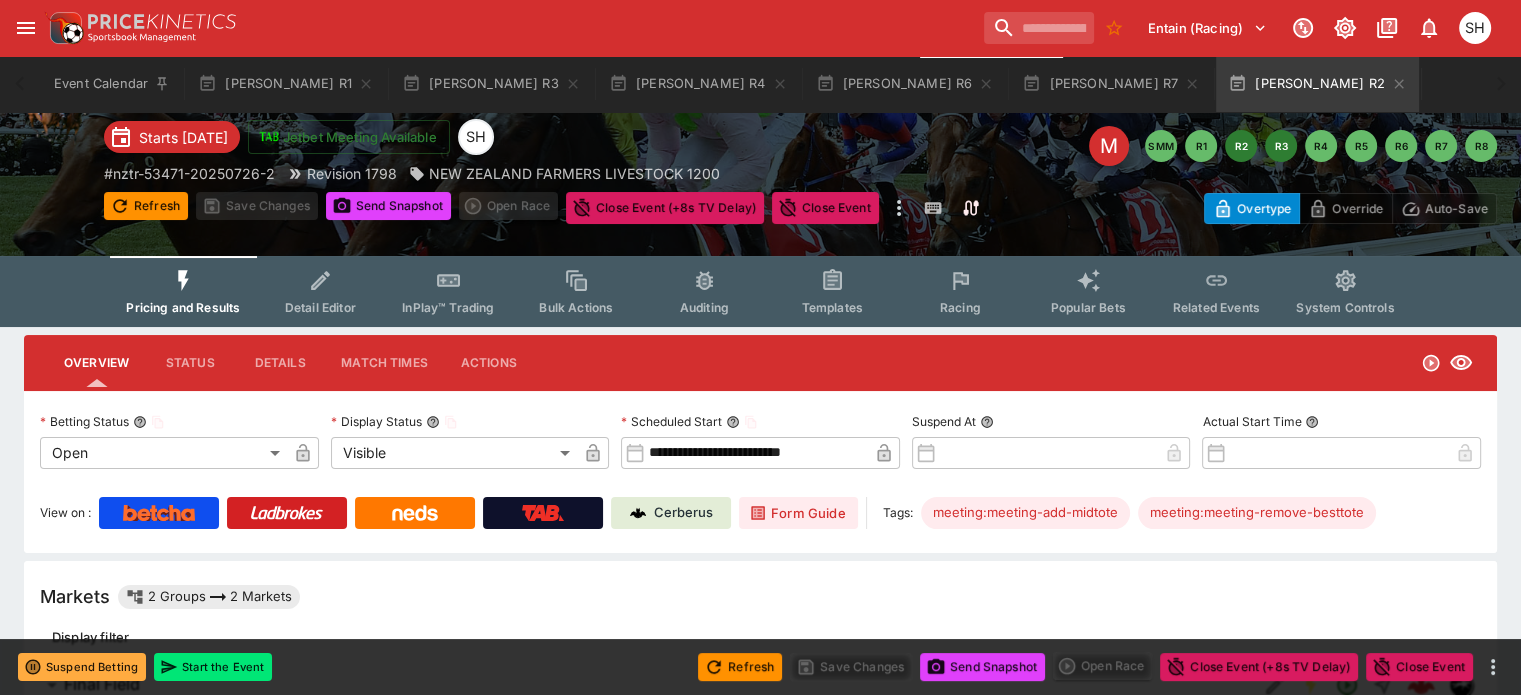scroll, scrollTop: 0, scrollLeft: 0, axis: both 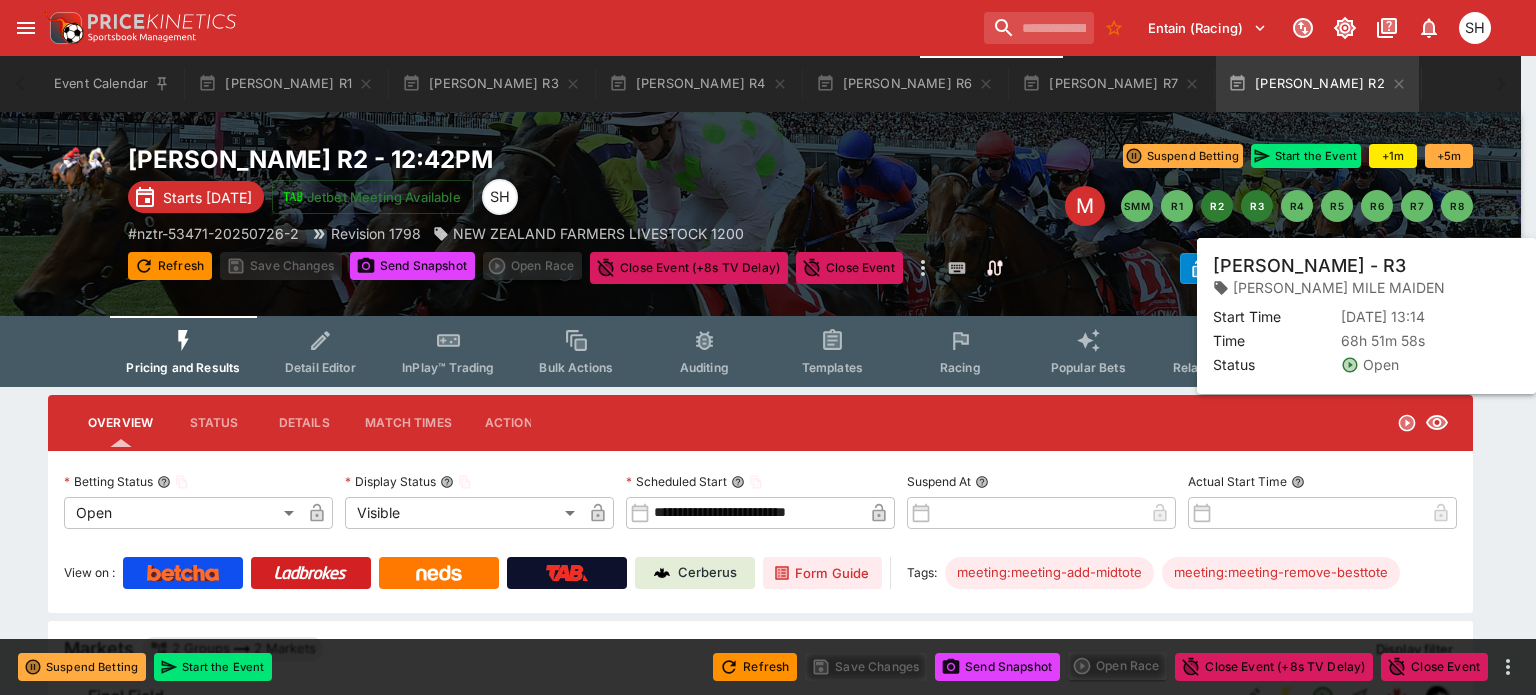 click on "R3" at bounding box center [1257, 206] 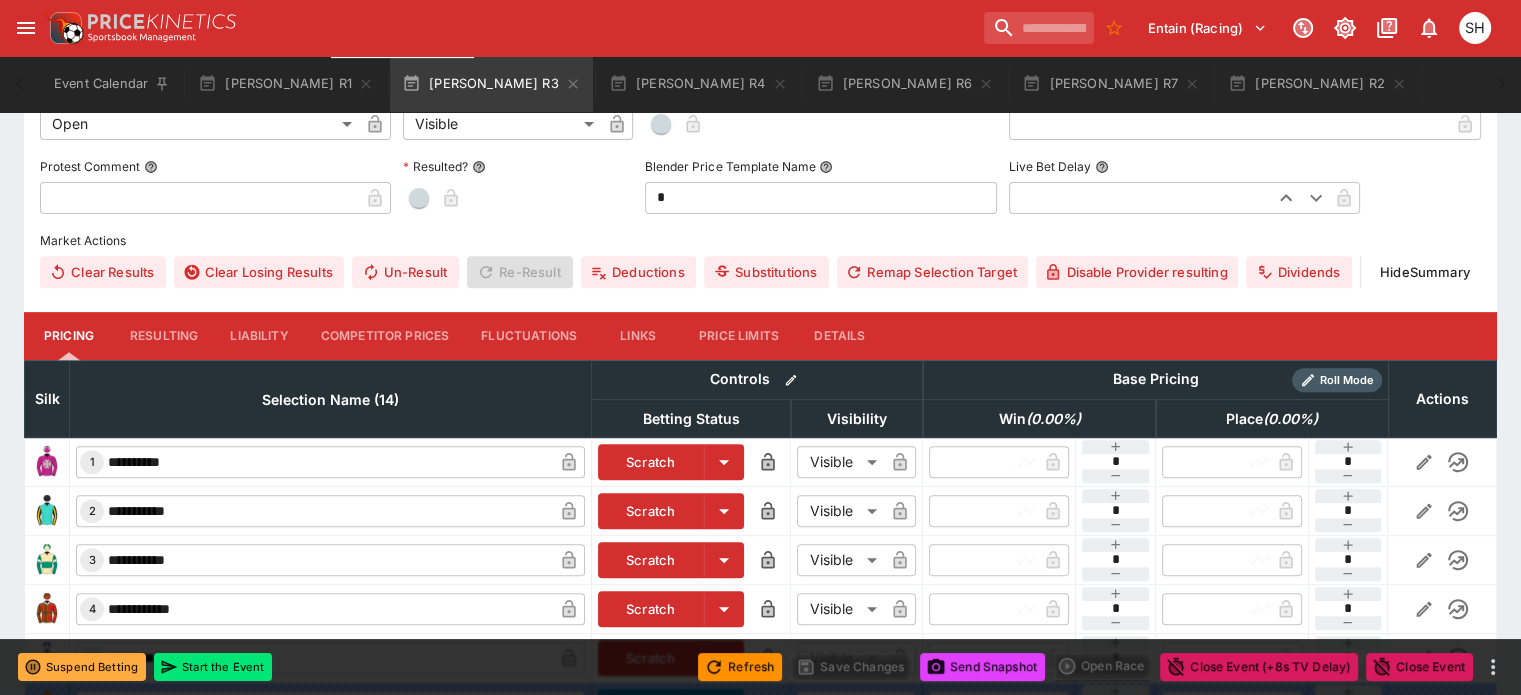 scroll, scrollTop: 700, scrollLeft: 0, axis: vertical 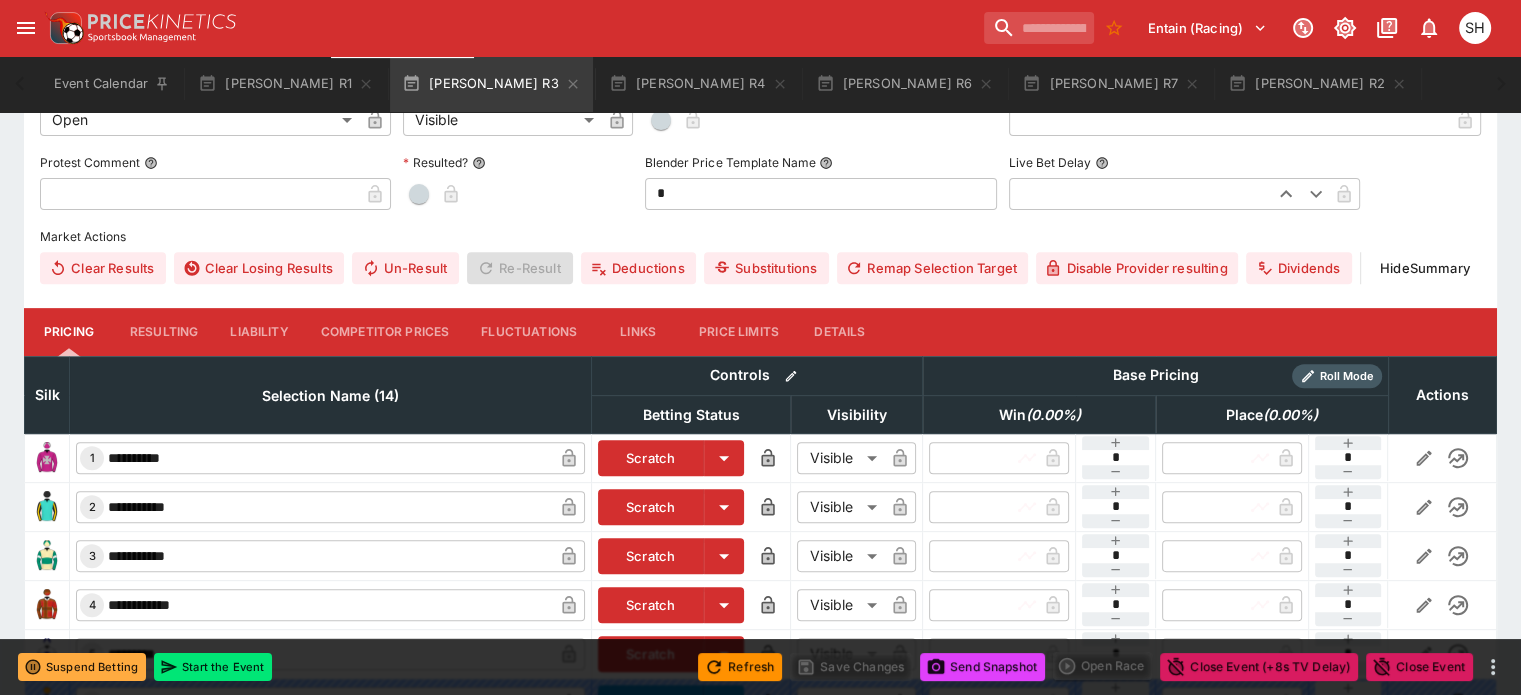 click on "Competitor Prices" at bounding box center (385, 332) 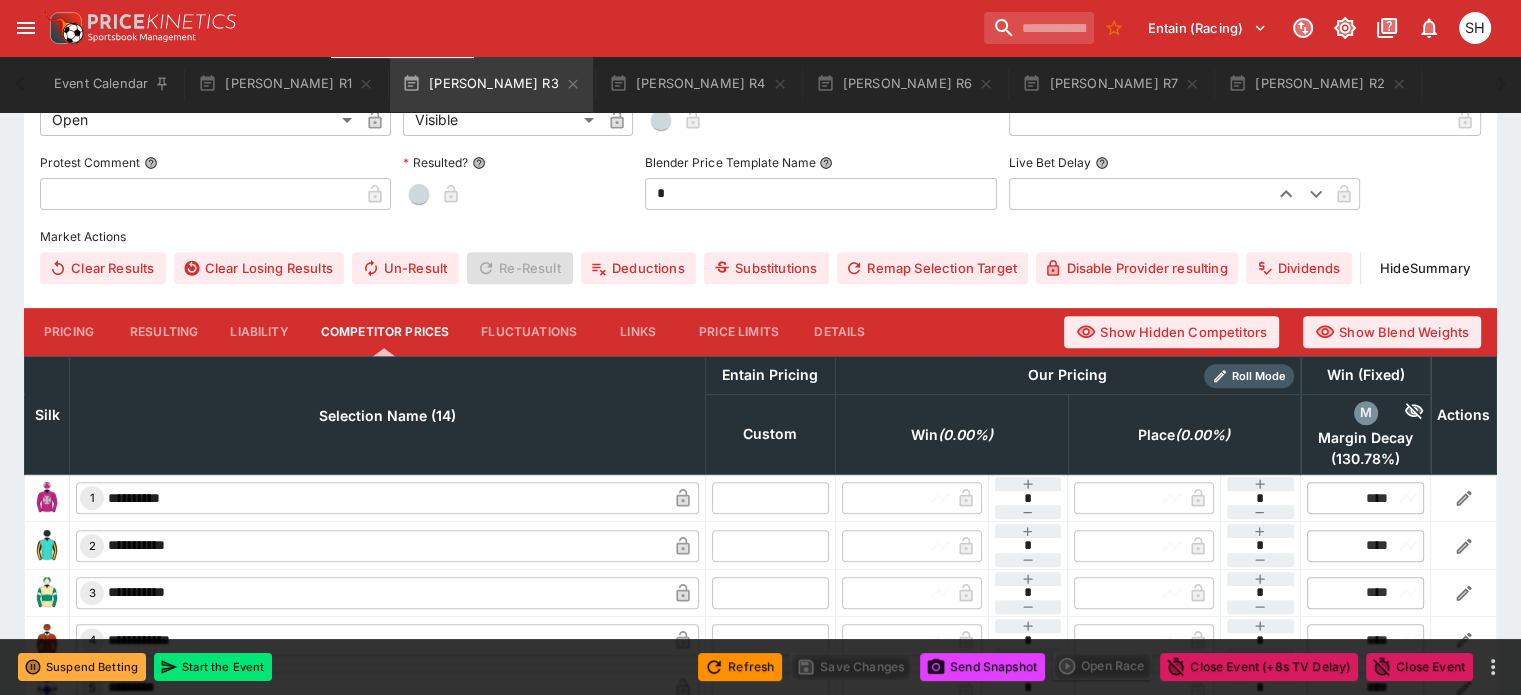 click at bounding box center (770, 498) 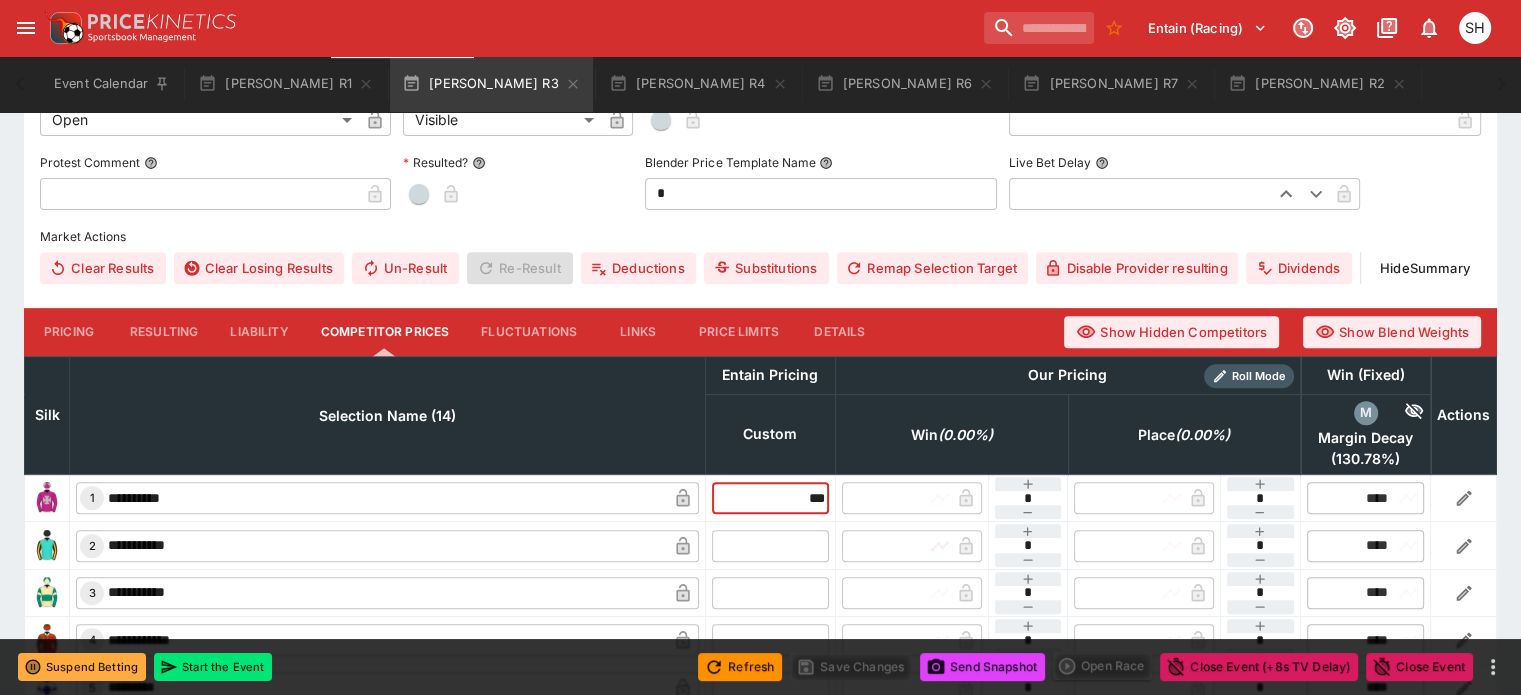 click at bounding box center (770, 545) 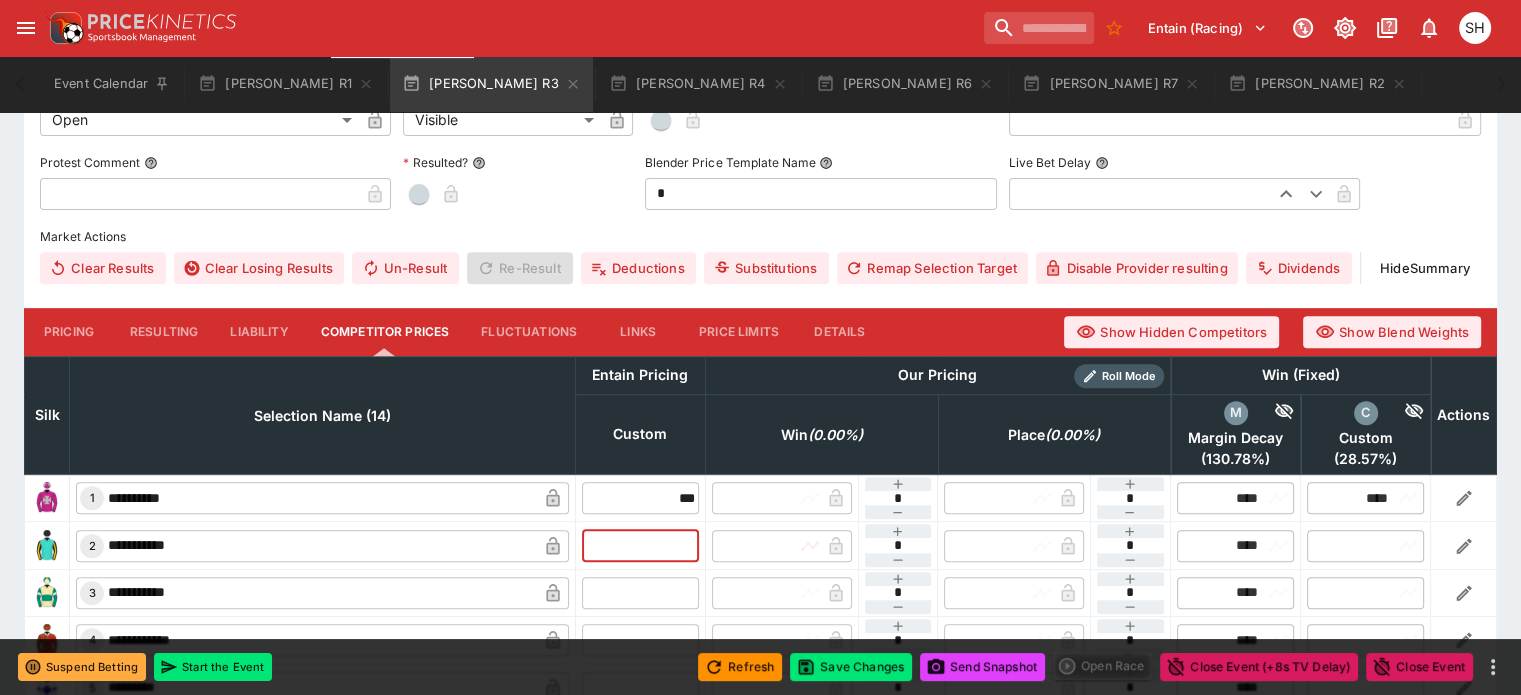 type on "****" 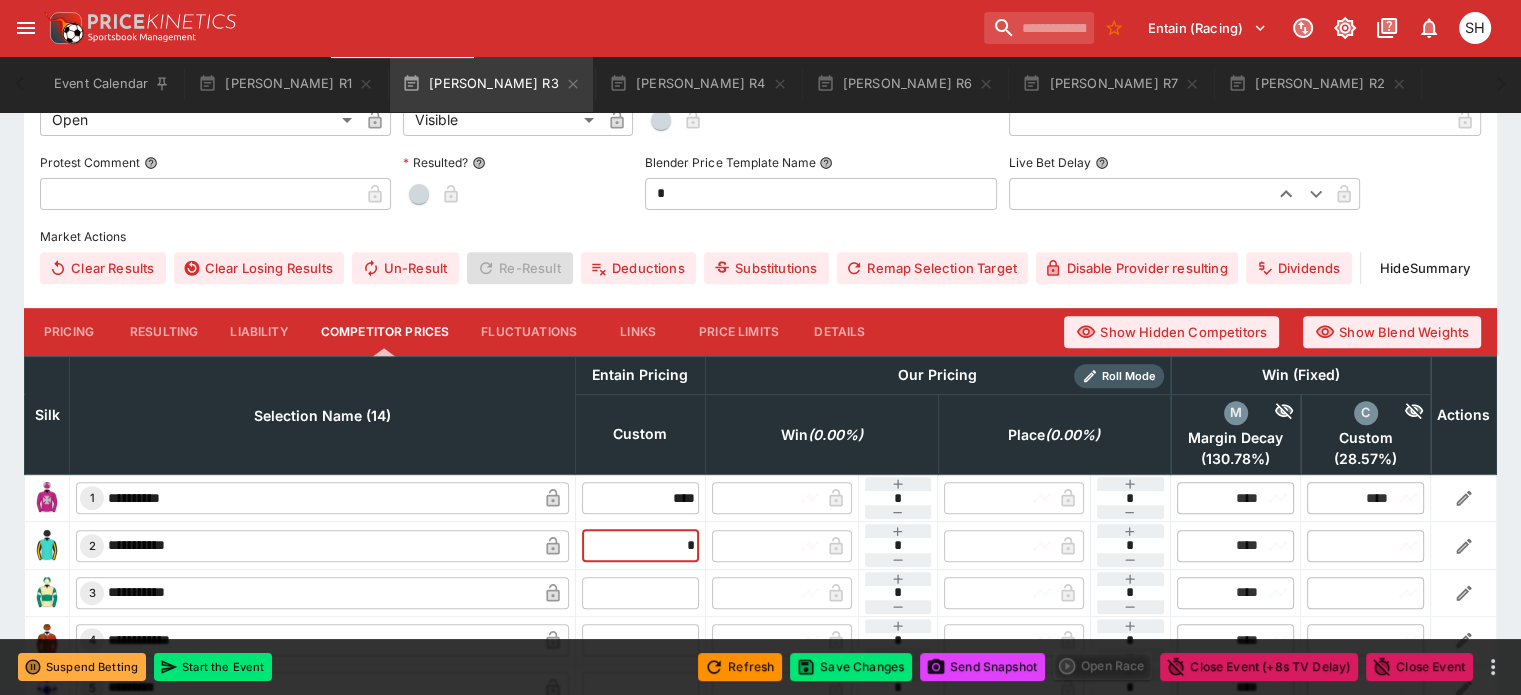 type on "*" 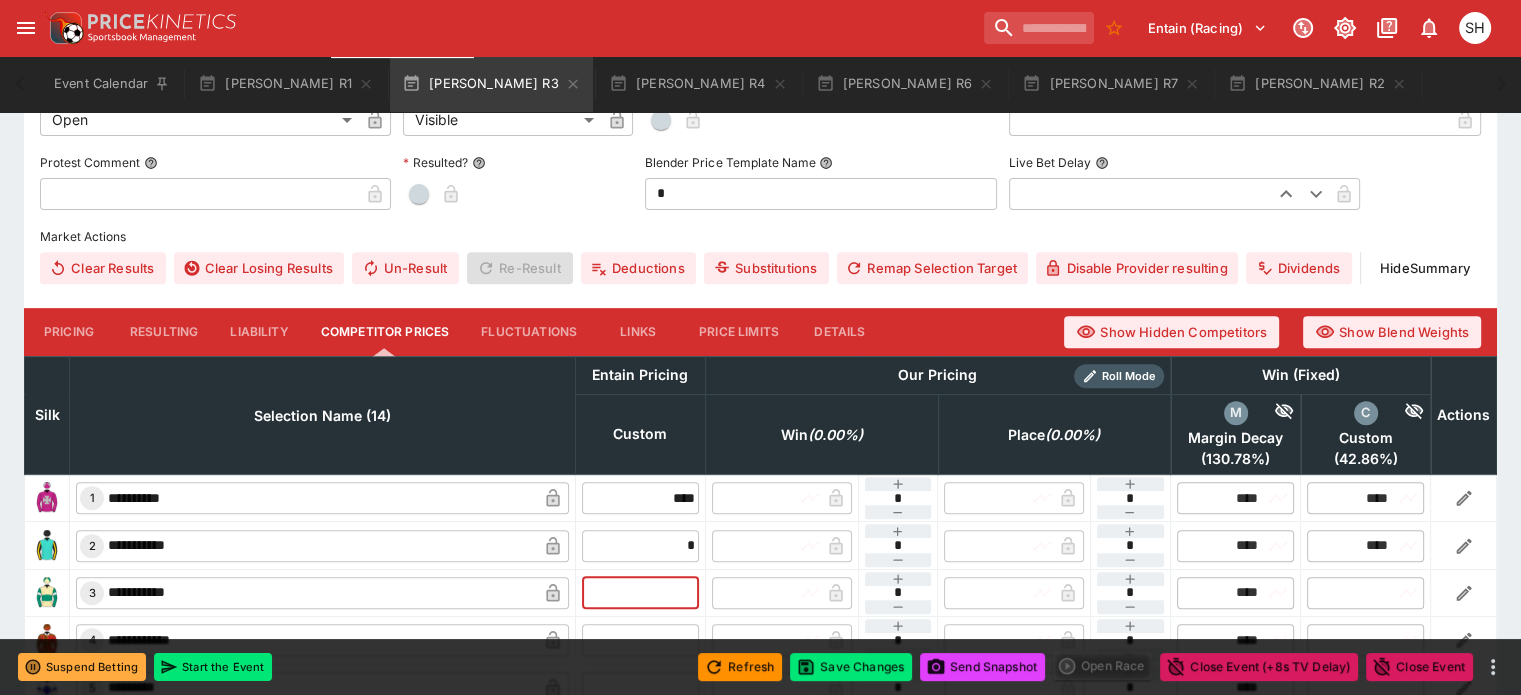 type on "****" 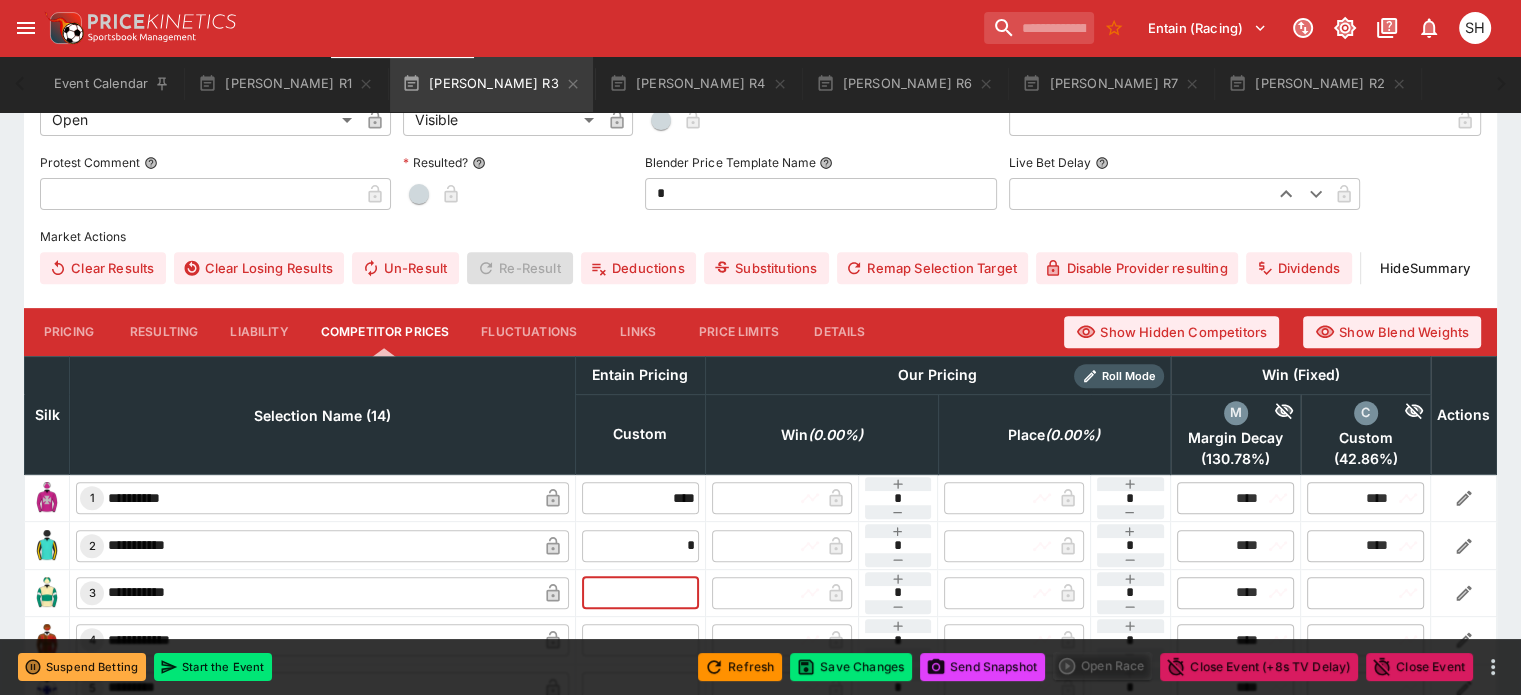 type on "****" 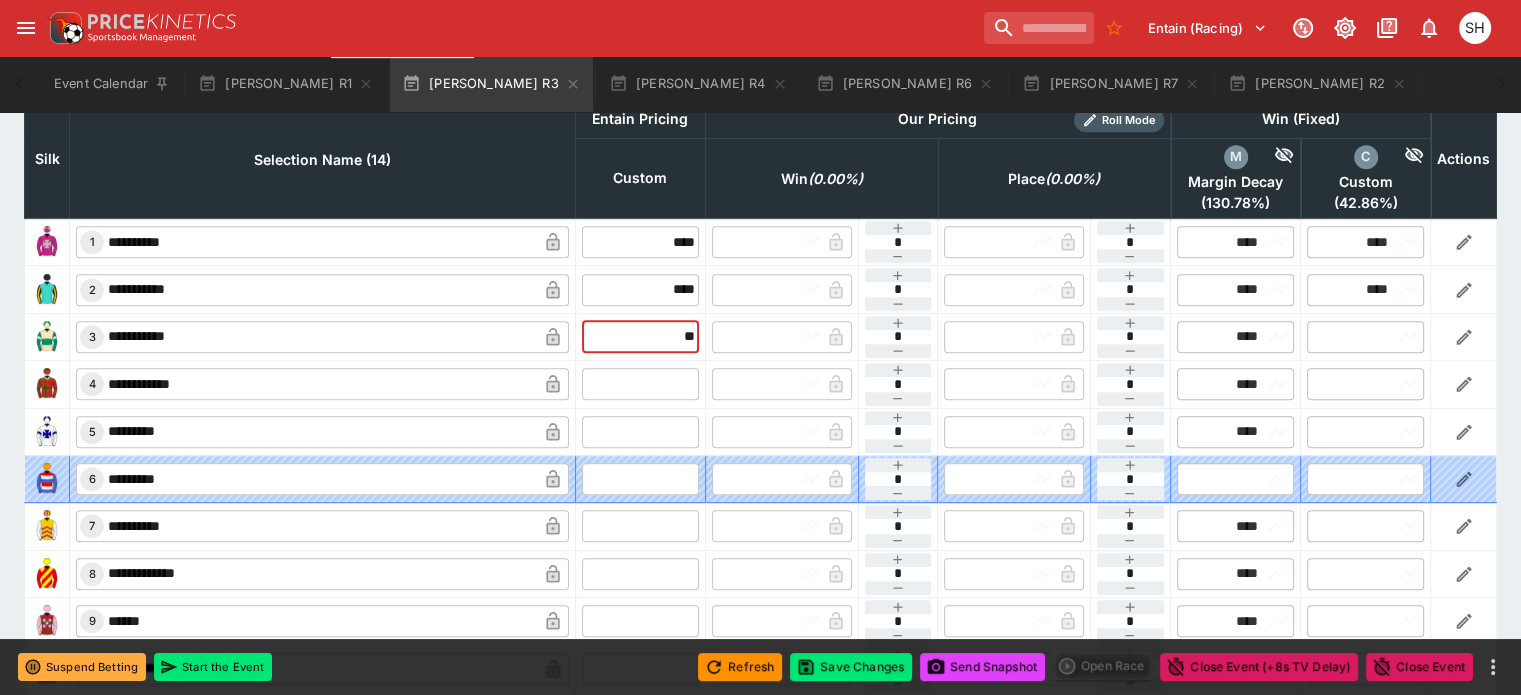 scroll, scrollTop: 1000, scrollLeft: 0, axis: vertical 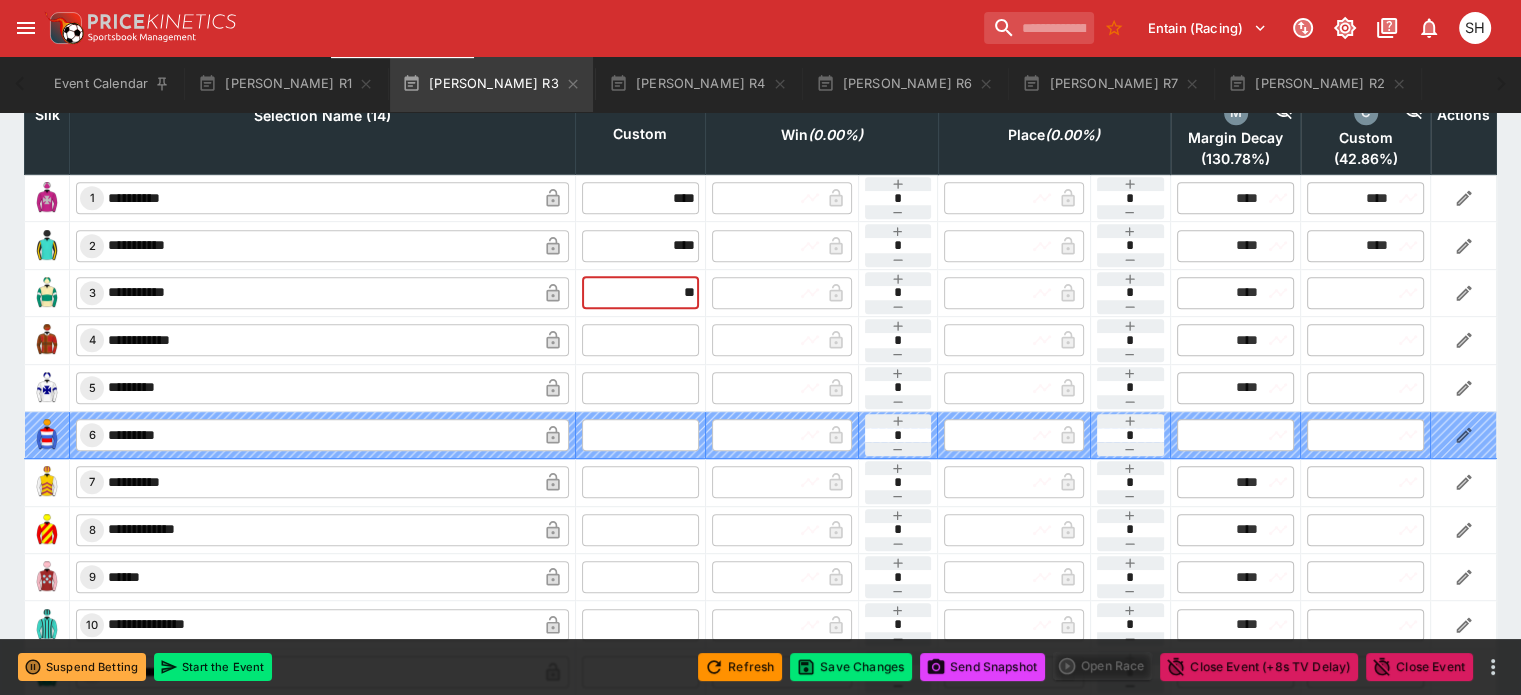 type on "**" 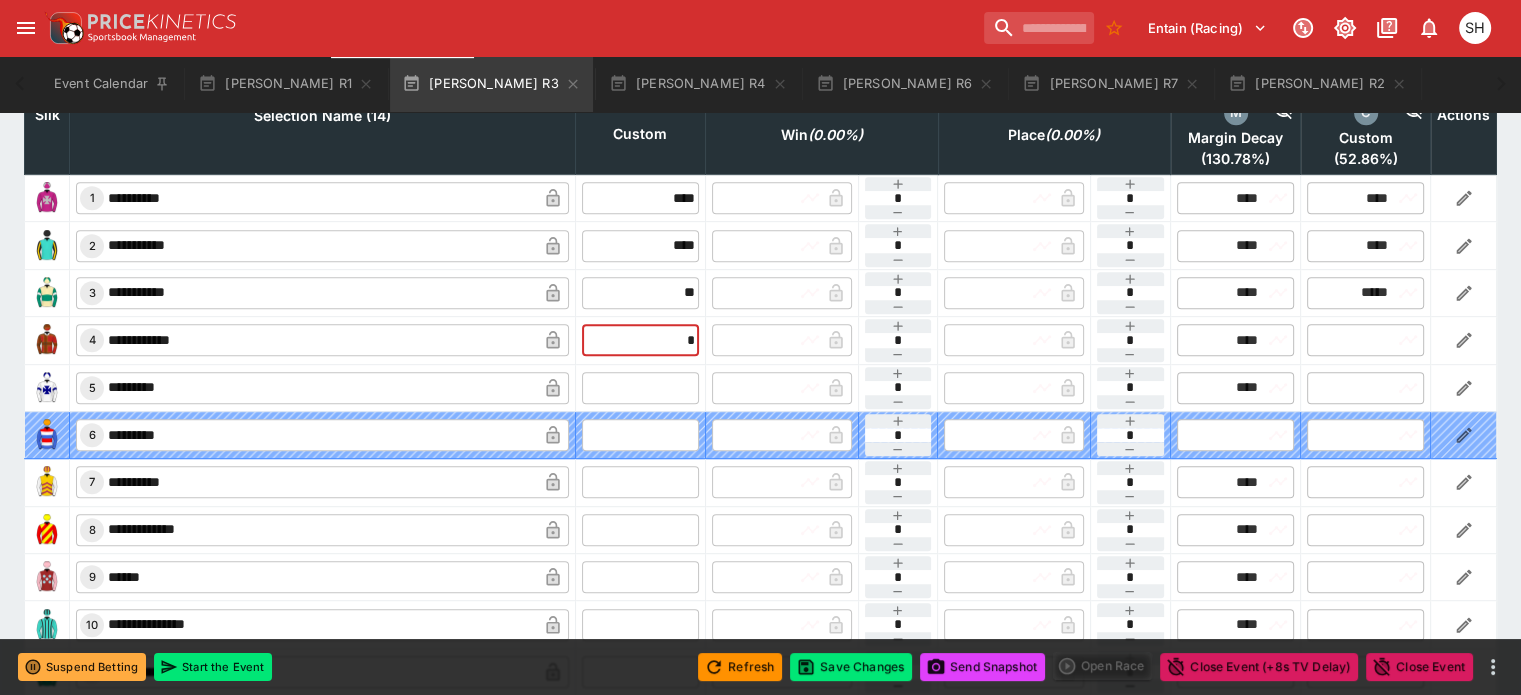 type on "*" 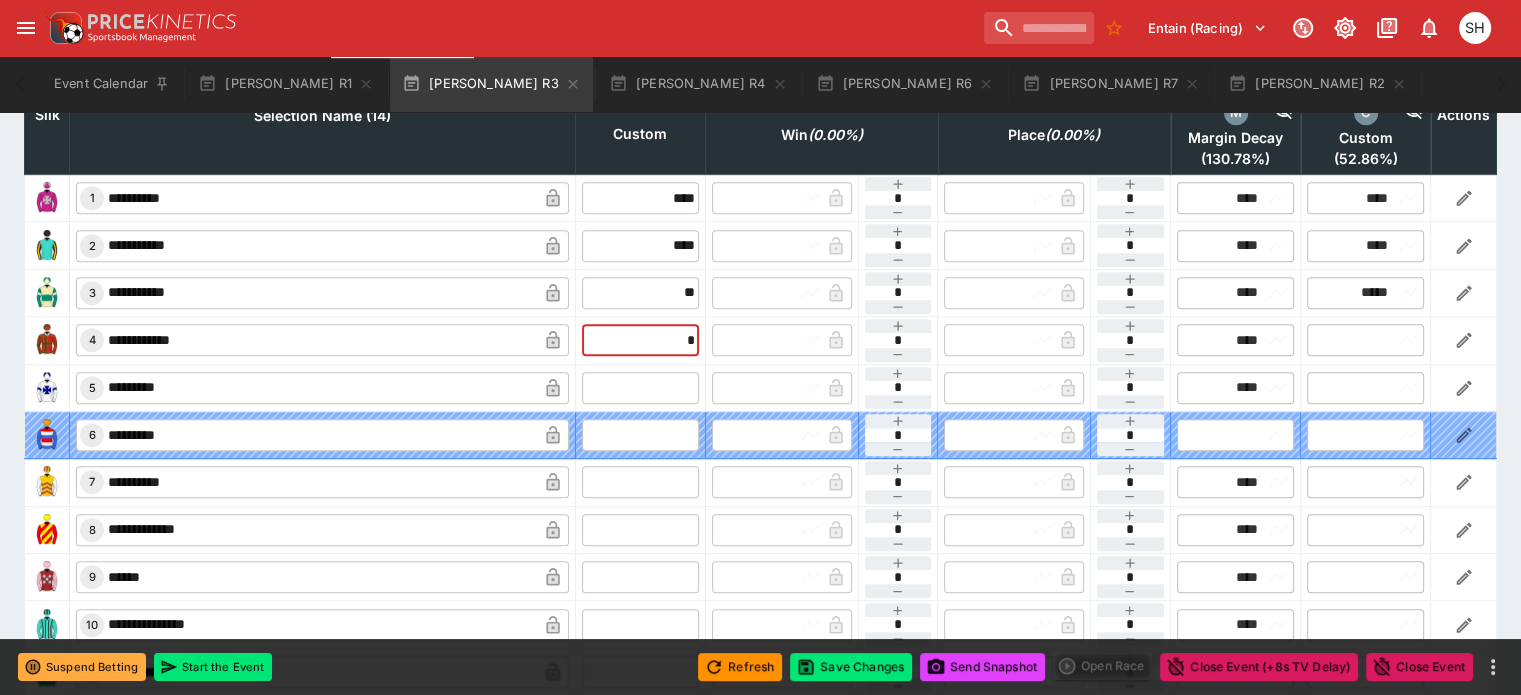 type on "*****" 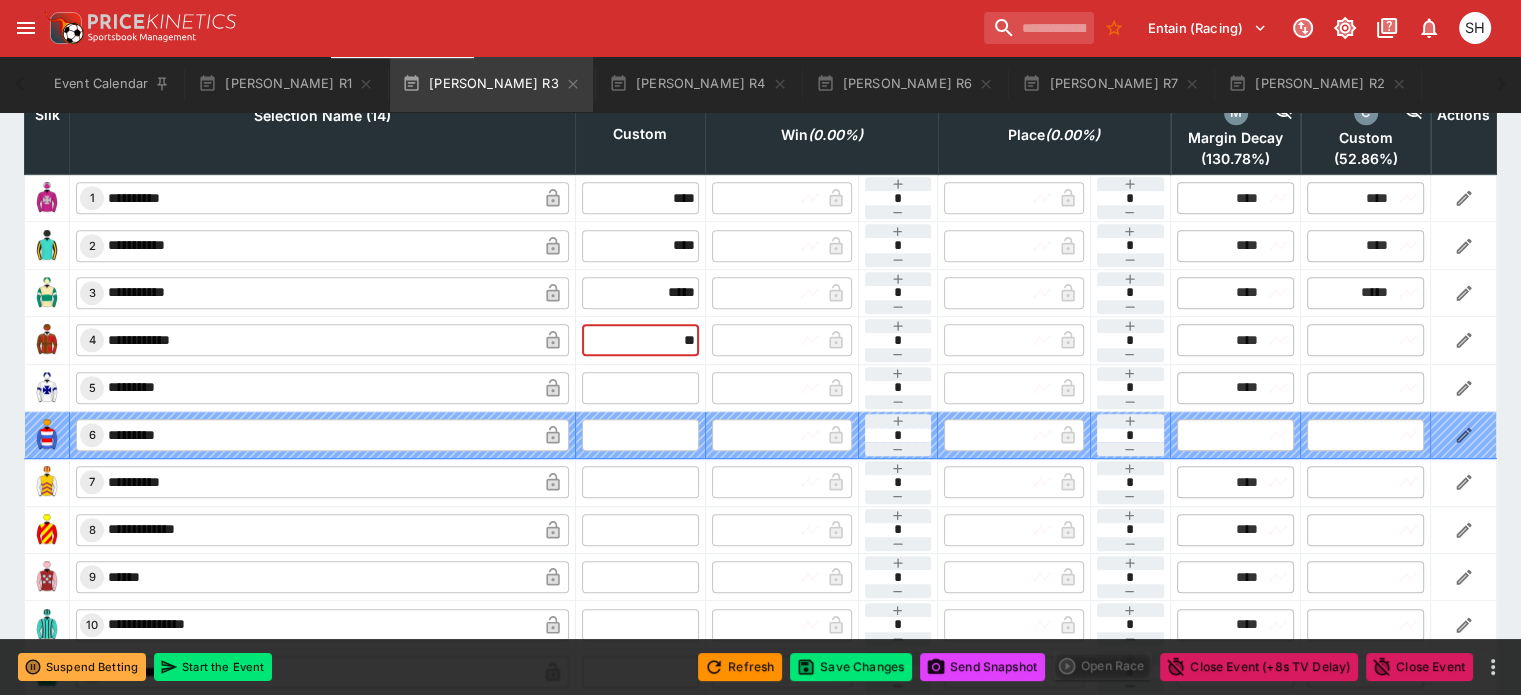 type on "**" 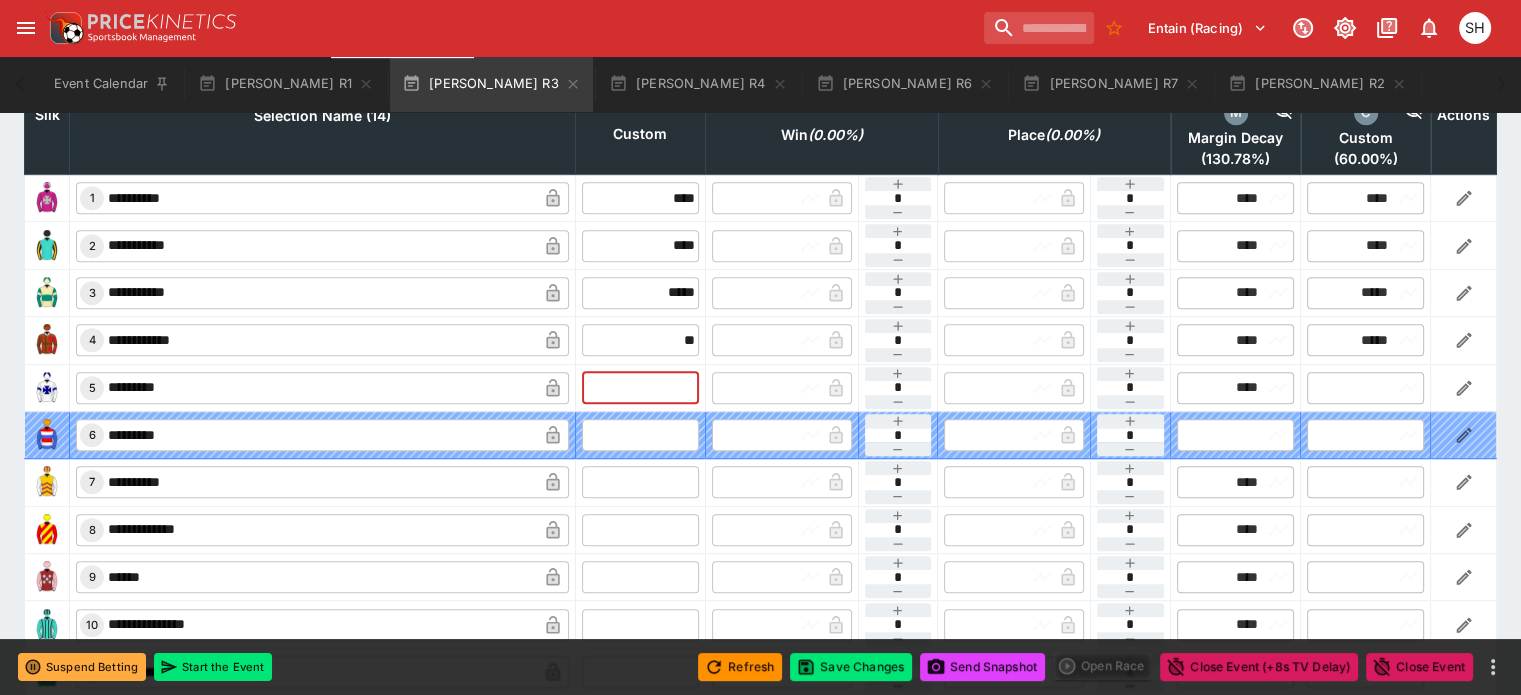 type on "*****" 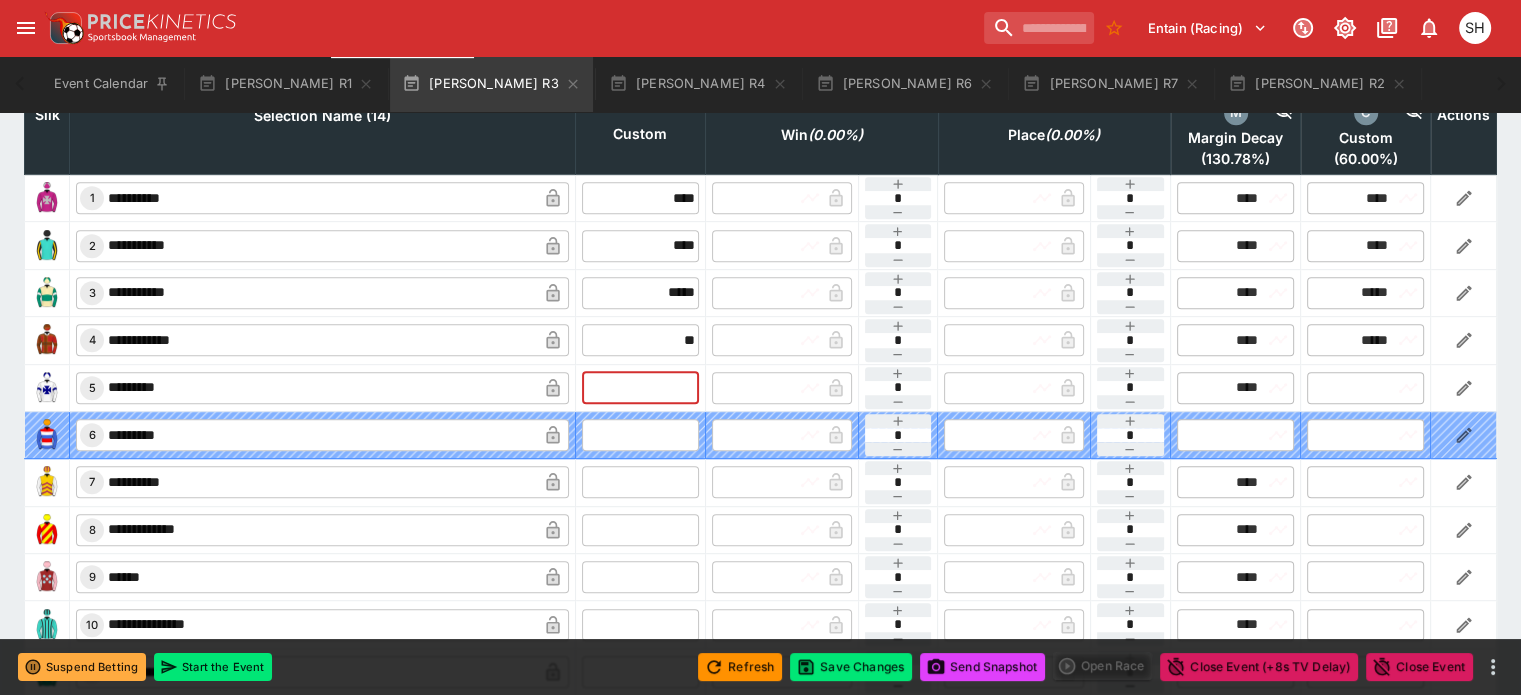 type on "*****" 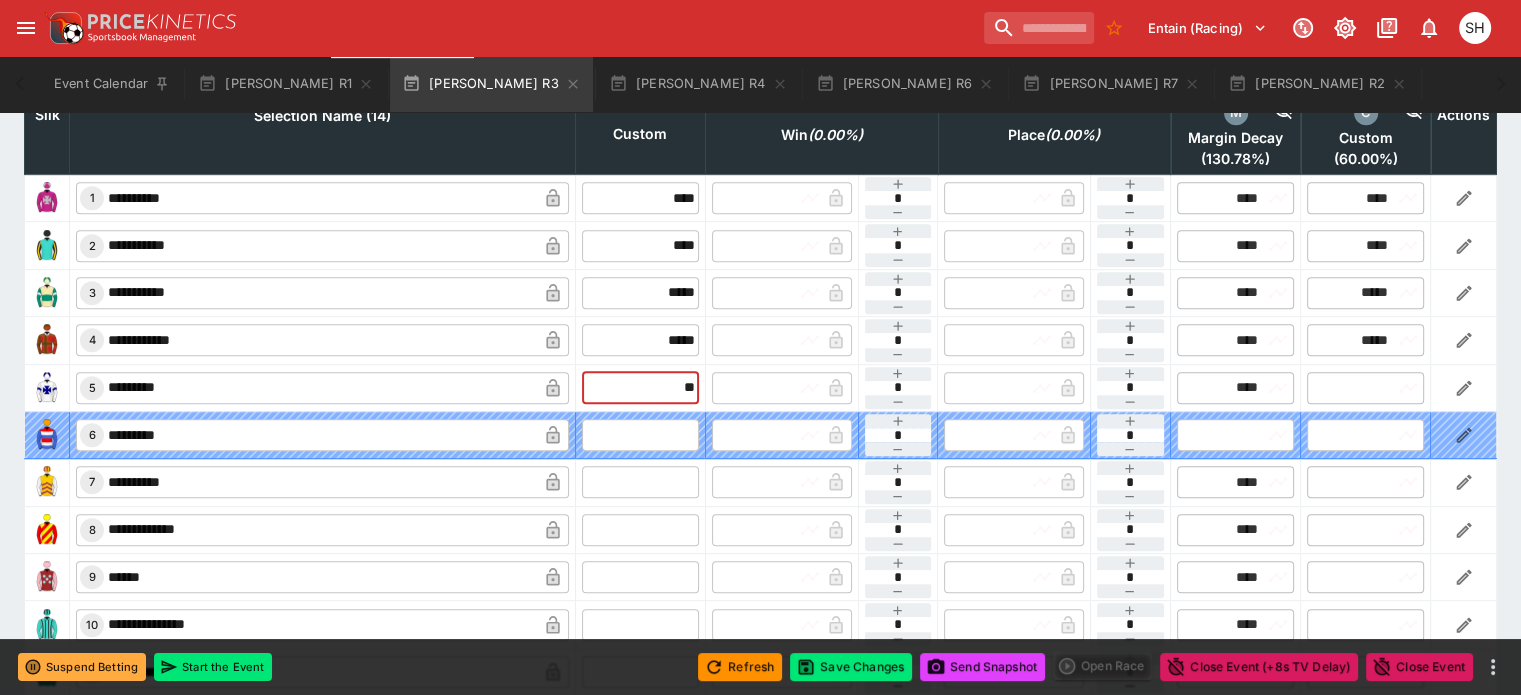 type on "**" 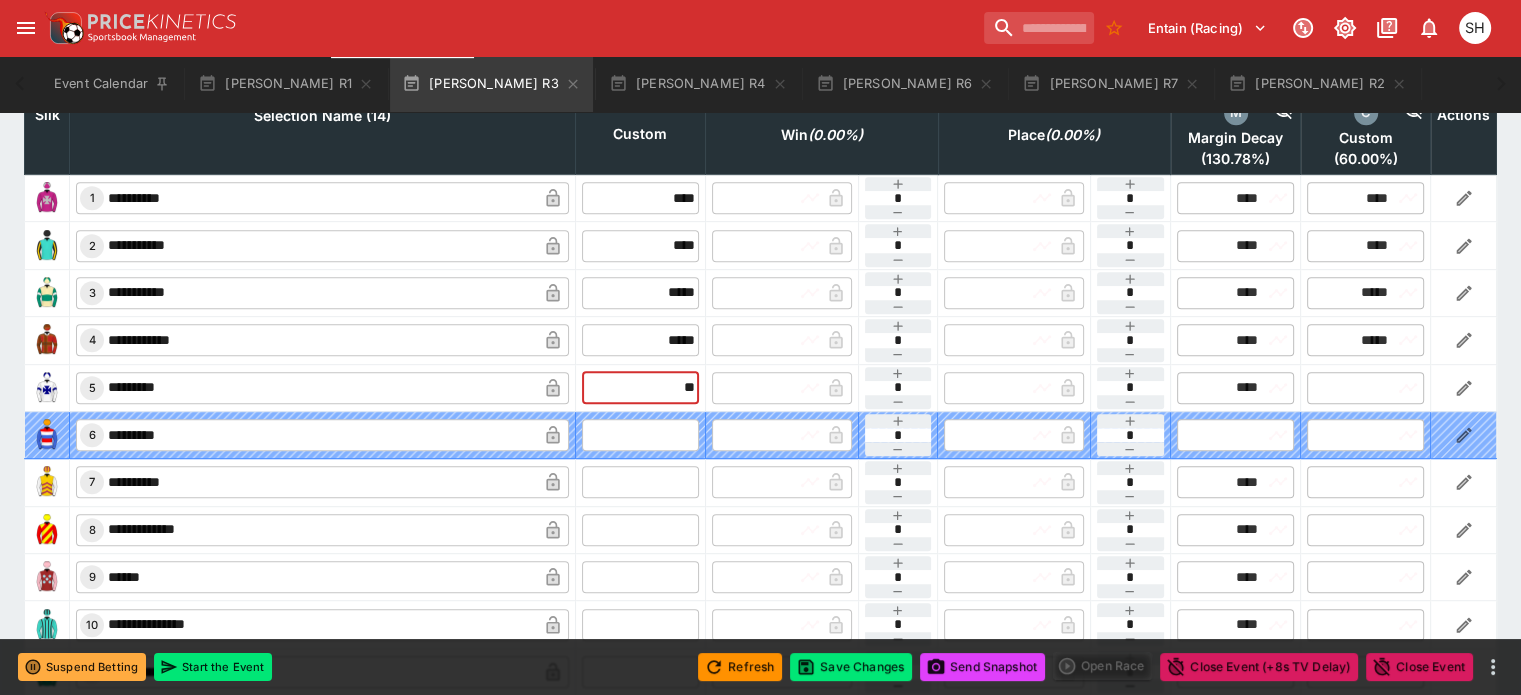 click at bounding box center [640, 482] 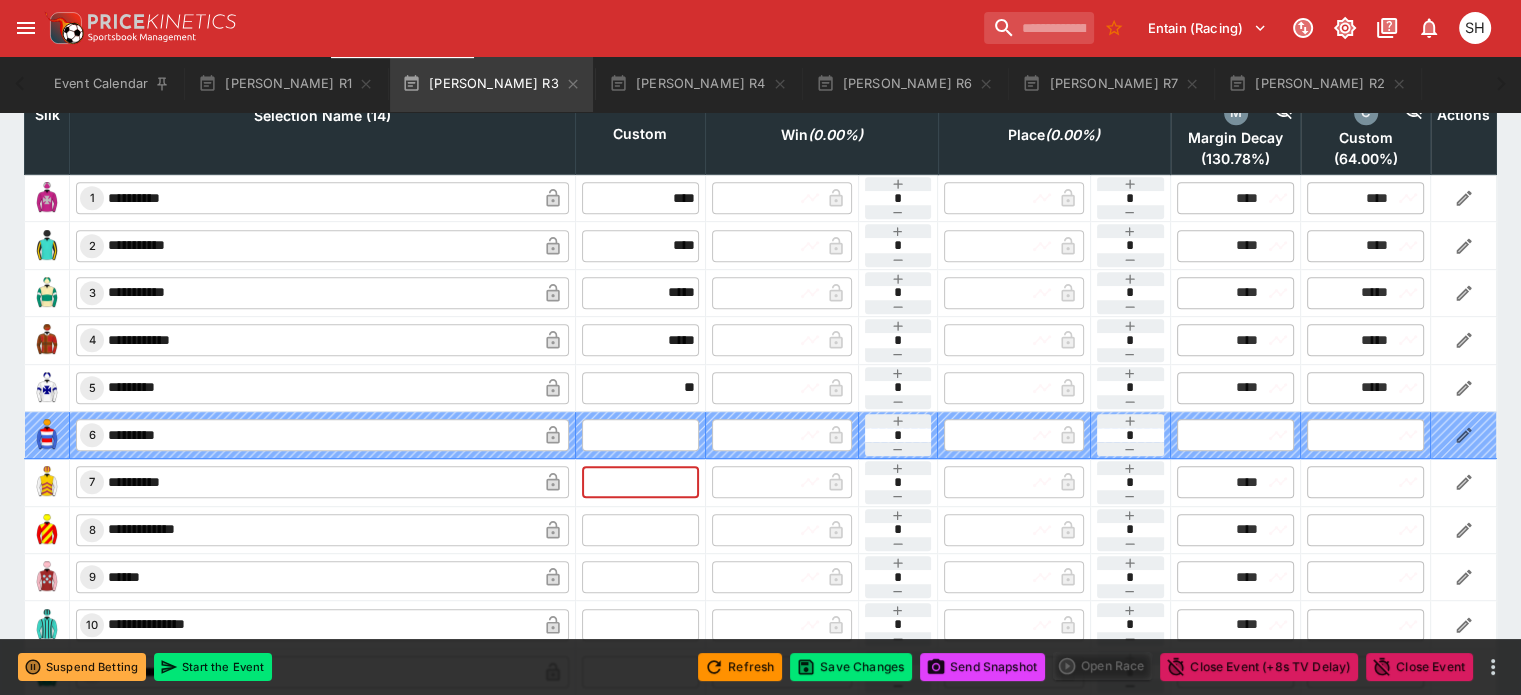 type on "*****" 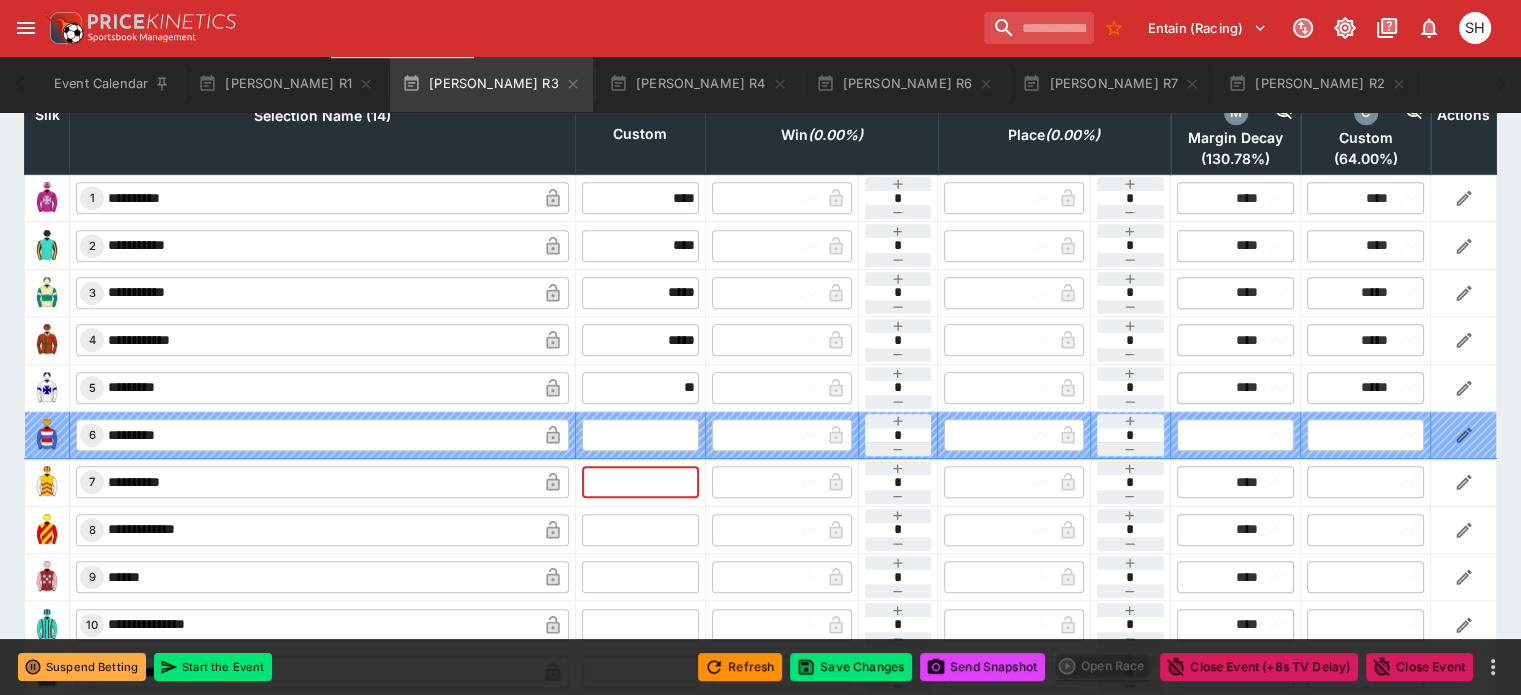 type on "*****" 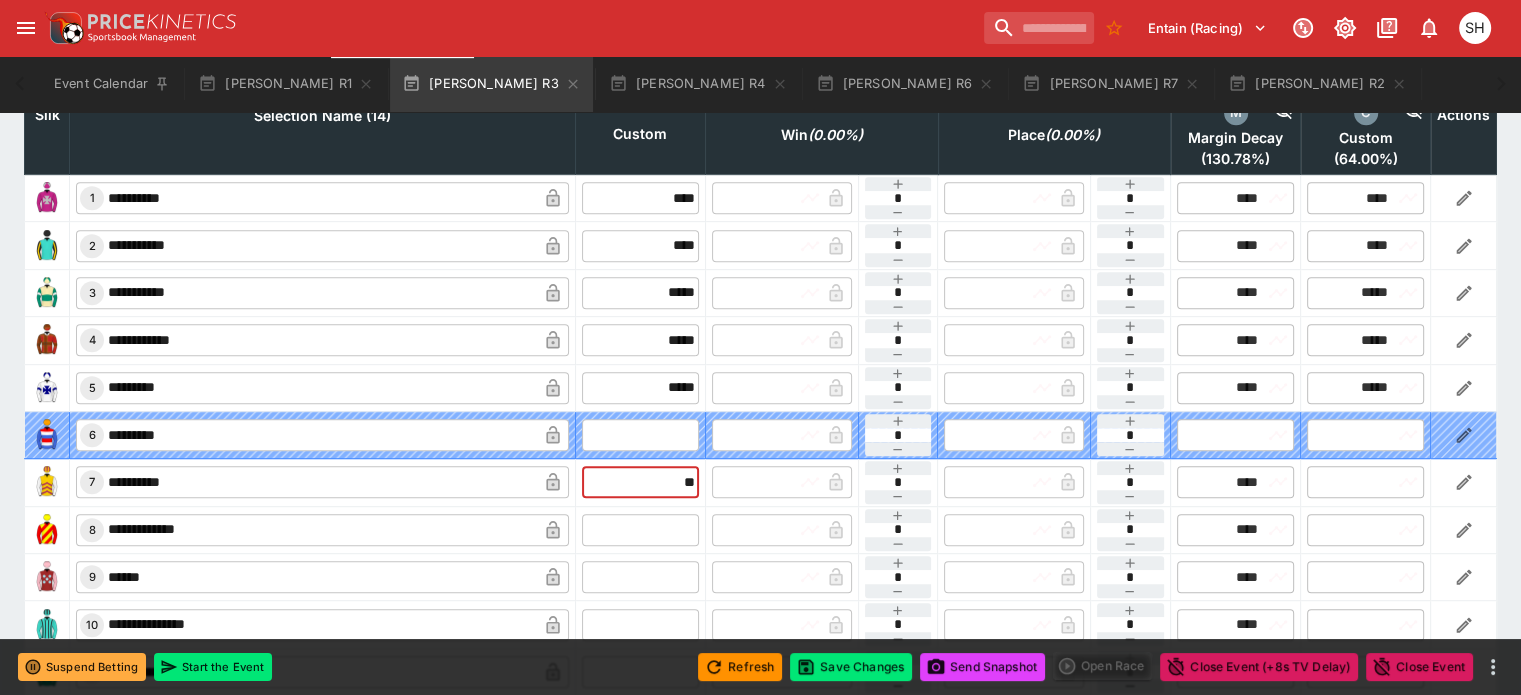 type on "**" 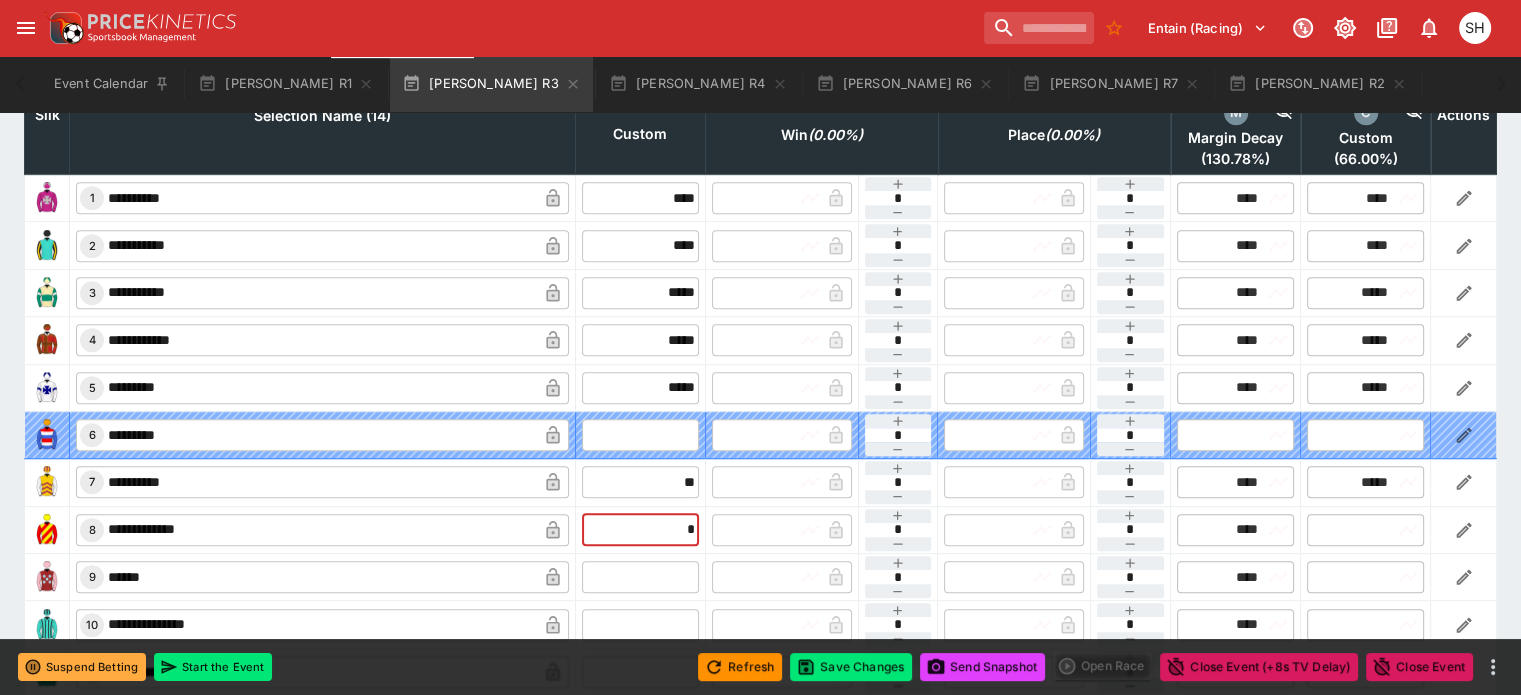type on "*****" 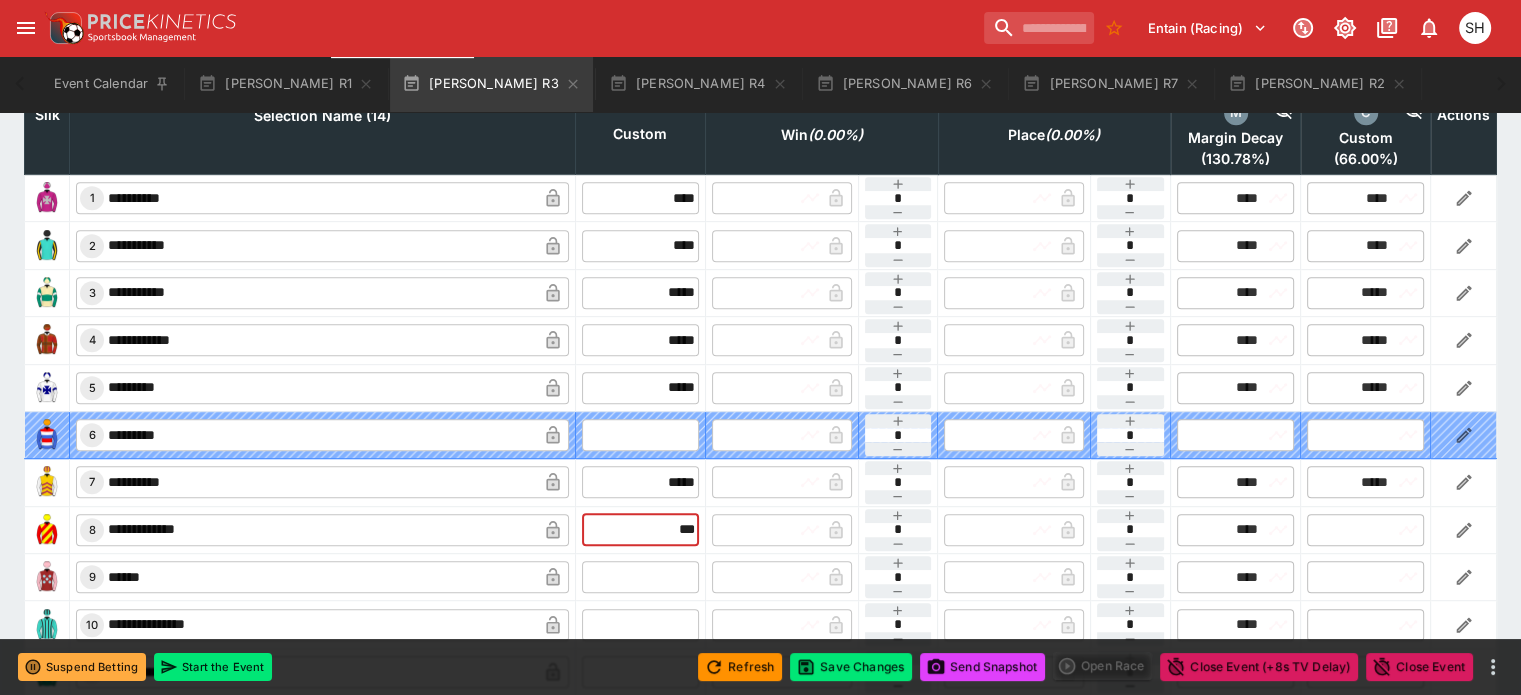 type on "***" 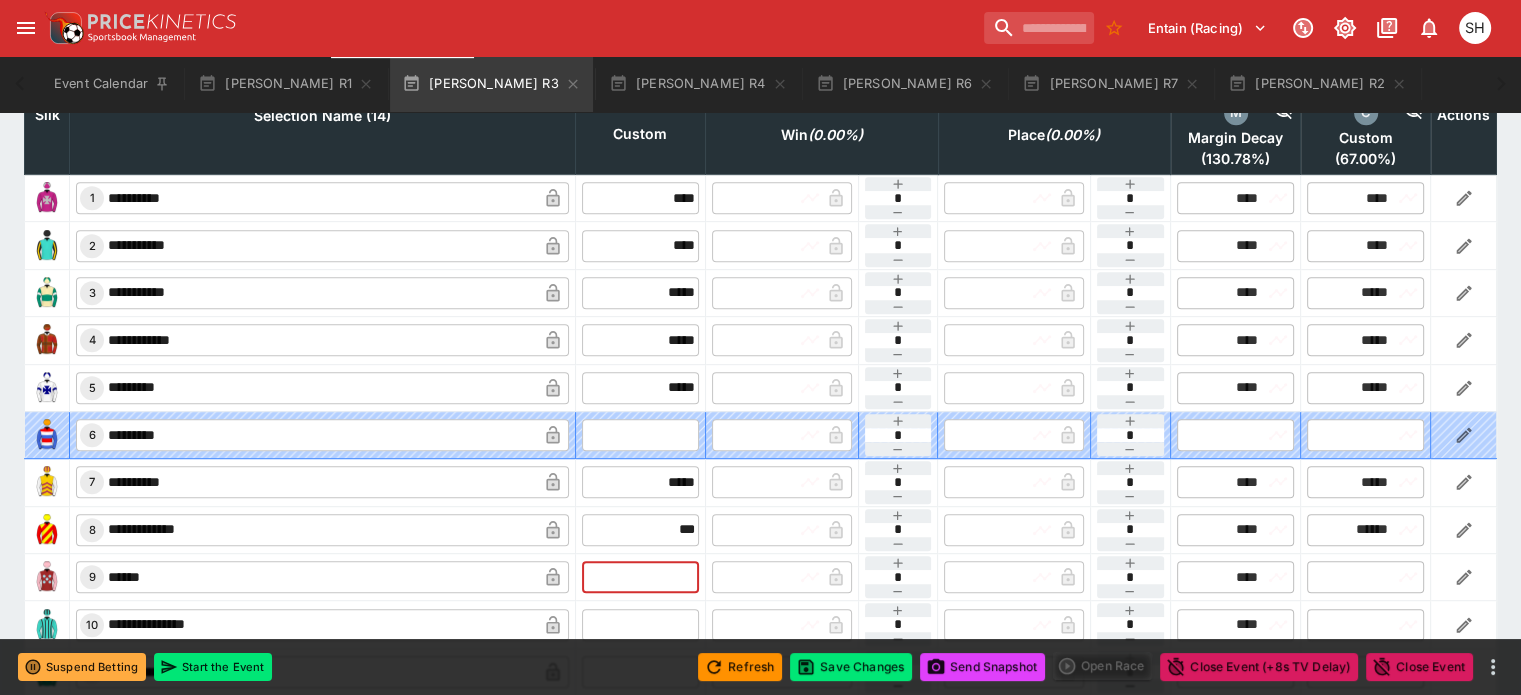 type on "******" 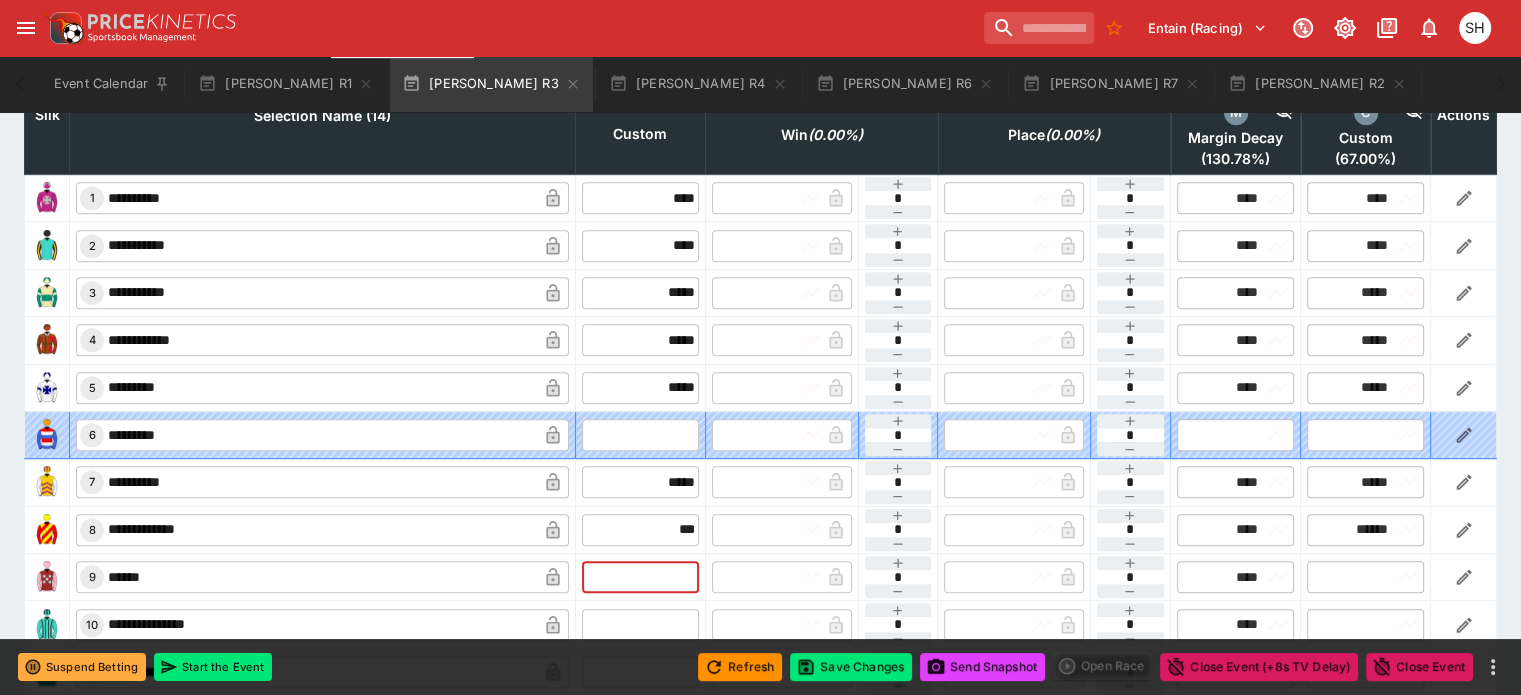 type on "******" 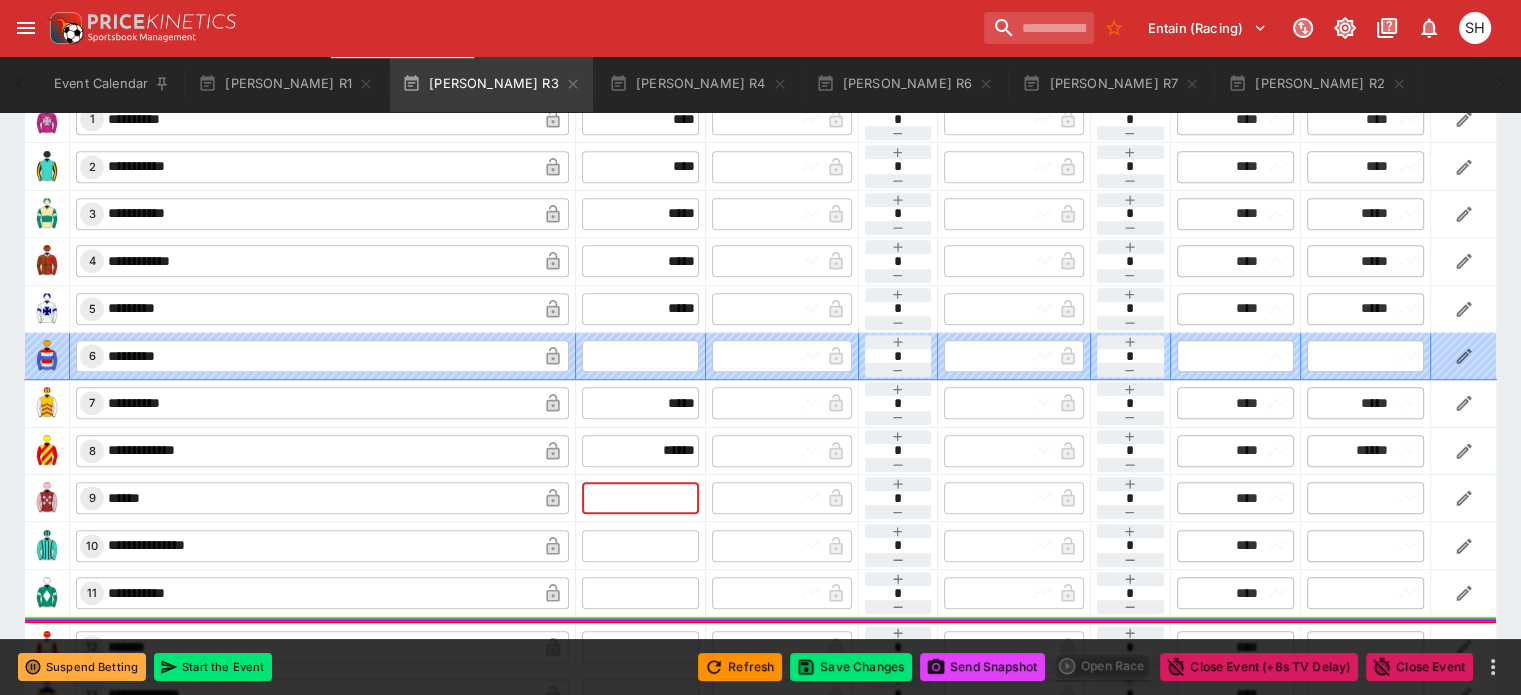 scroll, scrollTop: 1100, scrollLeft: 0, axis: vertical 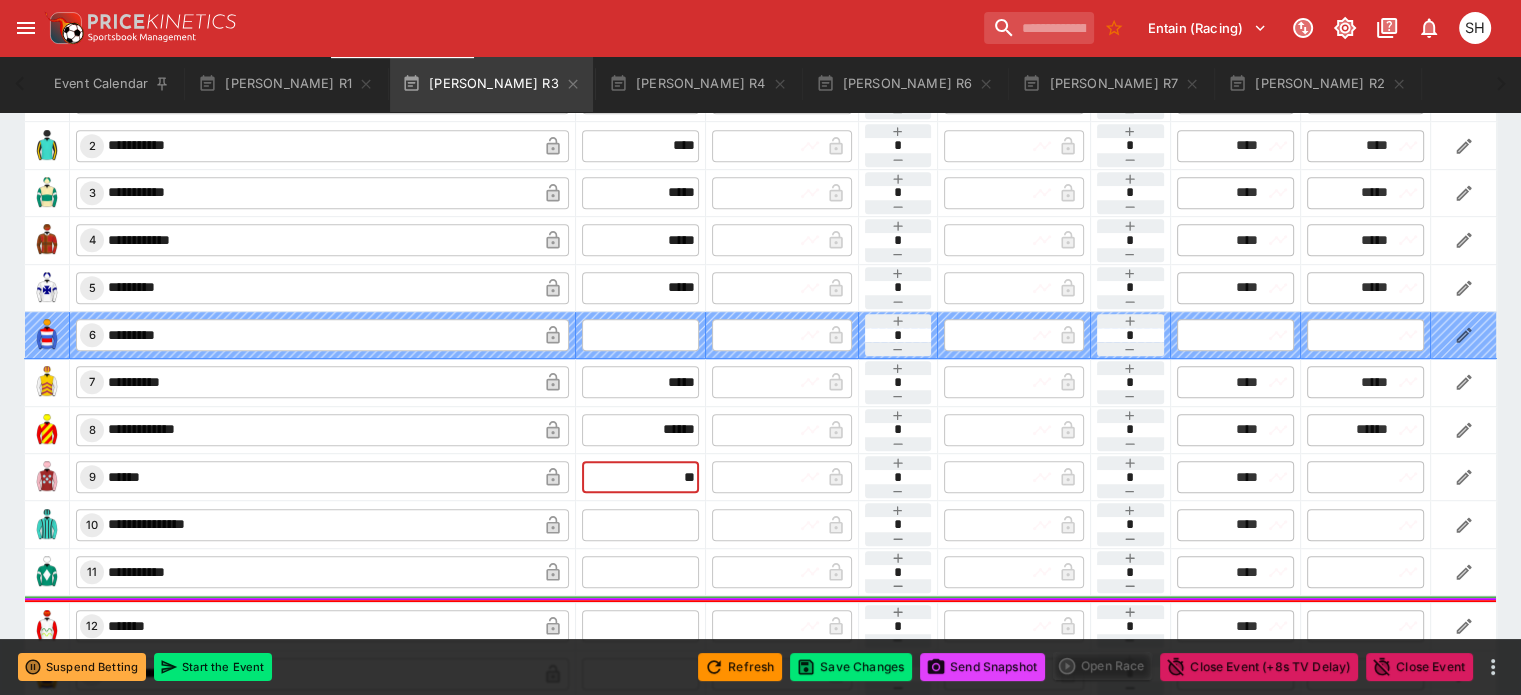 type on "**" 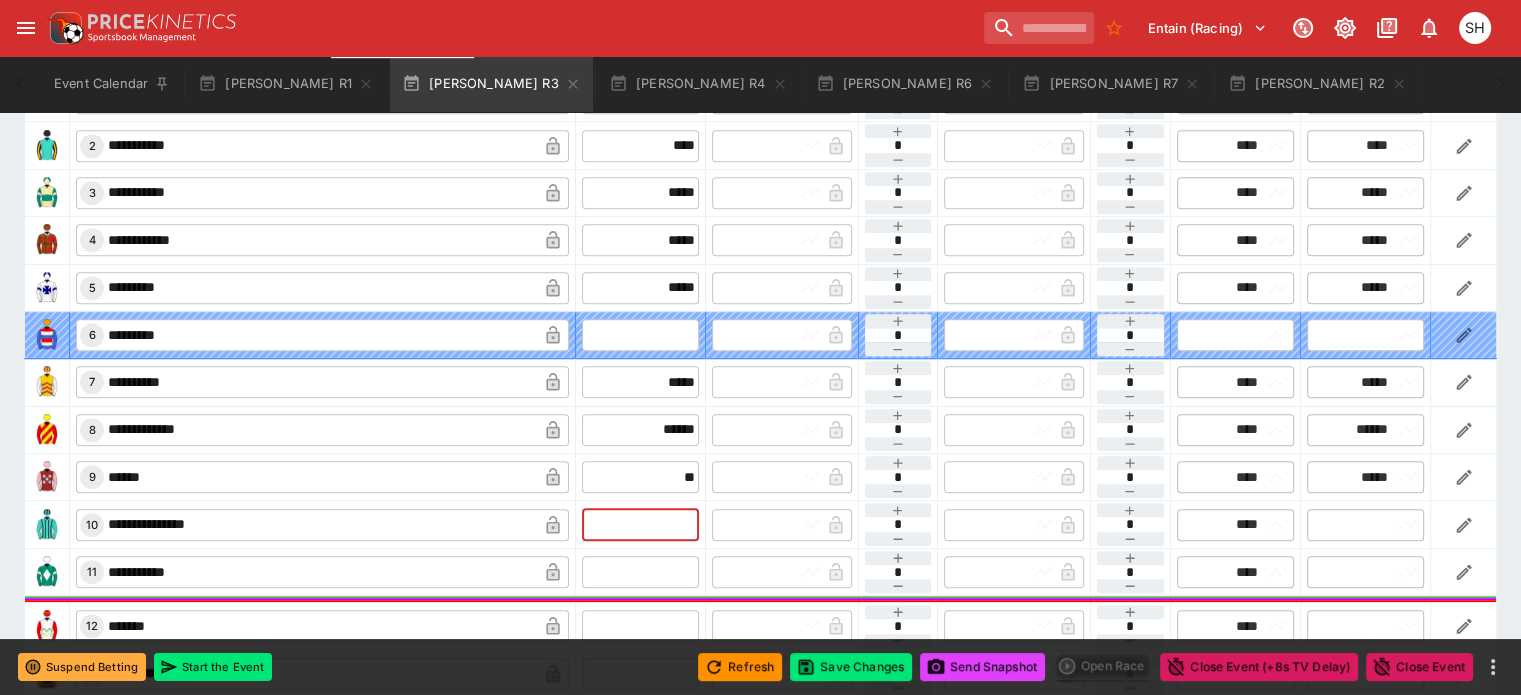 type on "*****" 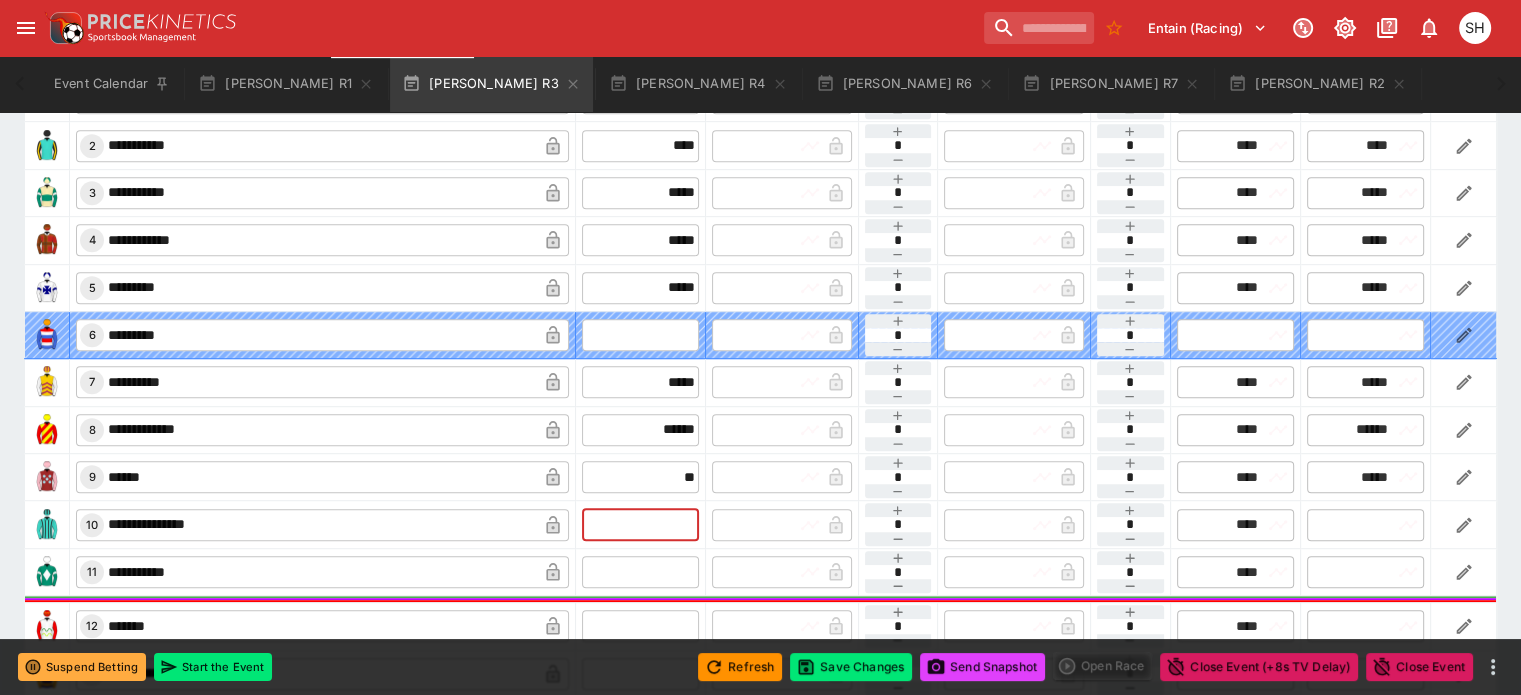 type on "*****" 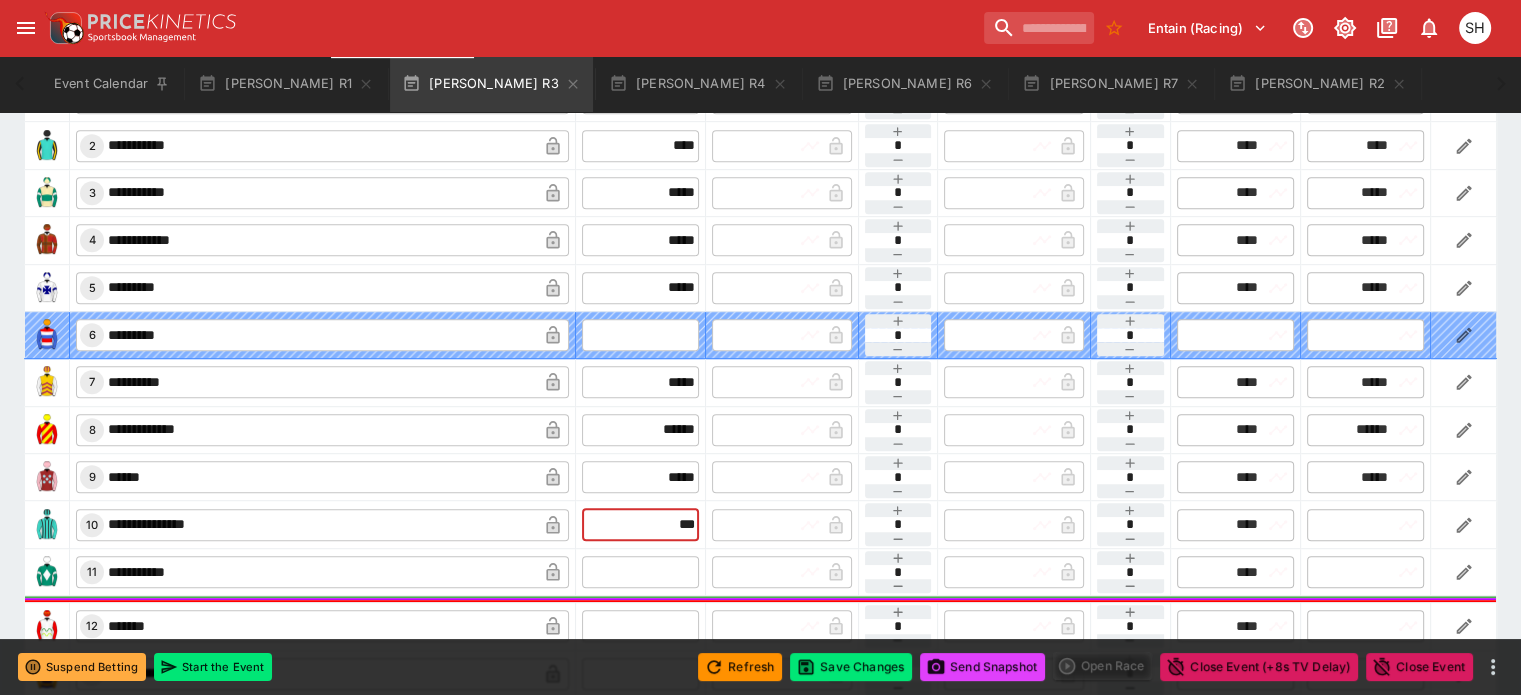 type on "***" 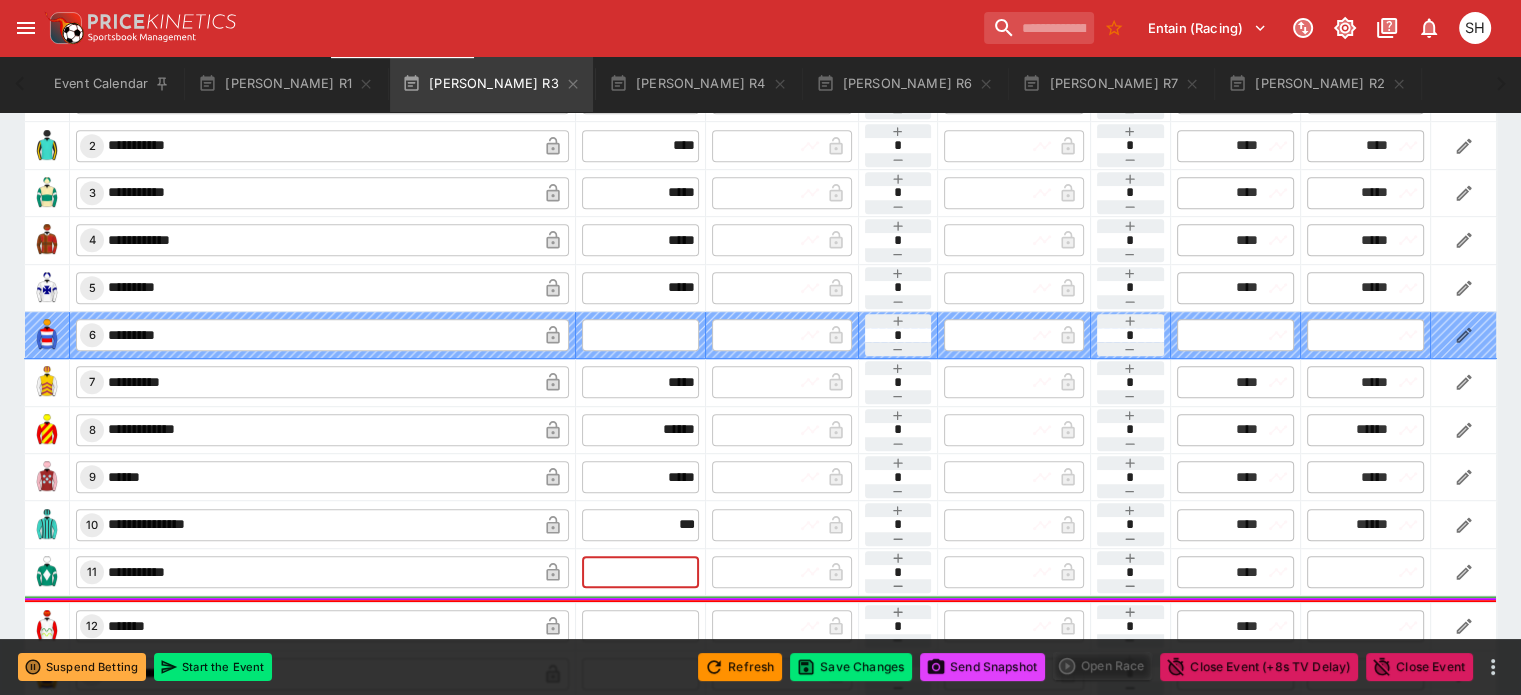 type on "******" 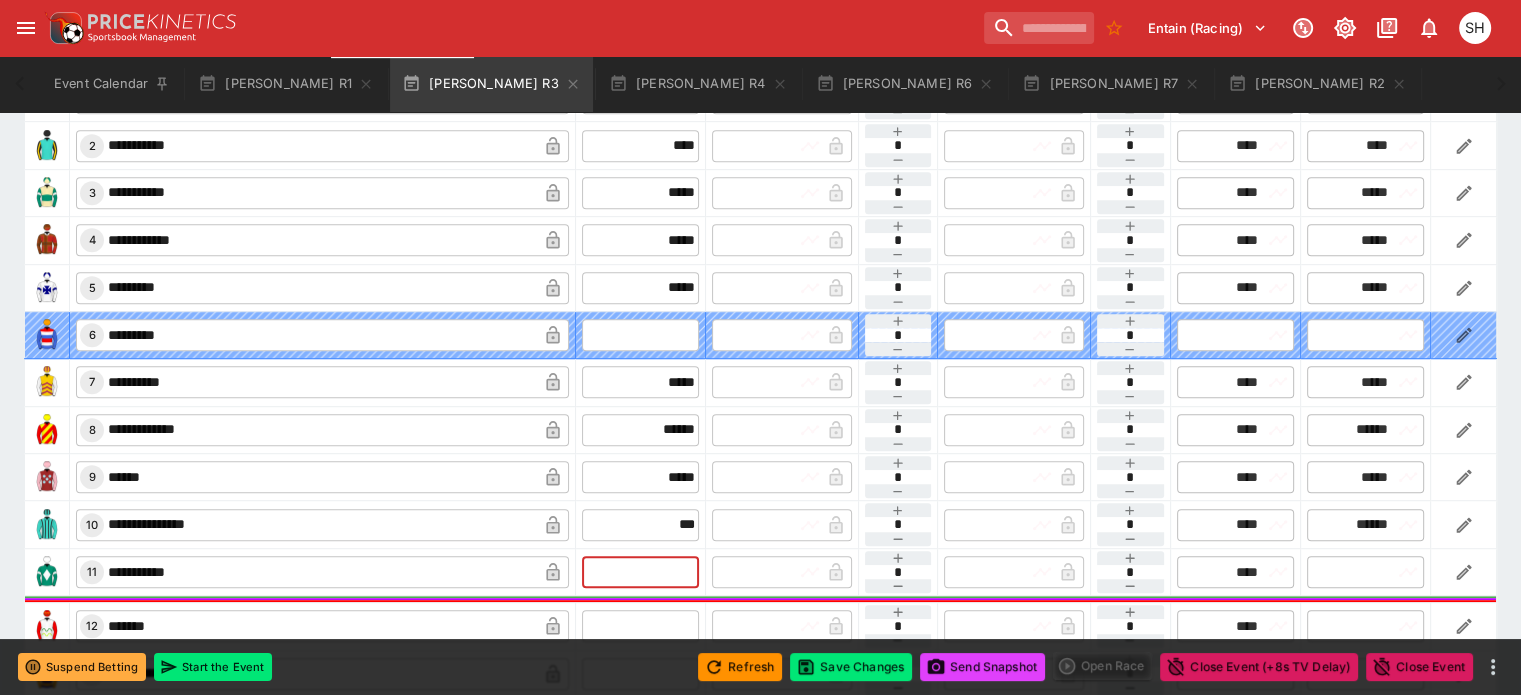 type on "******" 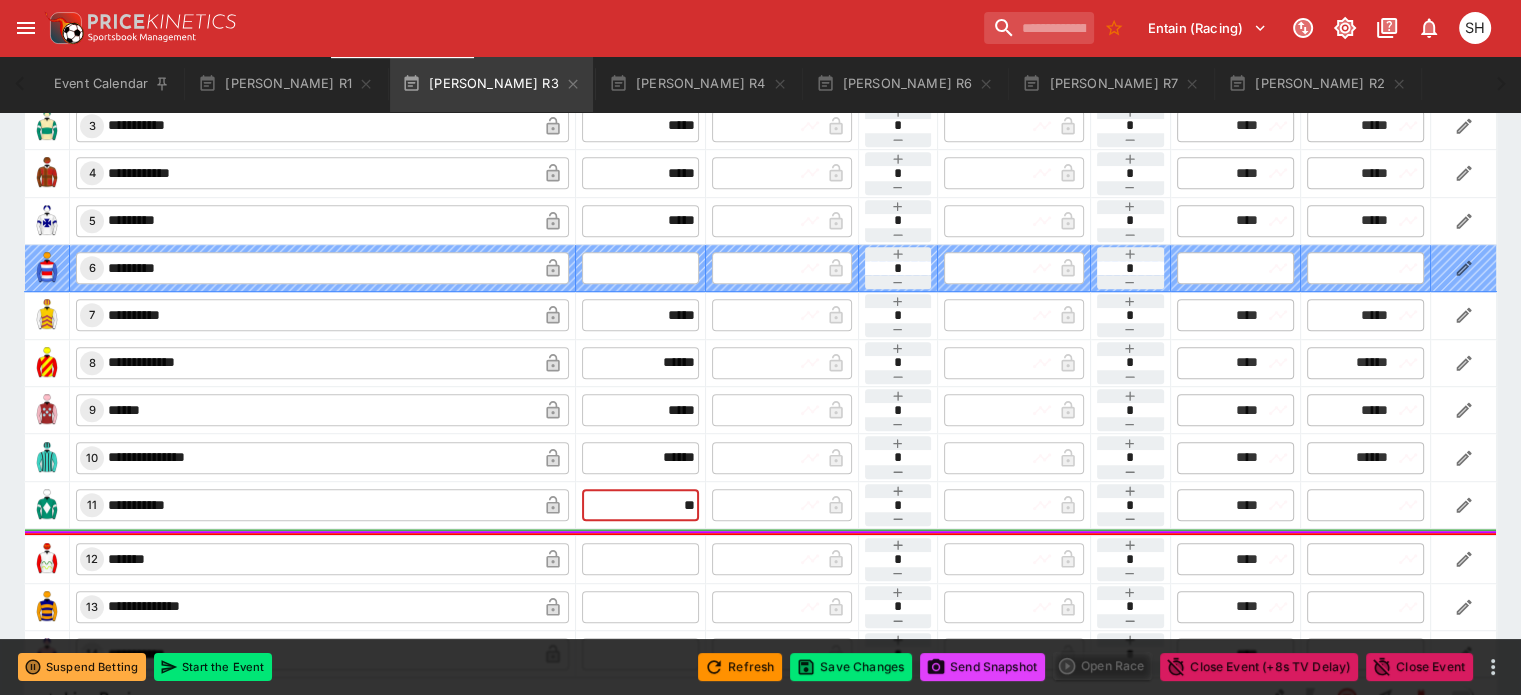 scroll, scrollTop: 1206, scrollLeft: 0, axis: vertical 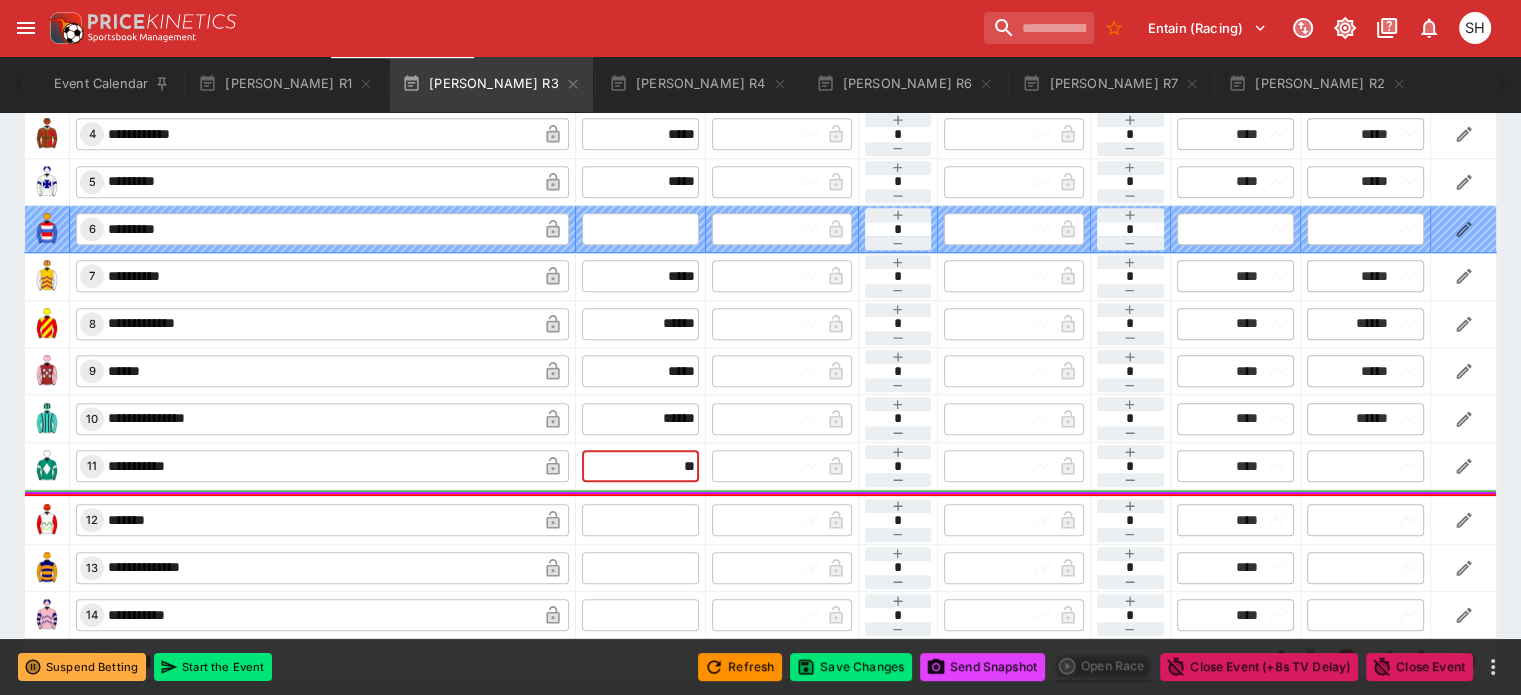 type on "**" 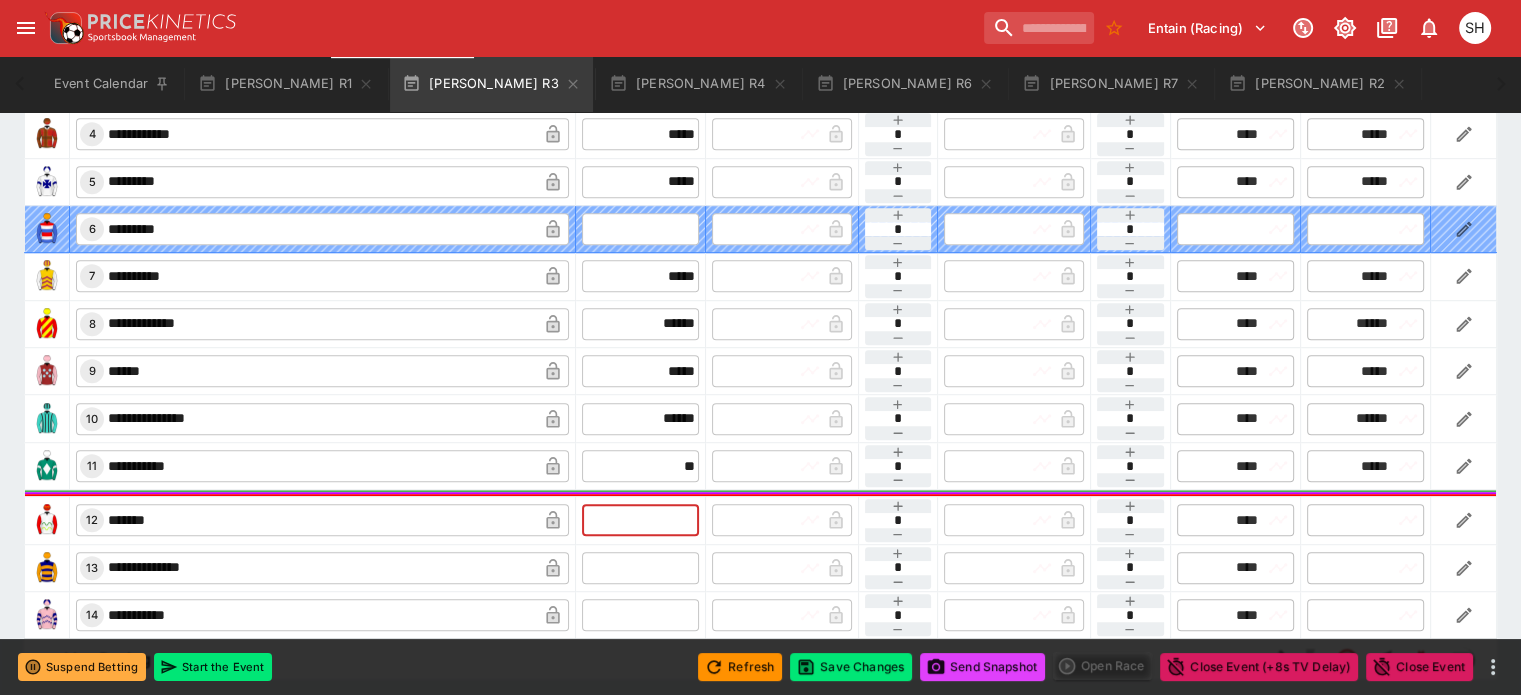 type on "*****" 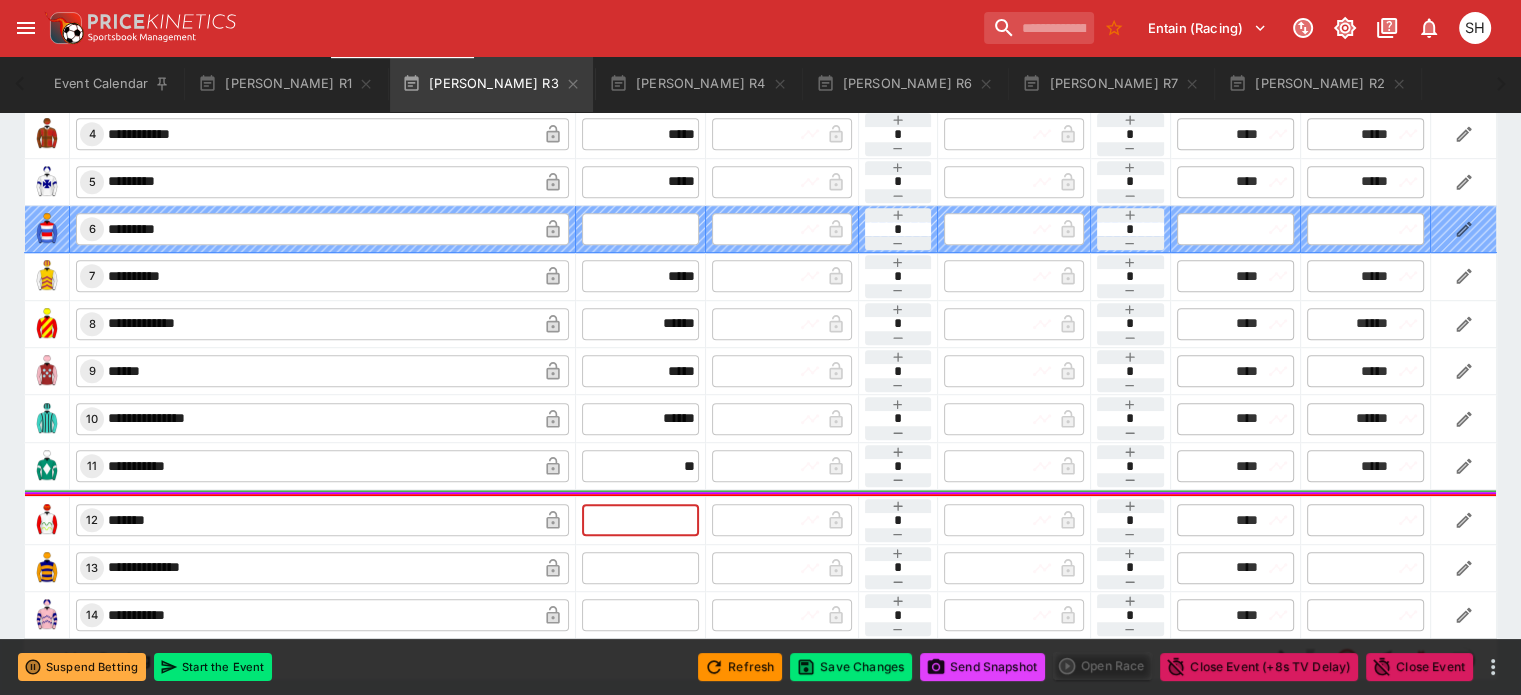 type on "*****" 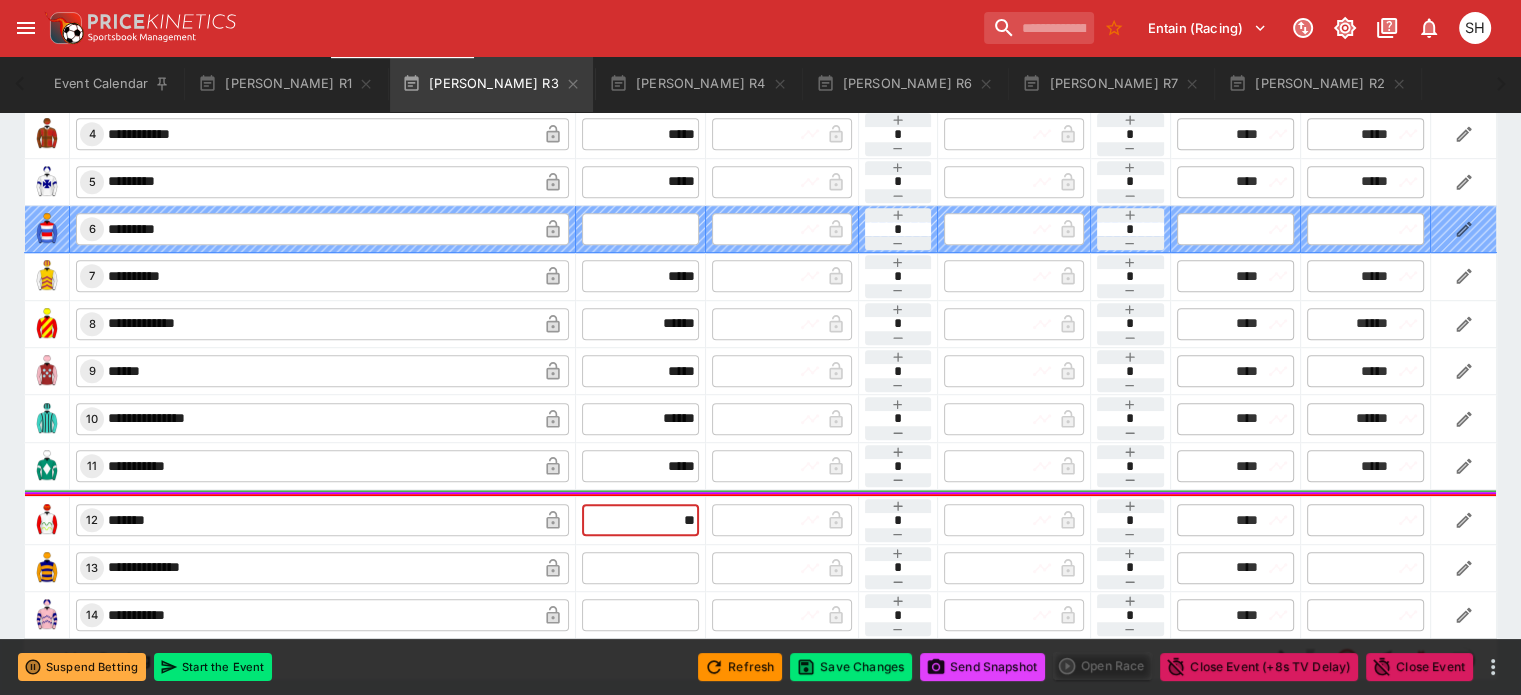 type on "**" 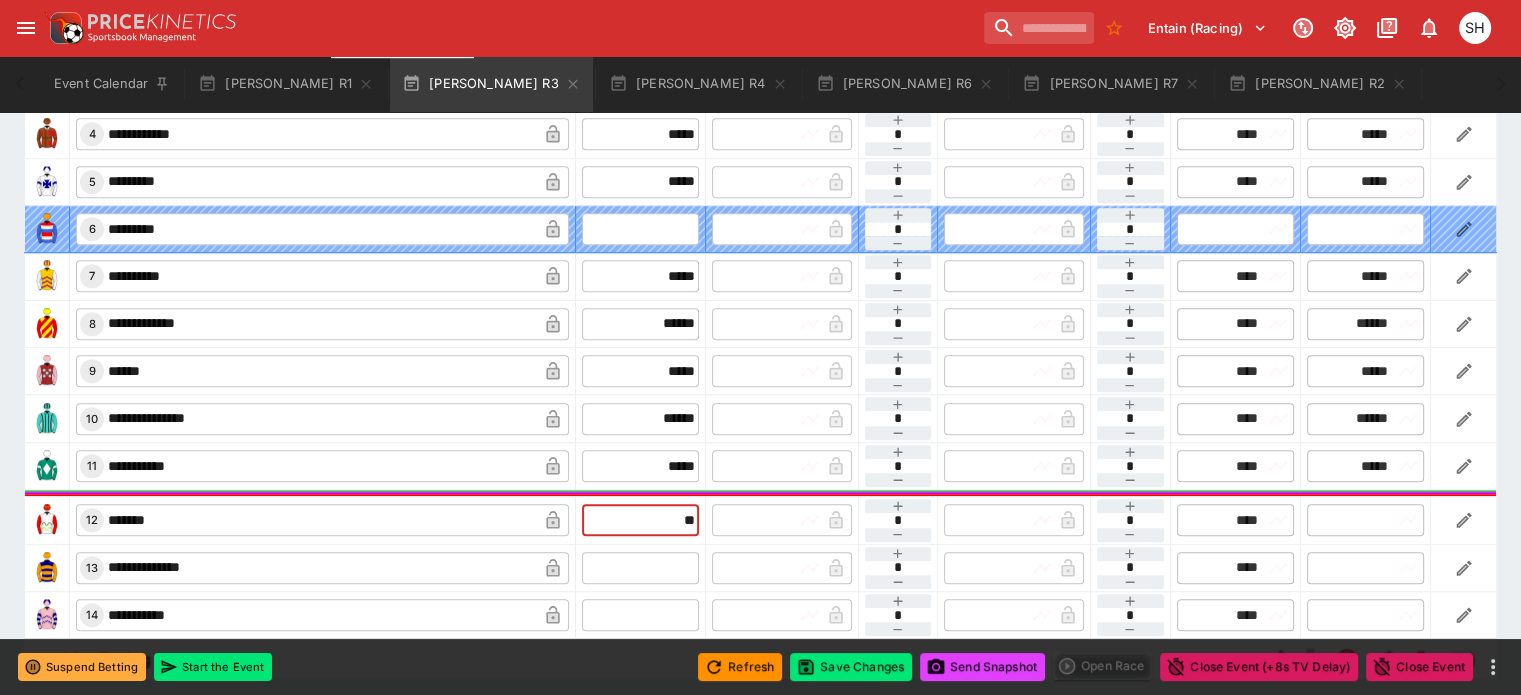 click at bounding box center [640, 568] 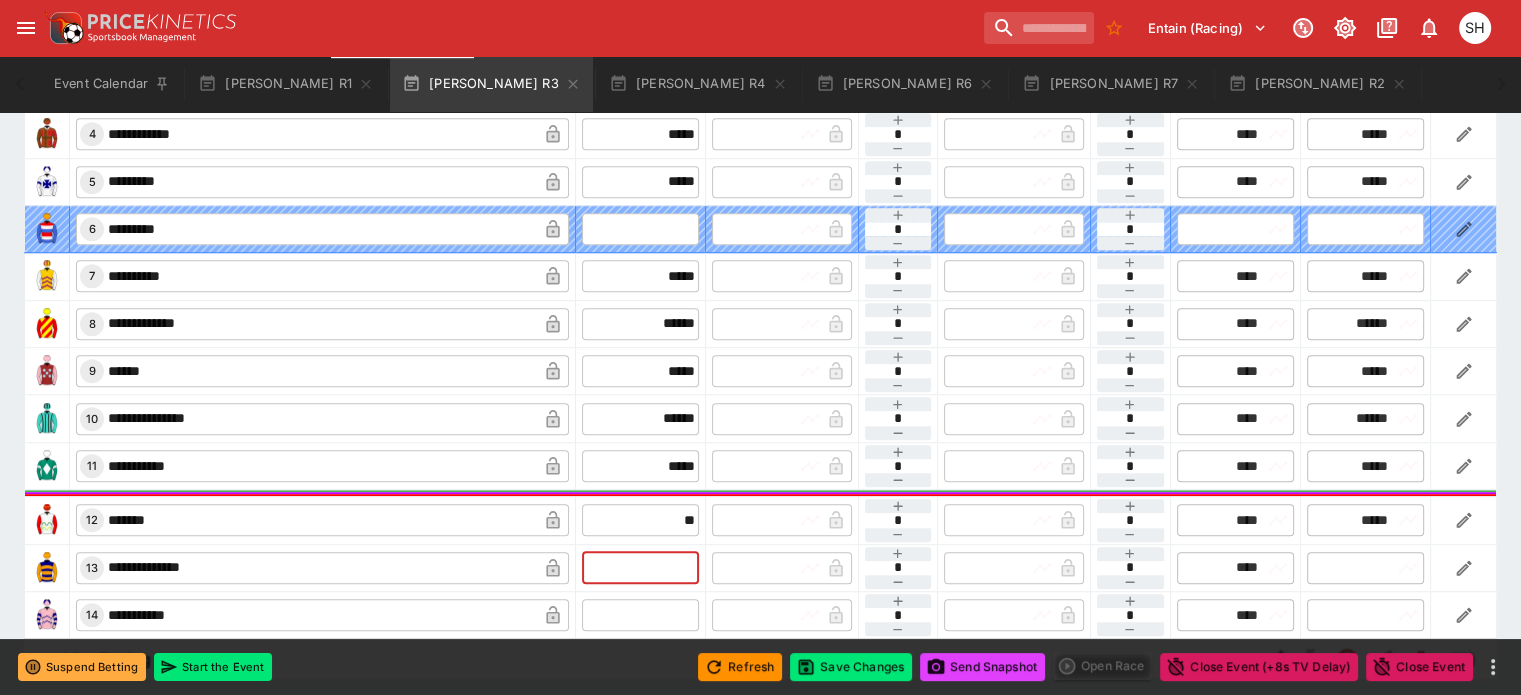 type on "*****" 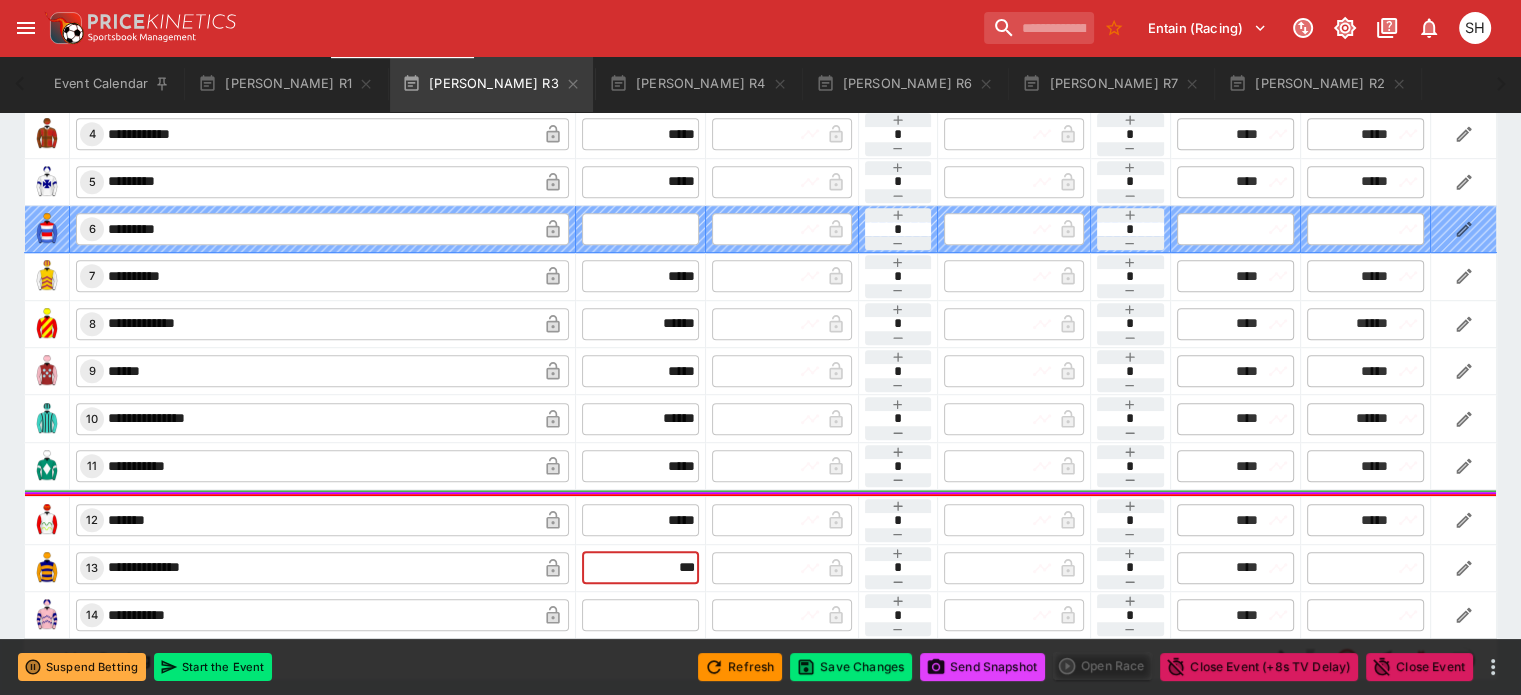 type on "***" 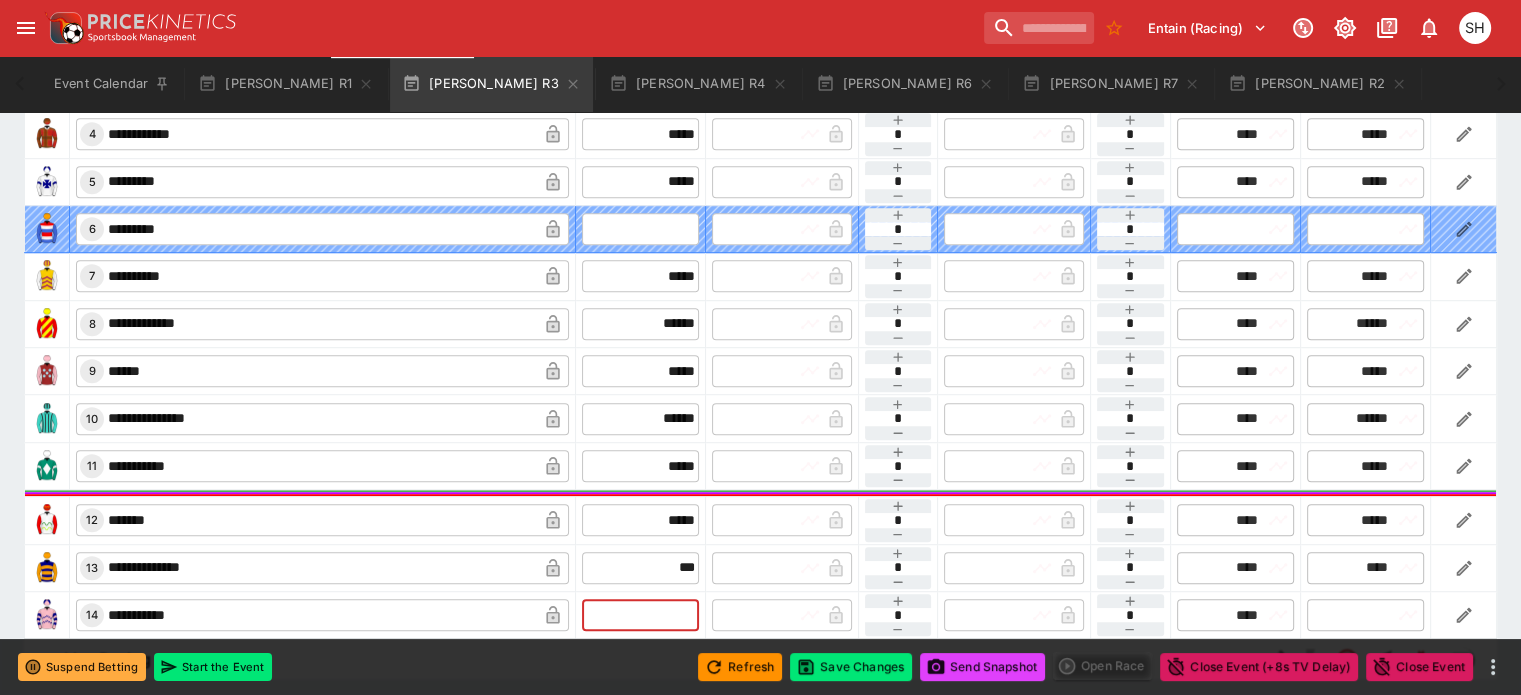 type on "****" 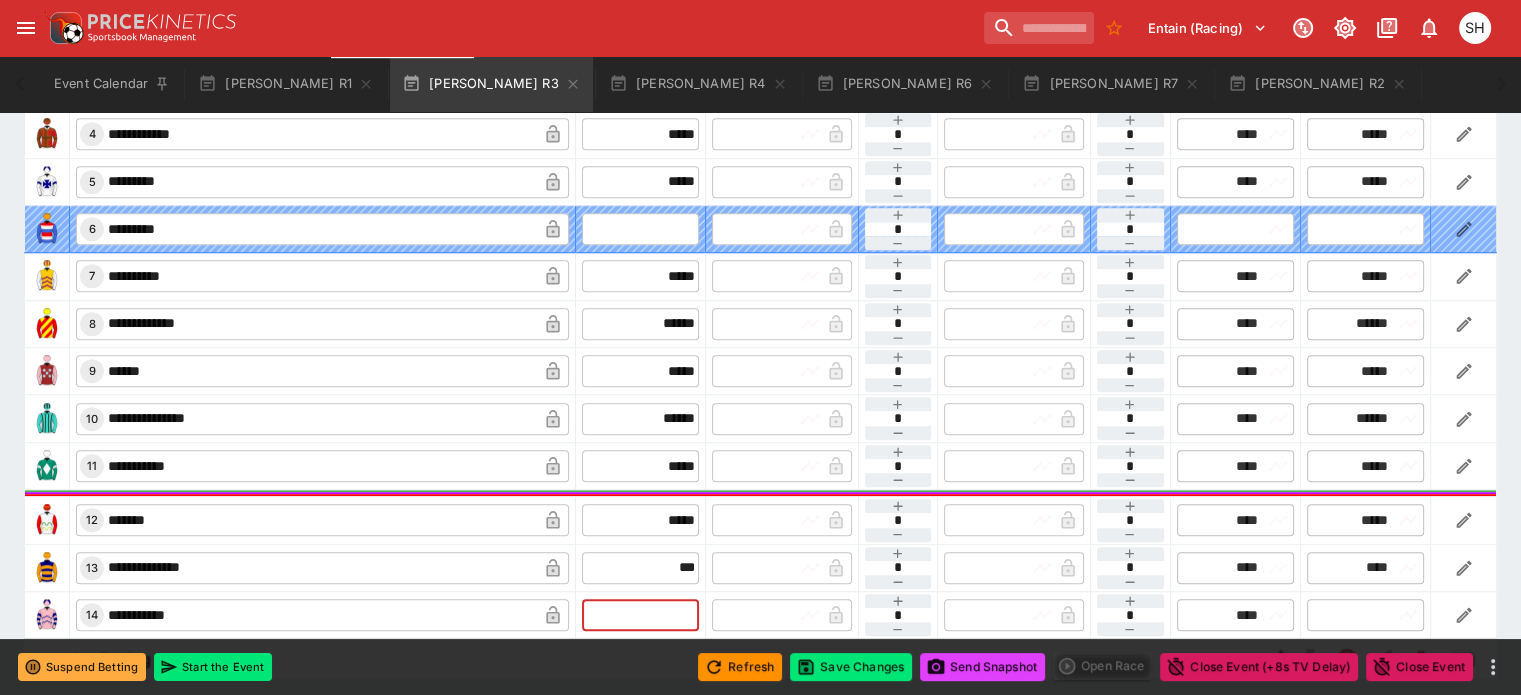 type on "****" 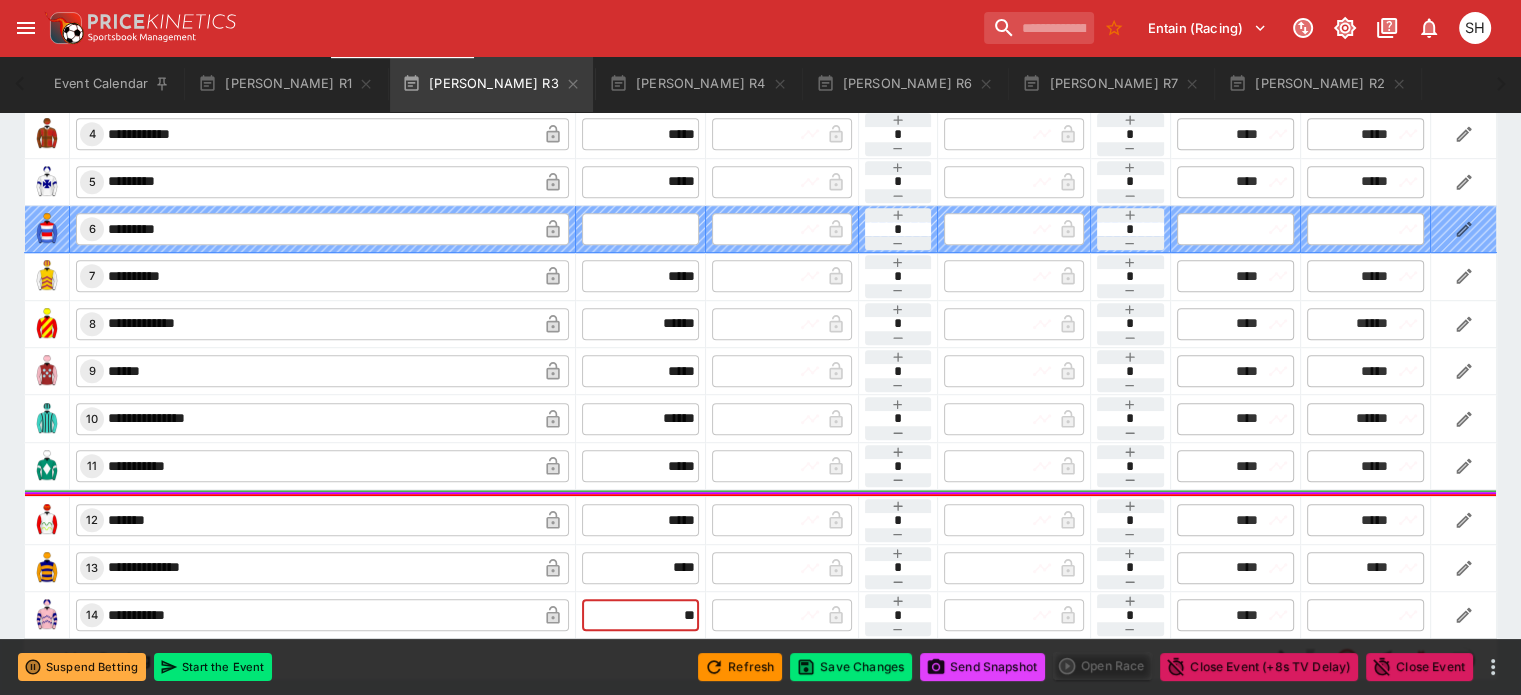 type on "***" 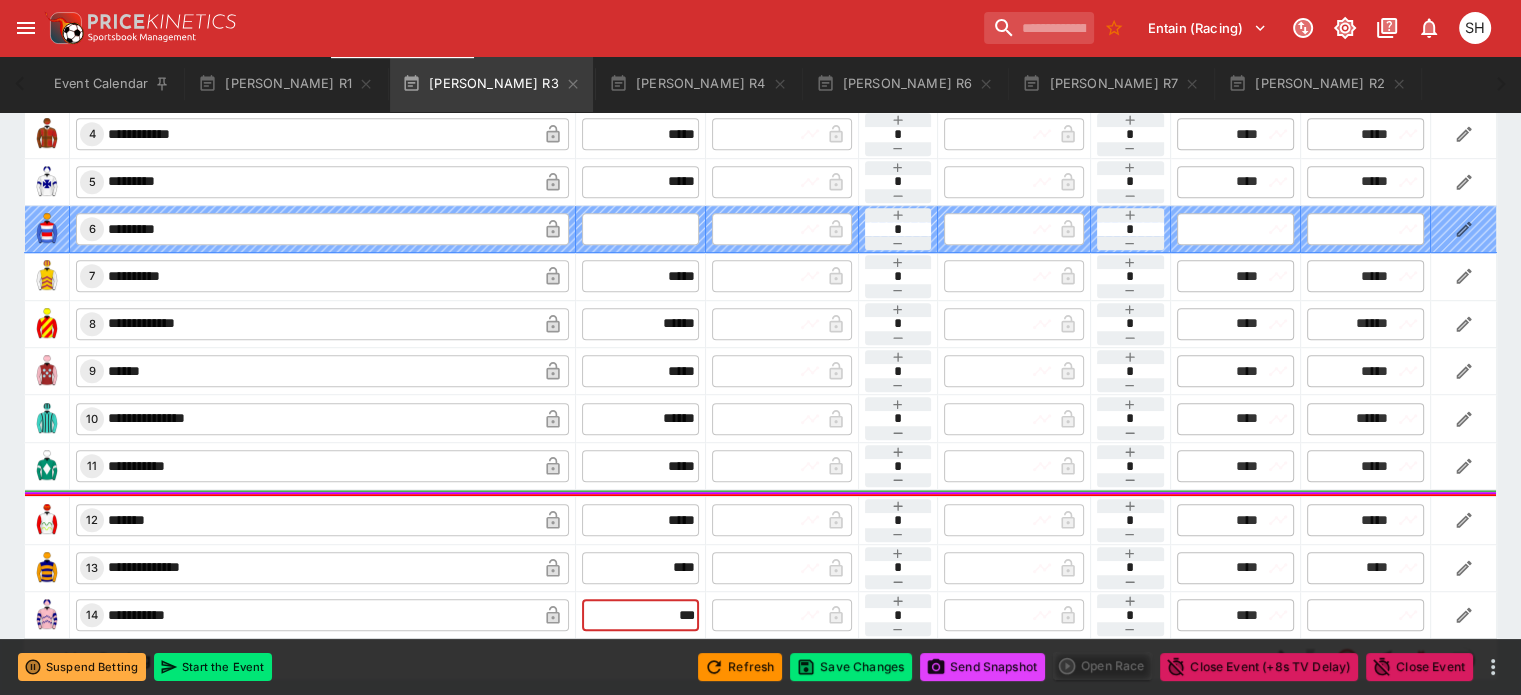 type on "******" 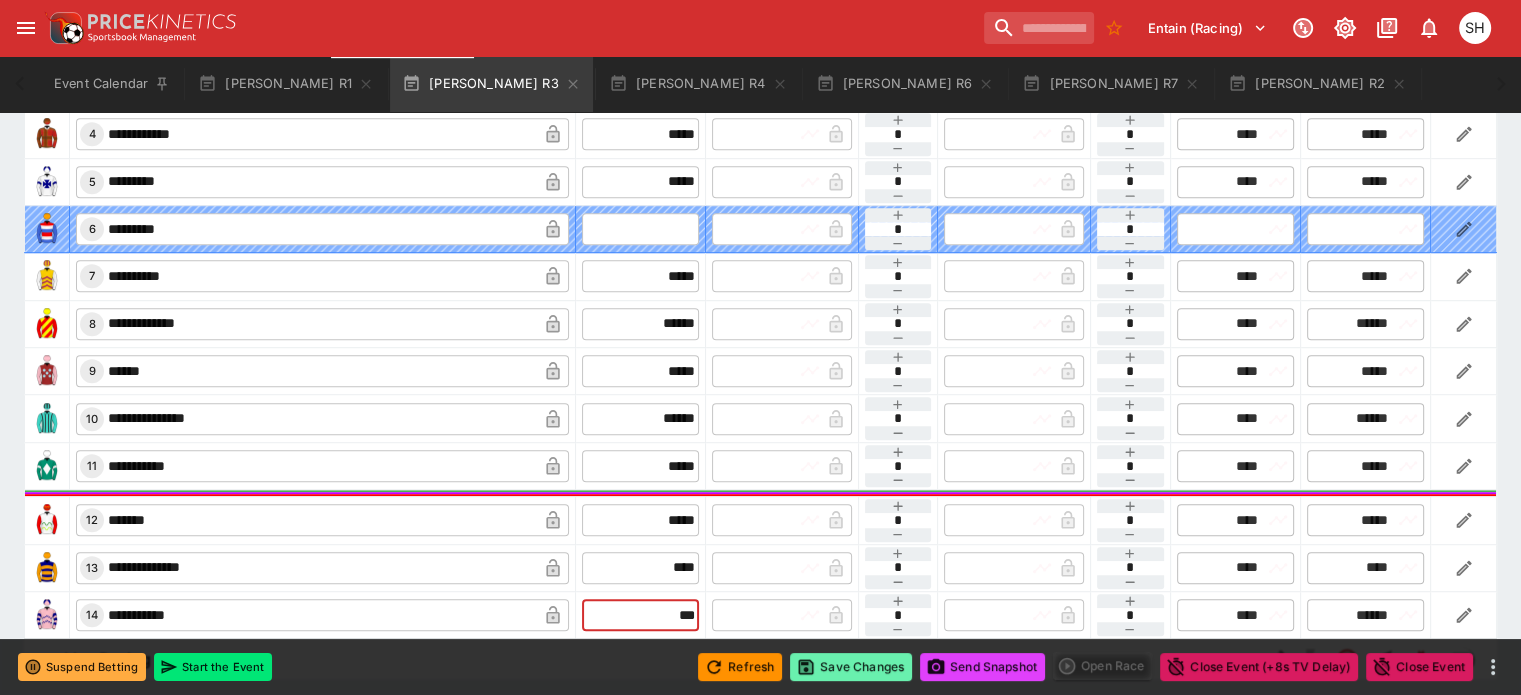 click on "Save Changes" at bounding box center [851, 667] 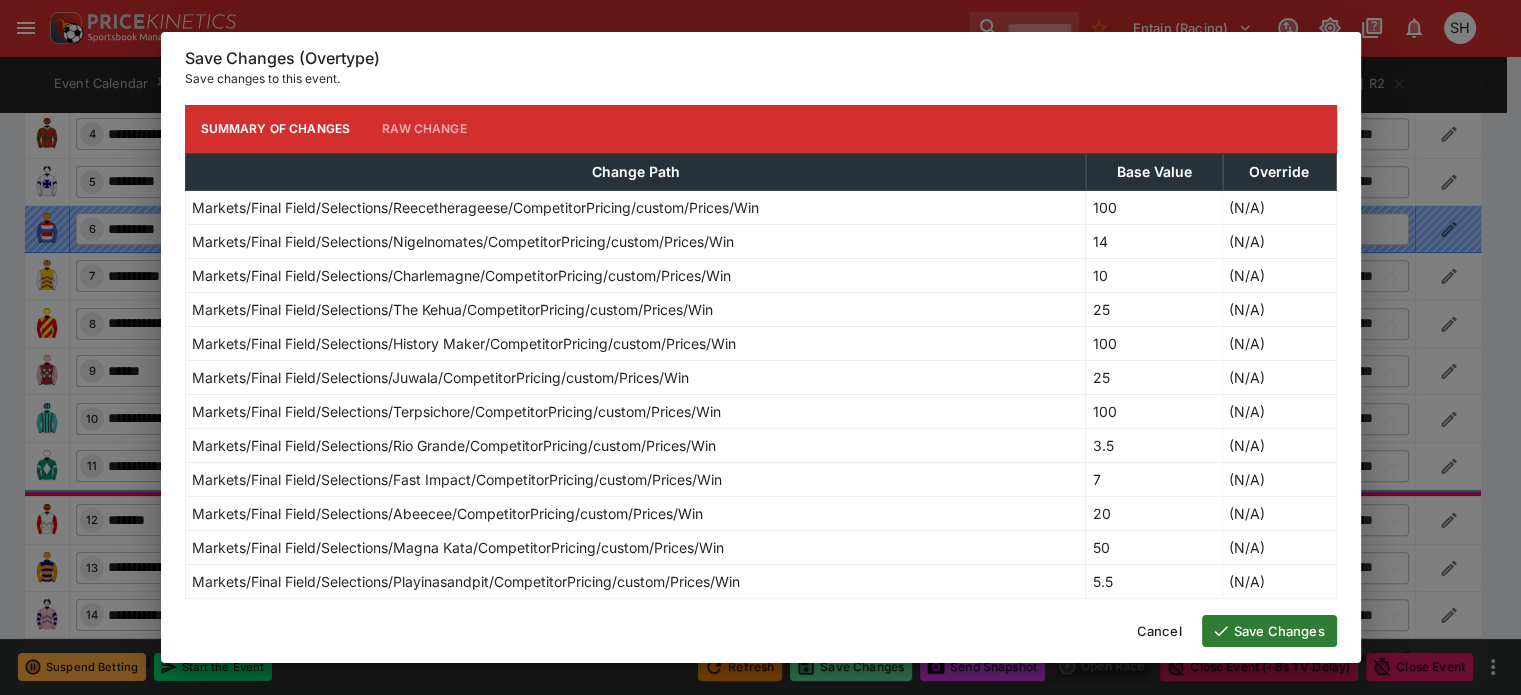 type on "******" 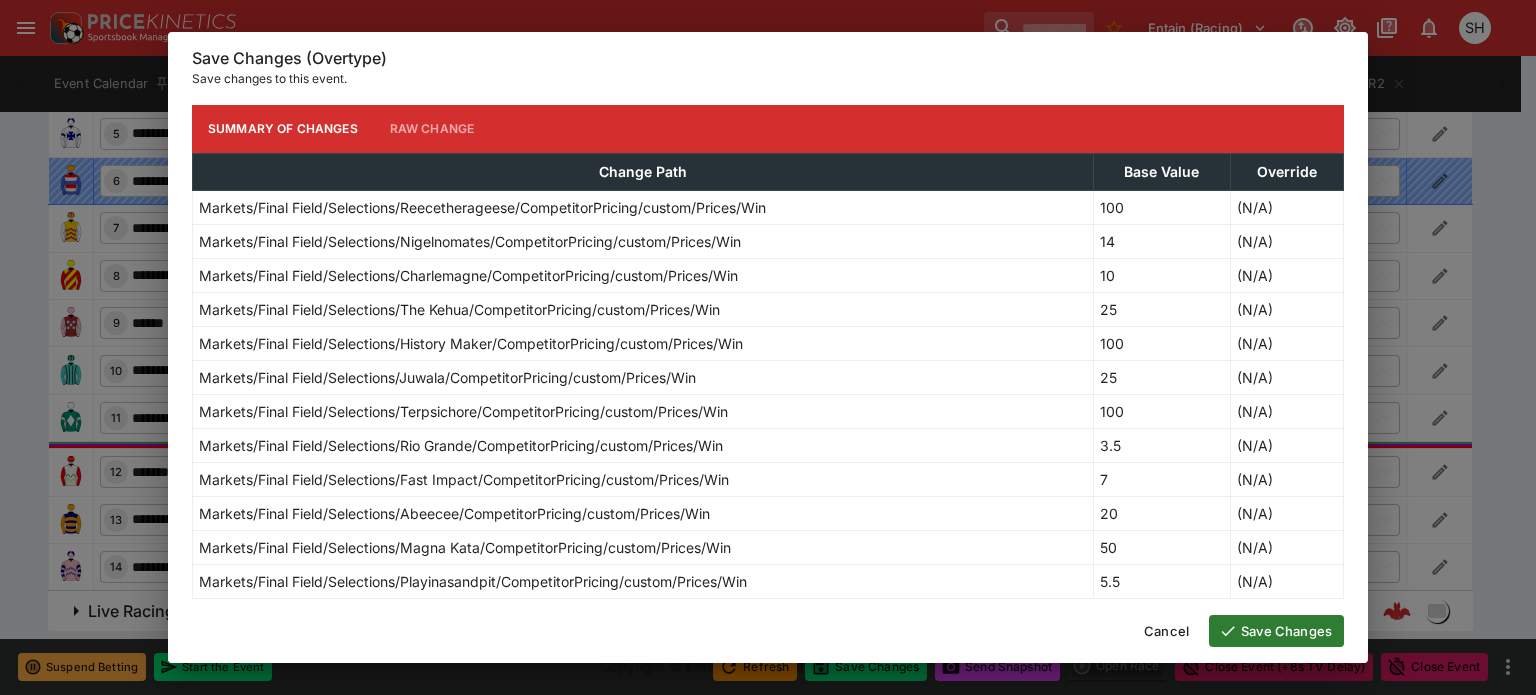 click on "Save Changes" at bounding box center (1276, 631) 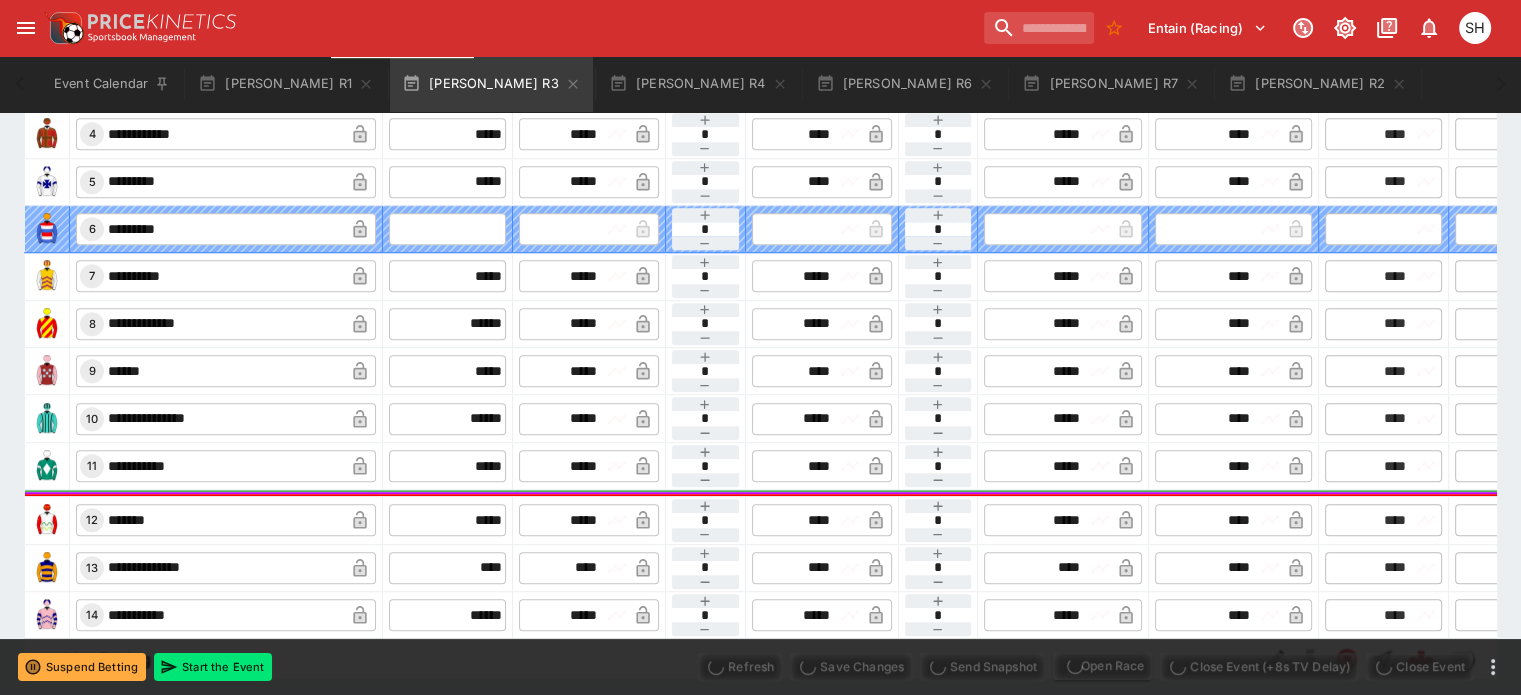 type on "**********" 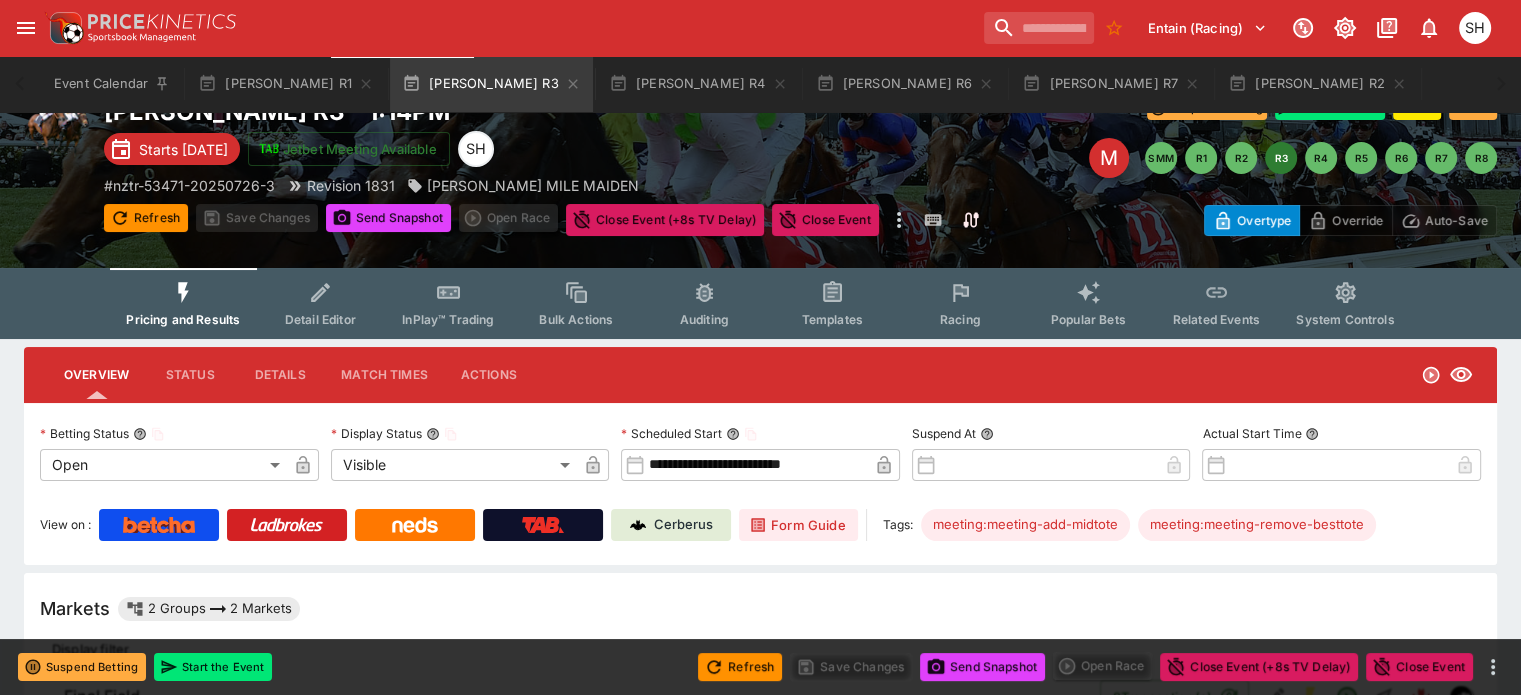 scroll, scrollTop: 0, scrollLeft: 0, axis: both 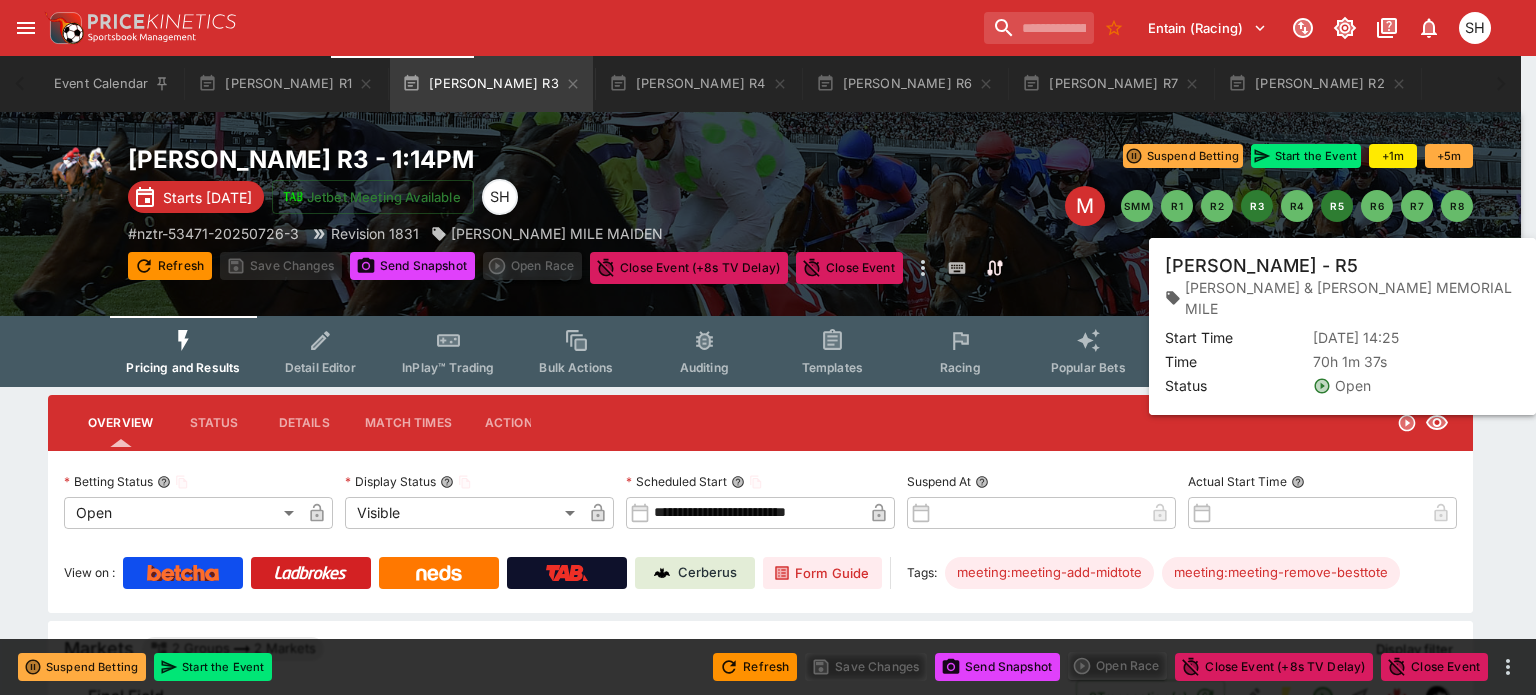 click on "R5" at bounding box center [1337, 206] 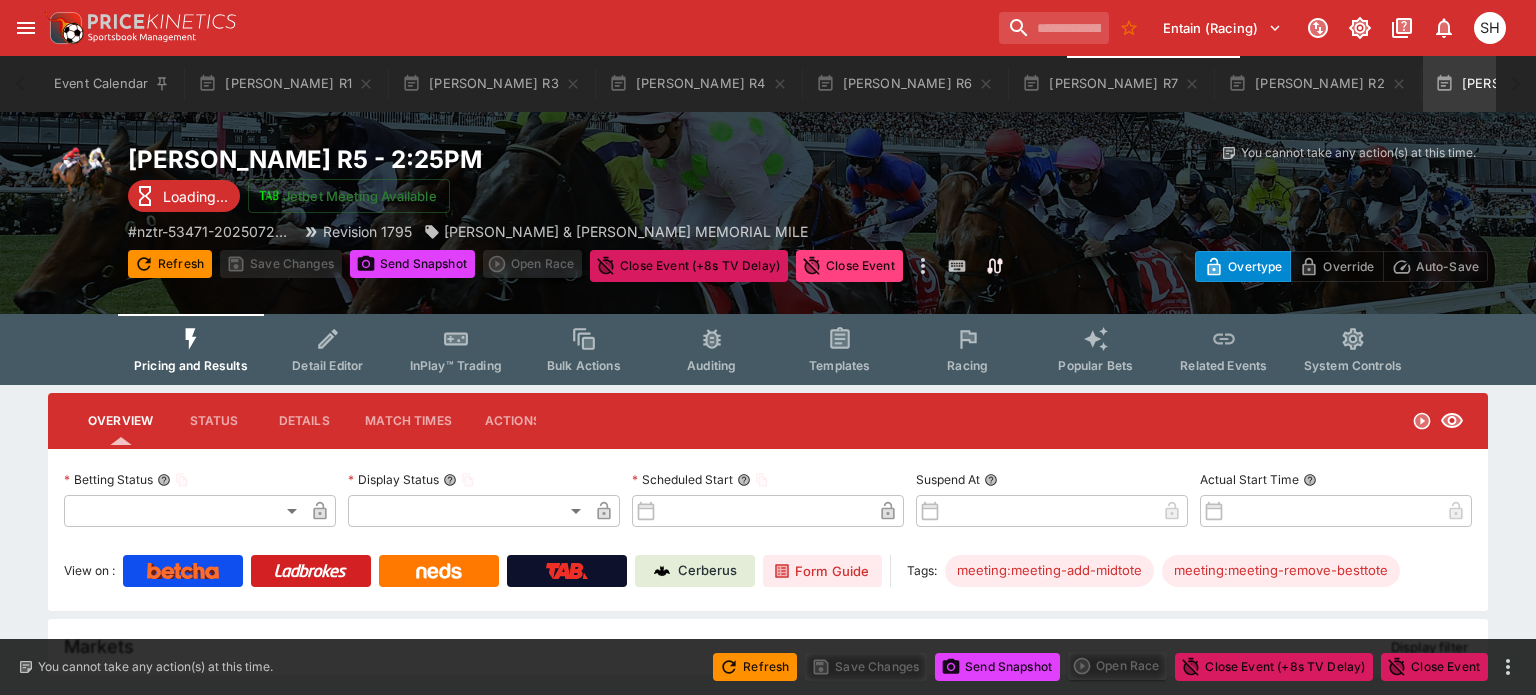 type on "**********" 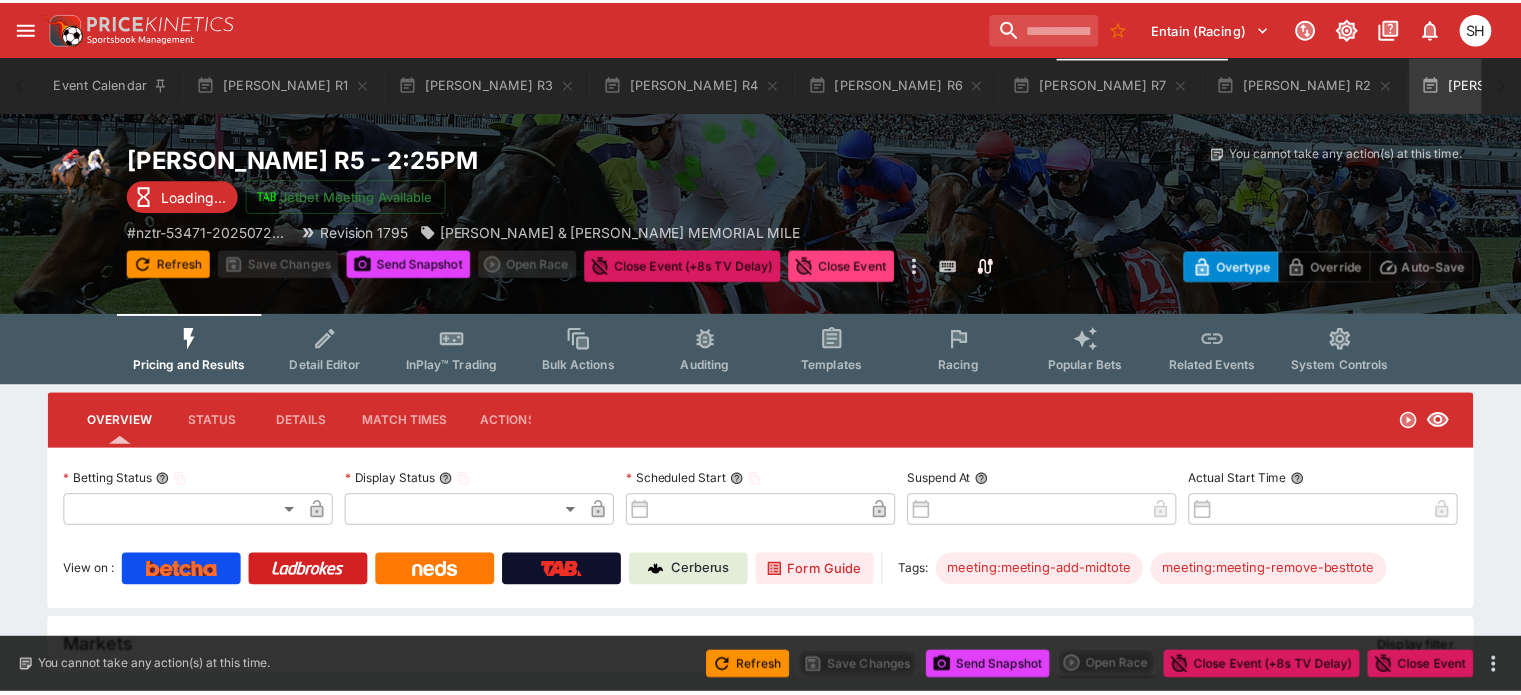 type 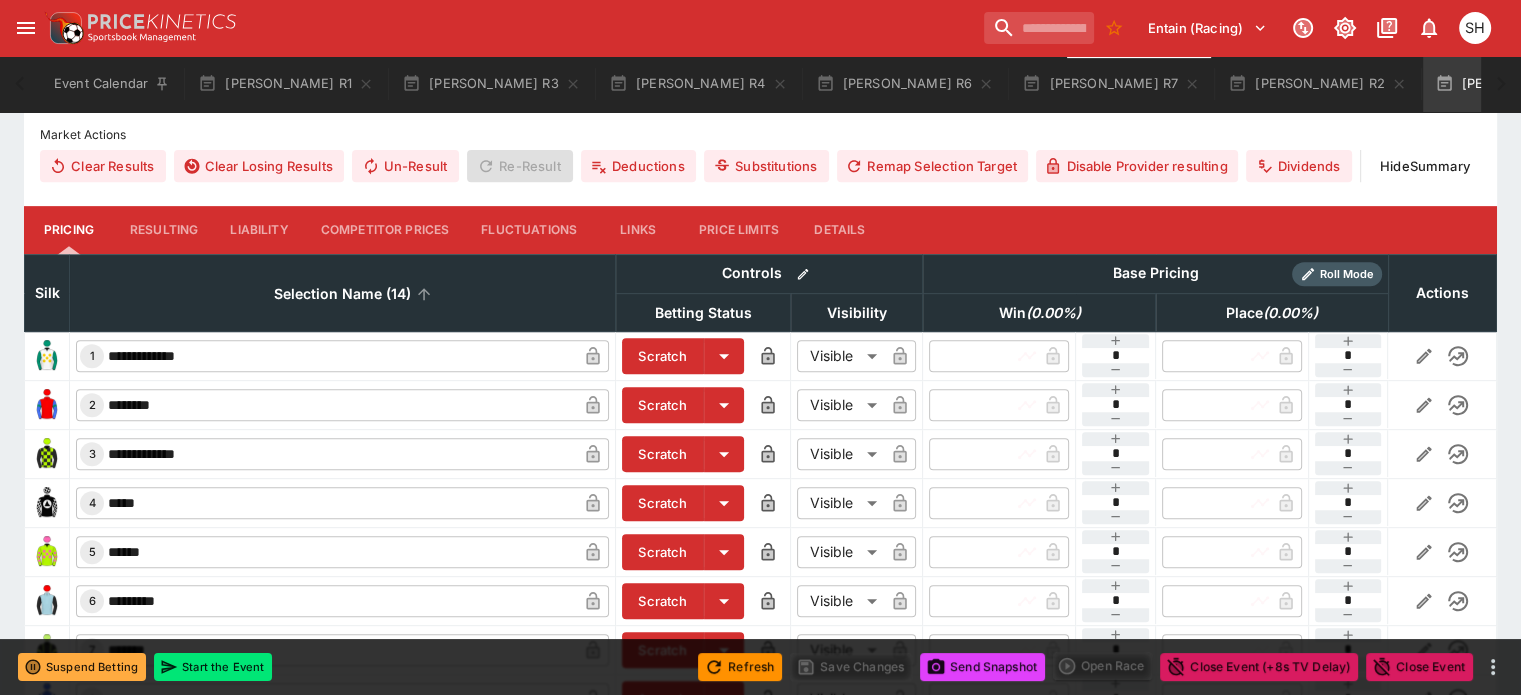 scroll, scrollTop: 801, scrollLeft: 0, axis: vertical 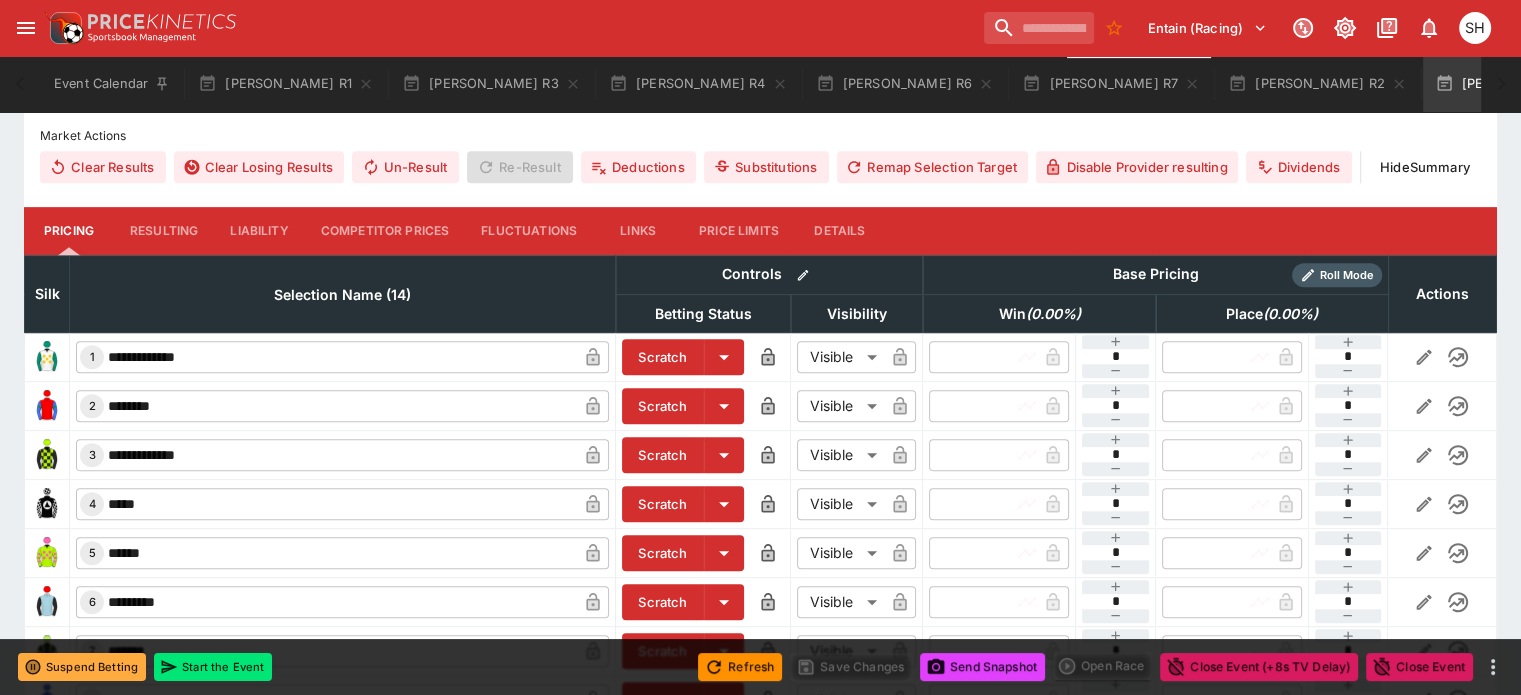 click on "Competitor Prices" at bounding box center [385, 231] 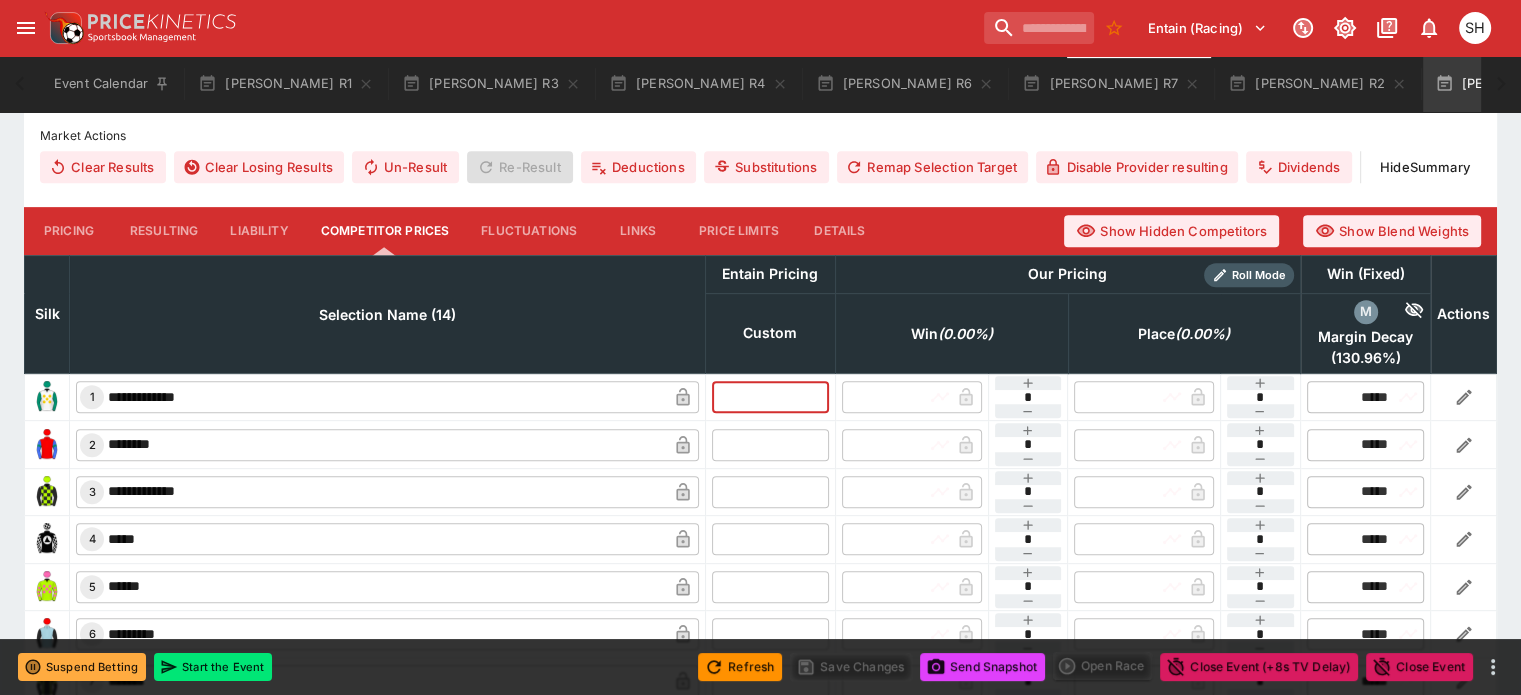 click at bounding box center (770, 397) 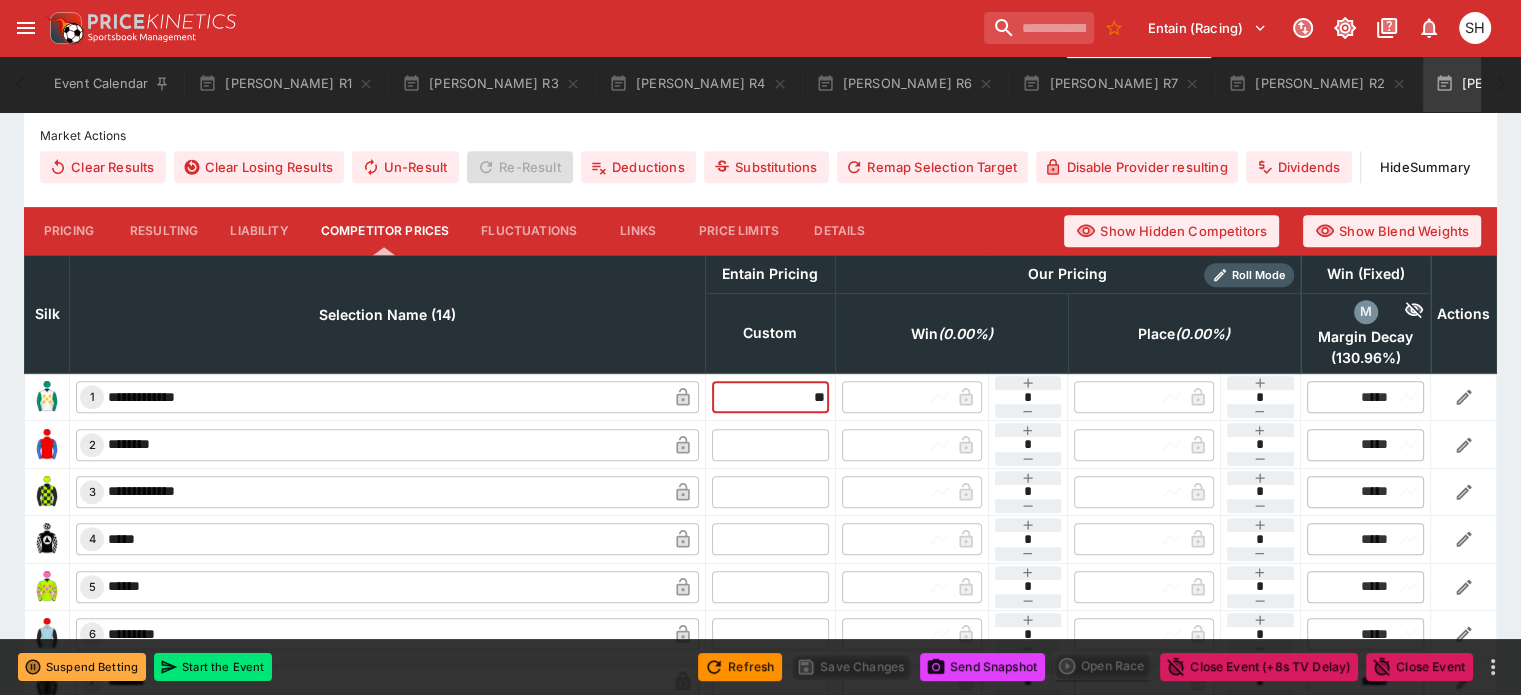 click at bounding box center (770, 444) 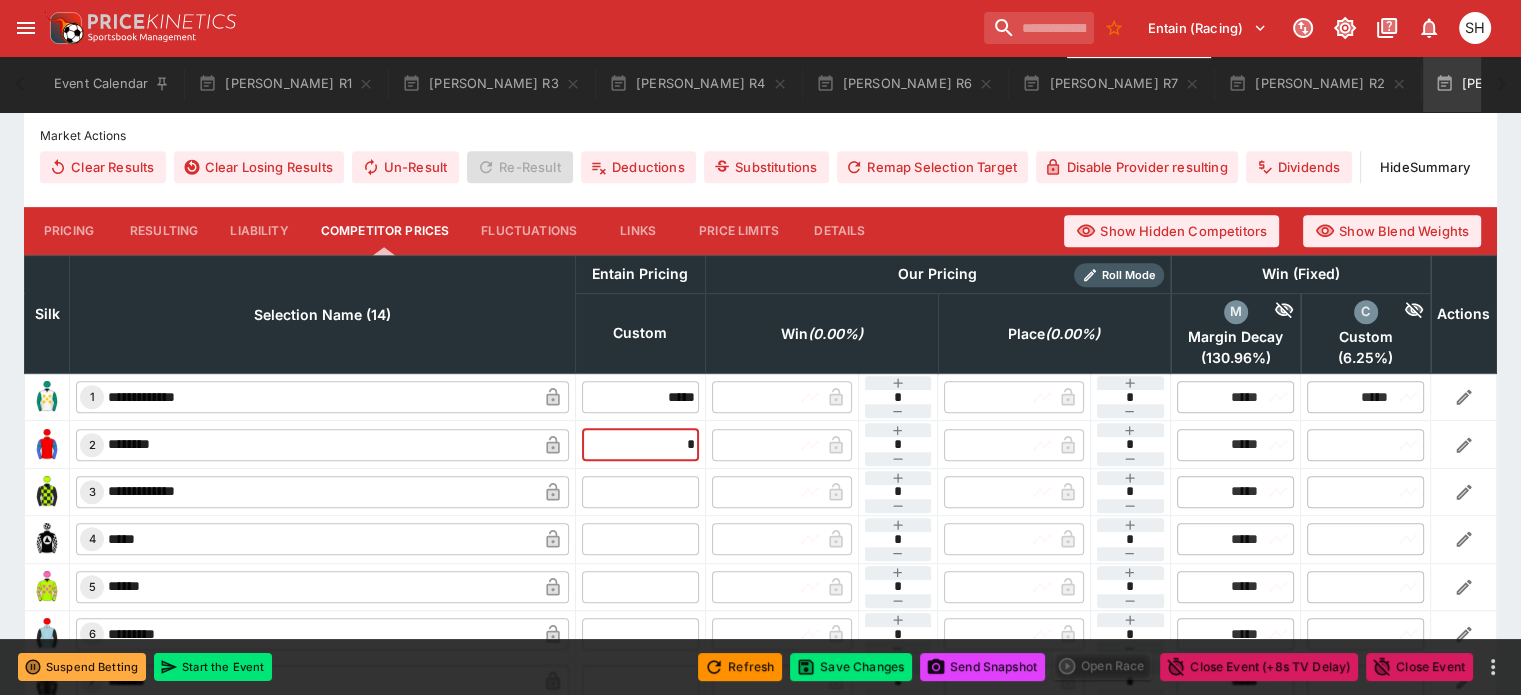 click at bounding box center [640, 492] 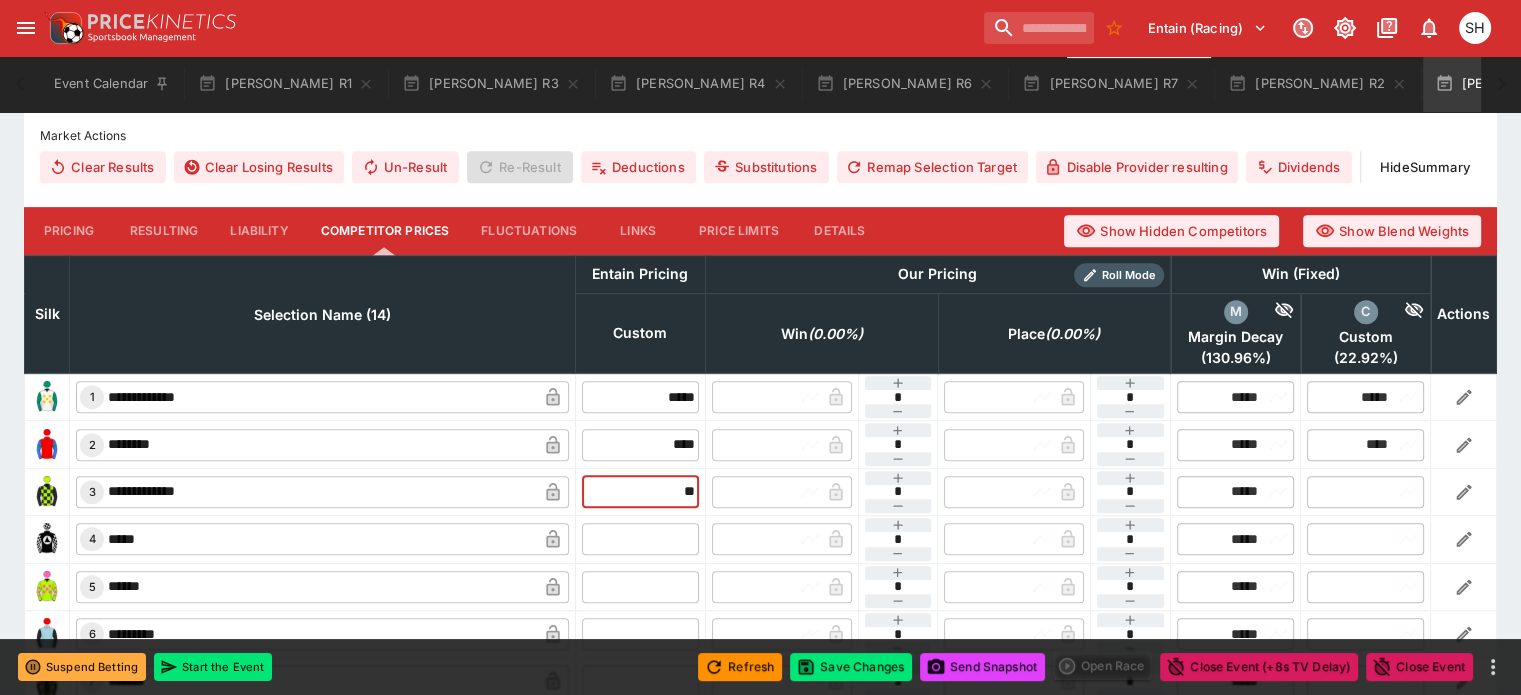 click at bounding box center [640, 539] 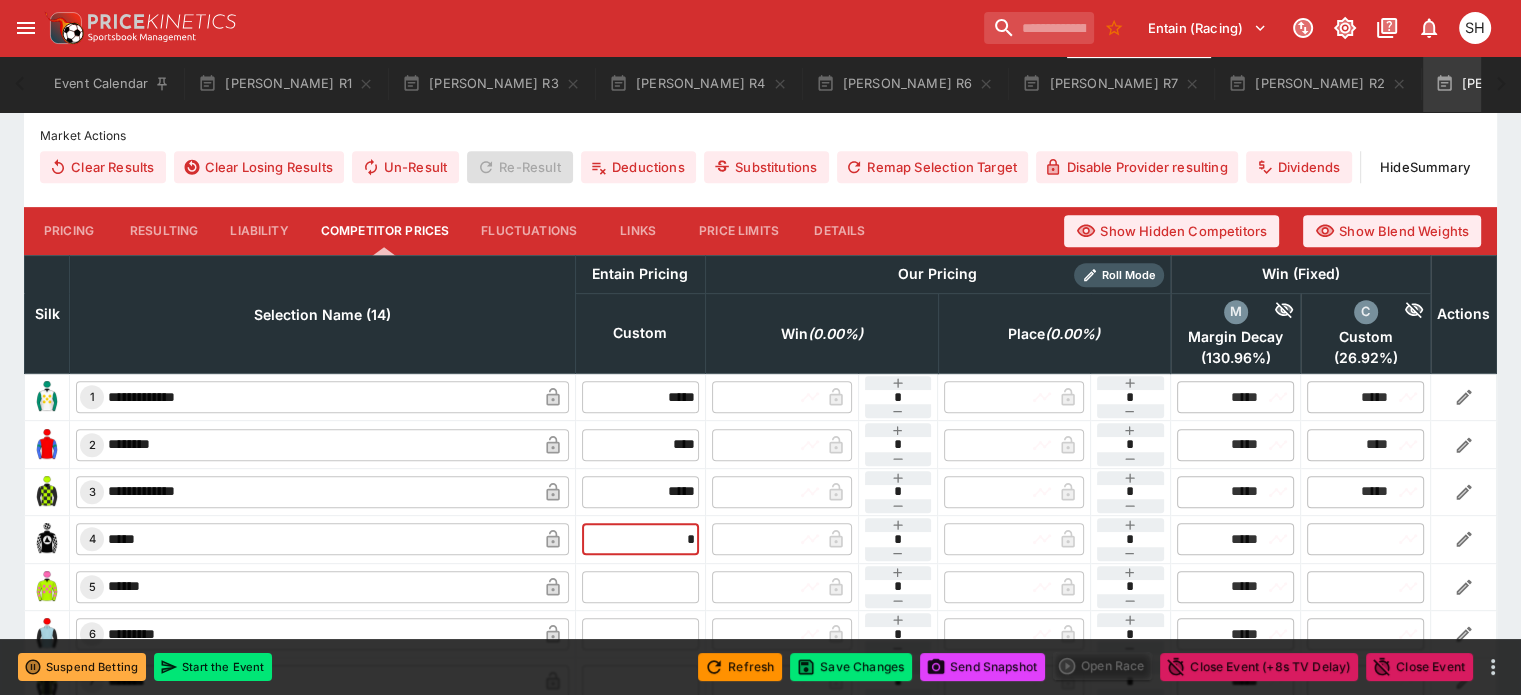 click at bounding box center [640, 587] 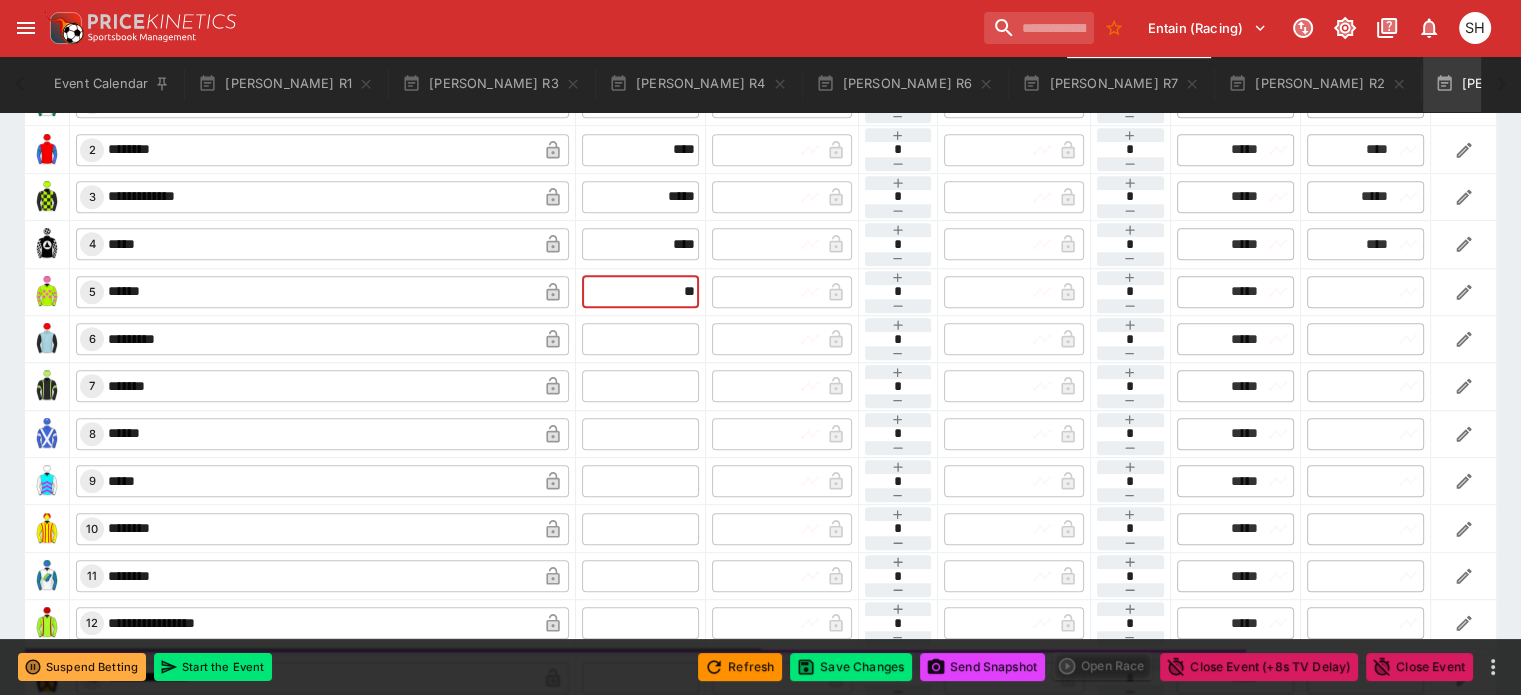 scroll, scrollTop: 1101, scrollLeft: 0, axis: vertical 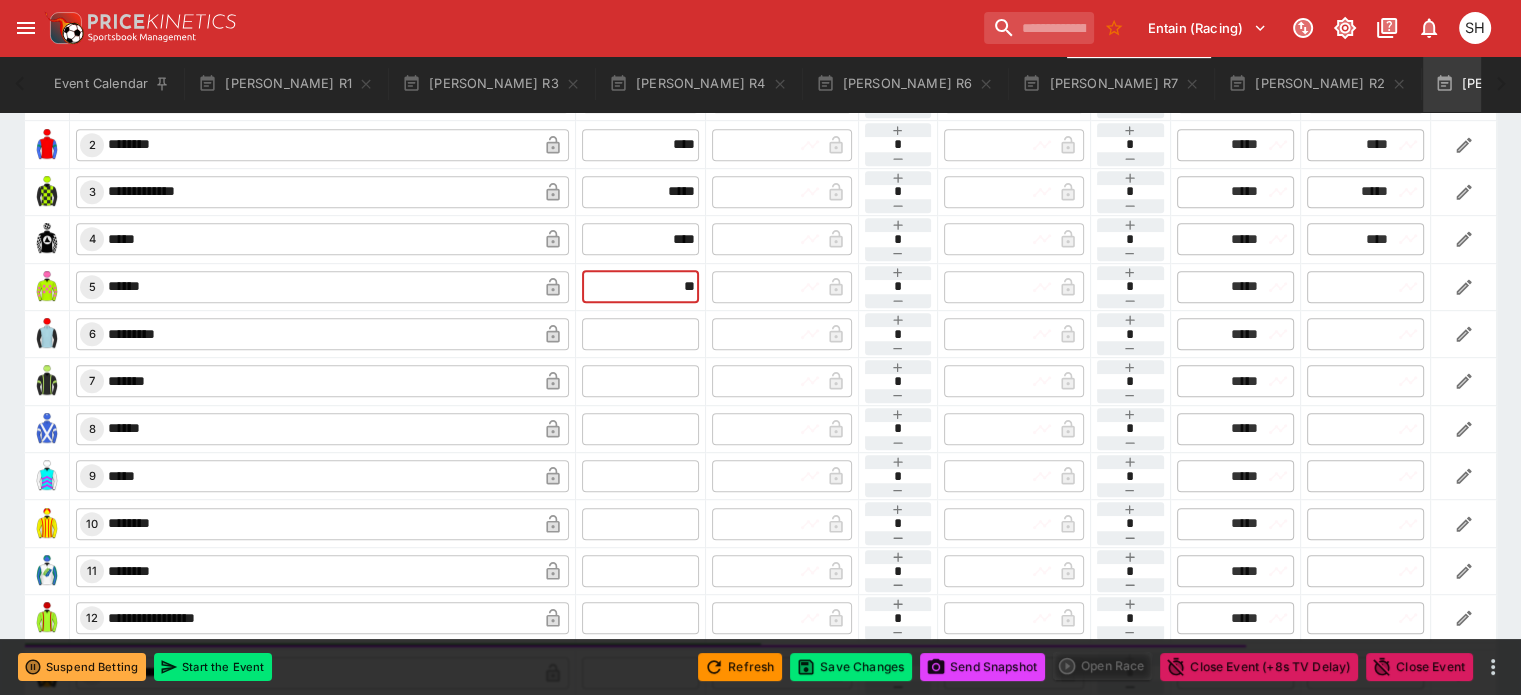 click at bounding box center [640, 334] 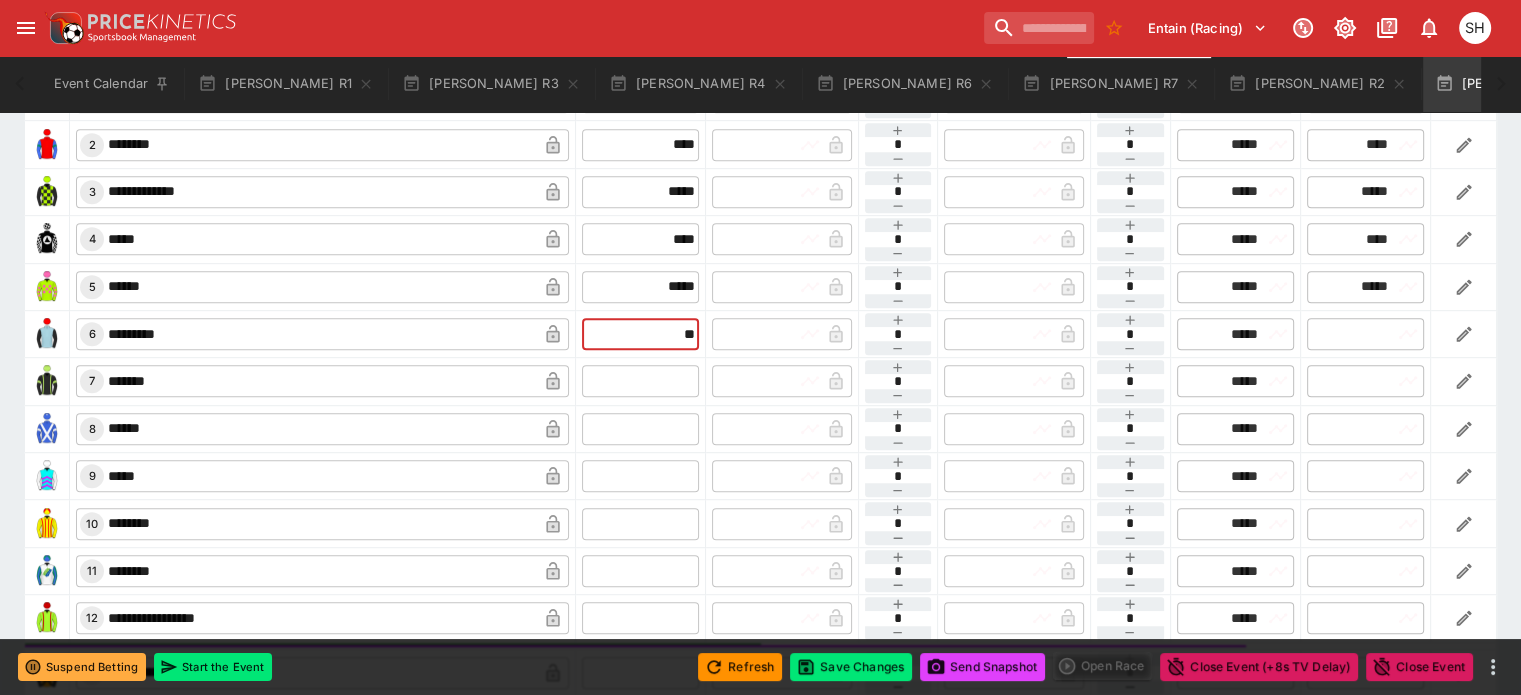 click at bounding box center (640, 381) 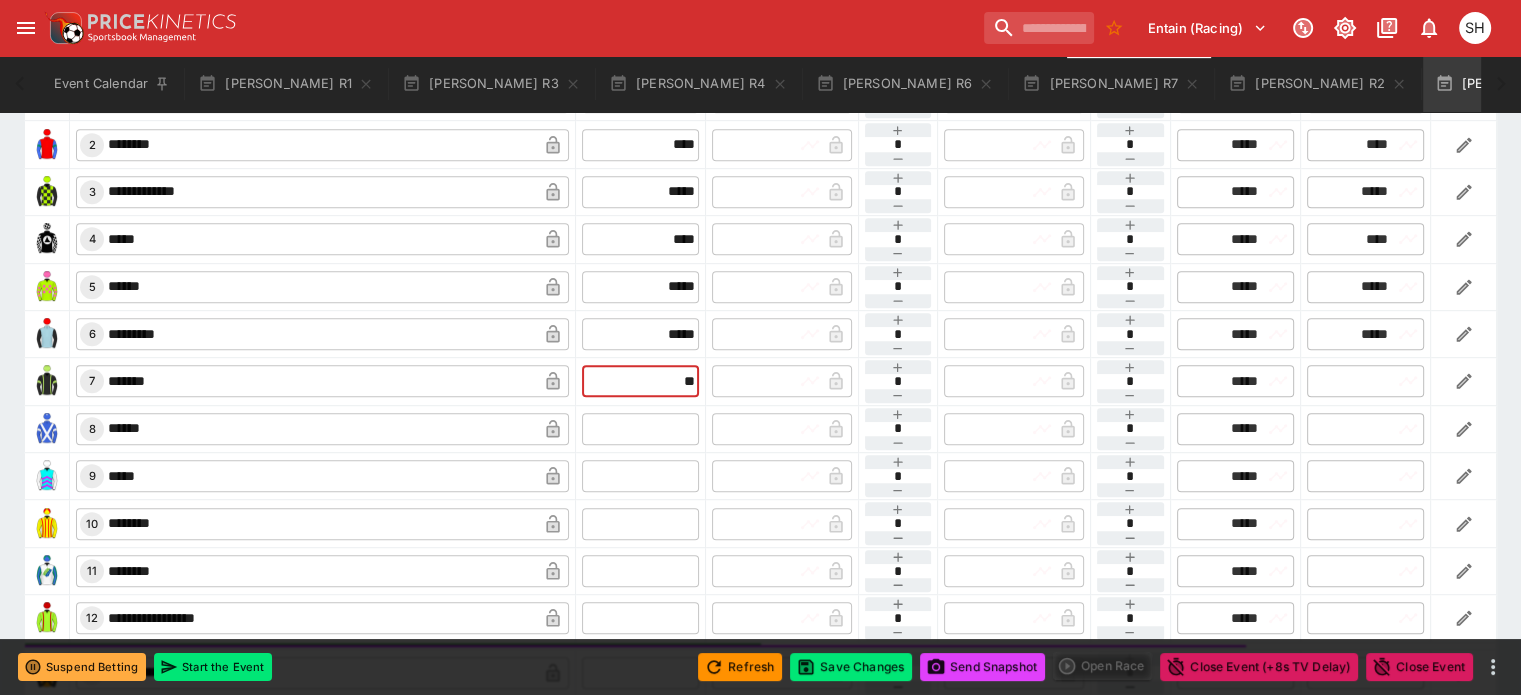 click at bounding box center (640, 429) 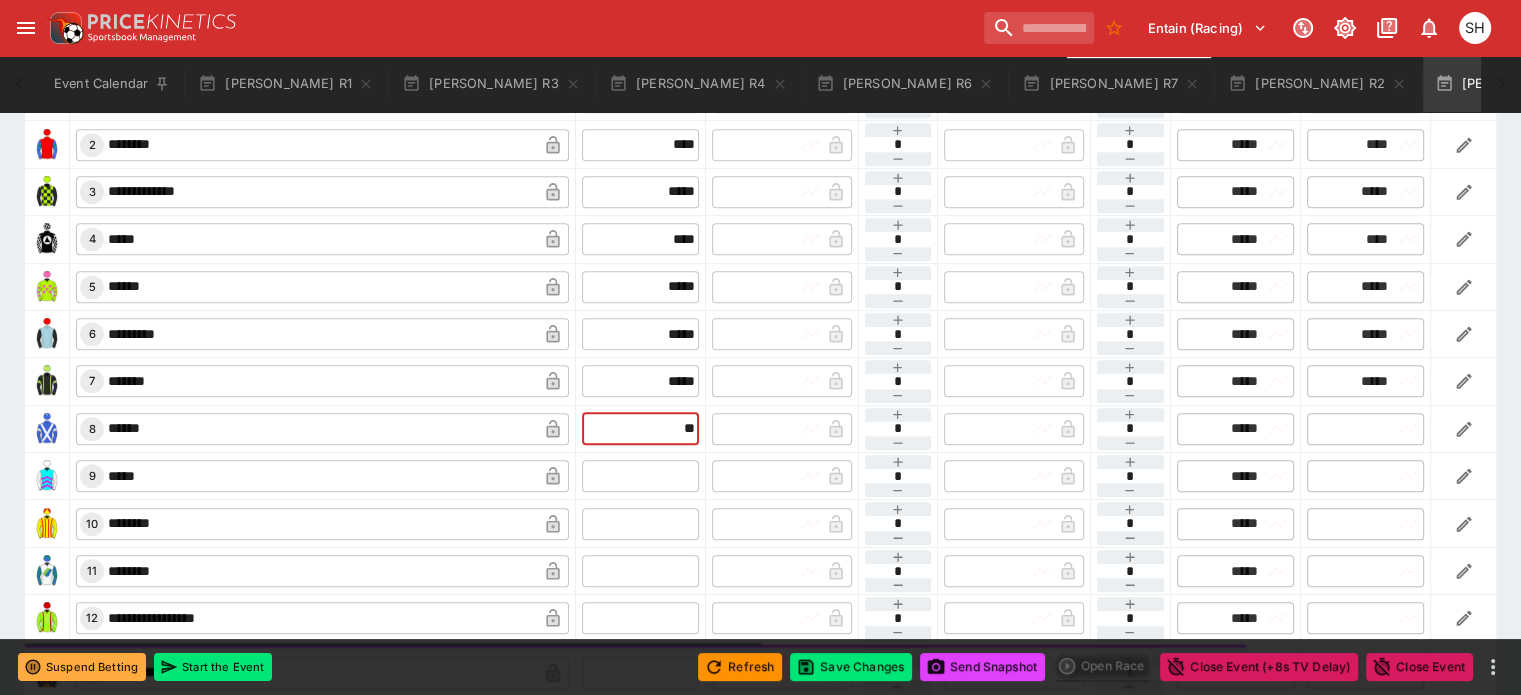 click at bounding box center [640, 476] 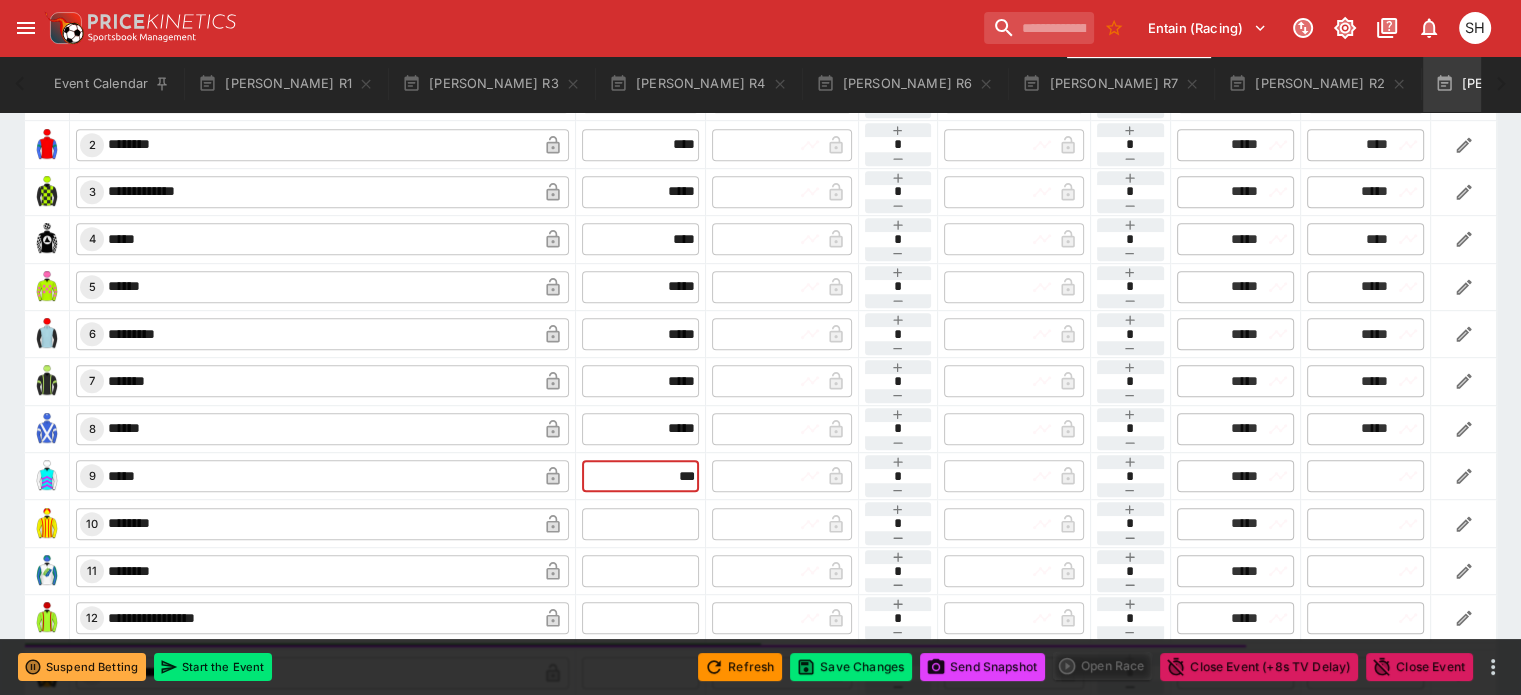 click at bounding box center [640, 524] 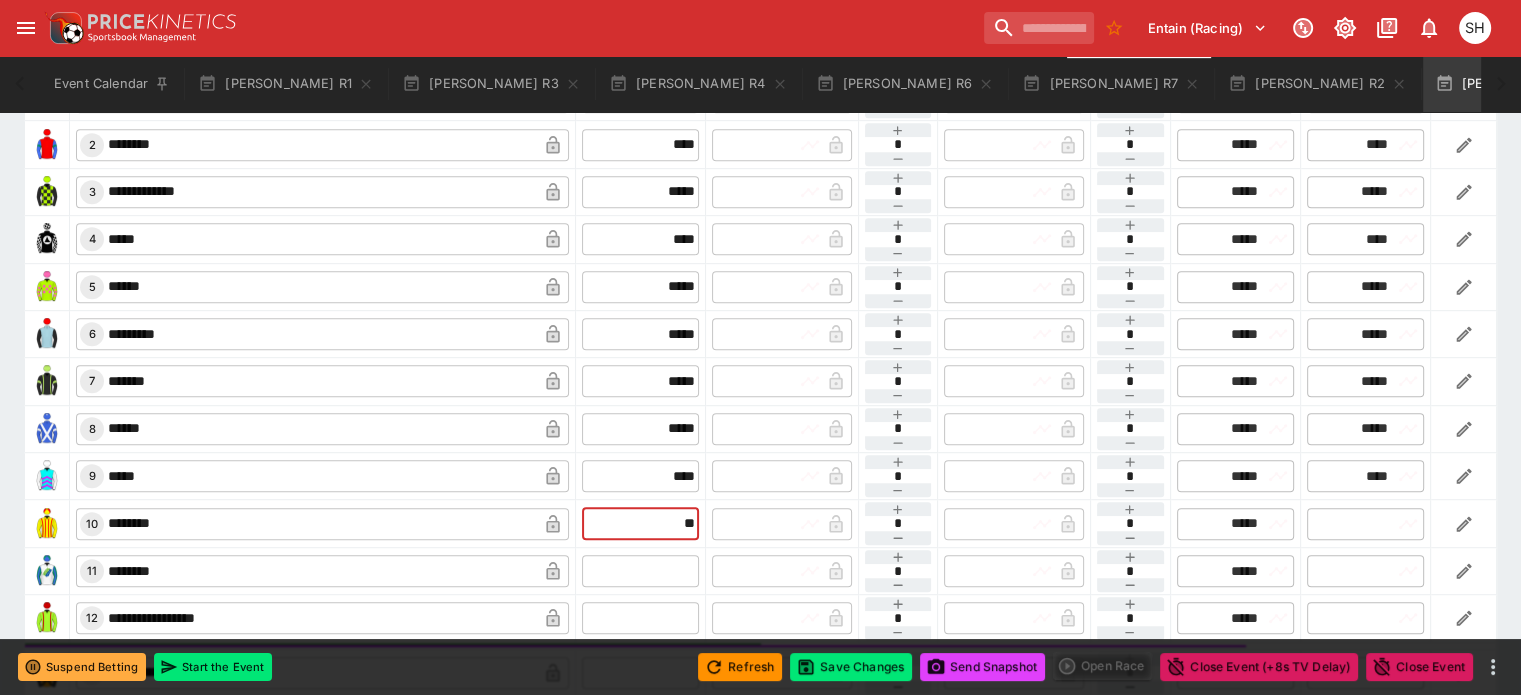 click at bounding box center [640, 571] 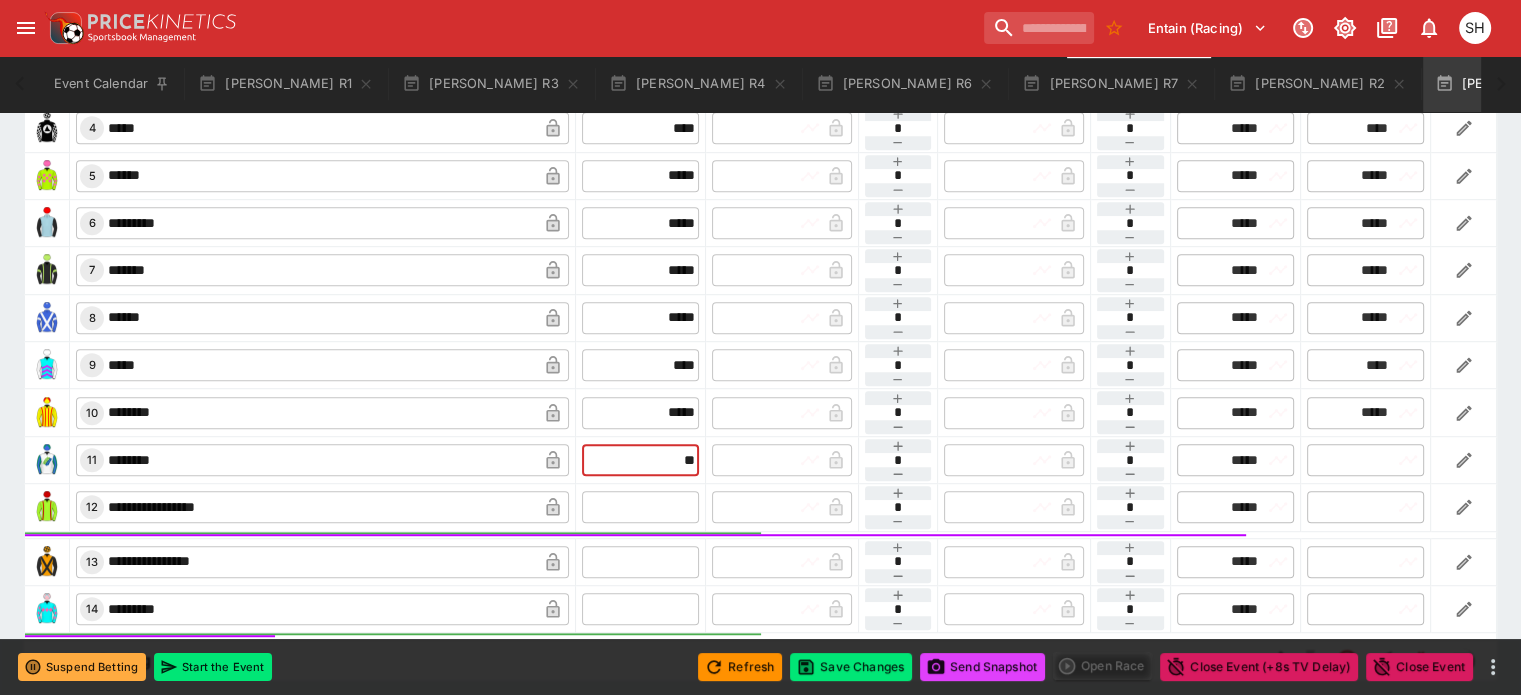 scroll, scrollTop: 1213, scrollLeft: 0, axis: vertical 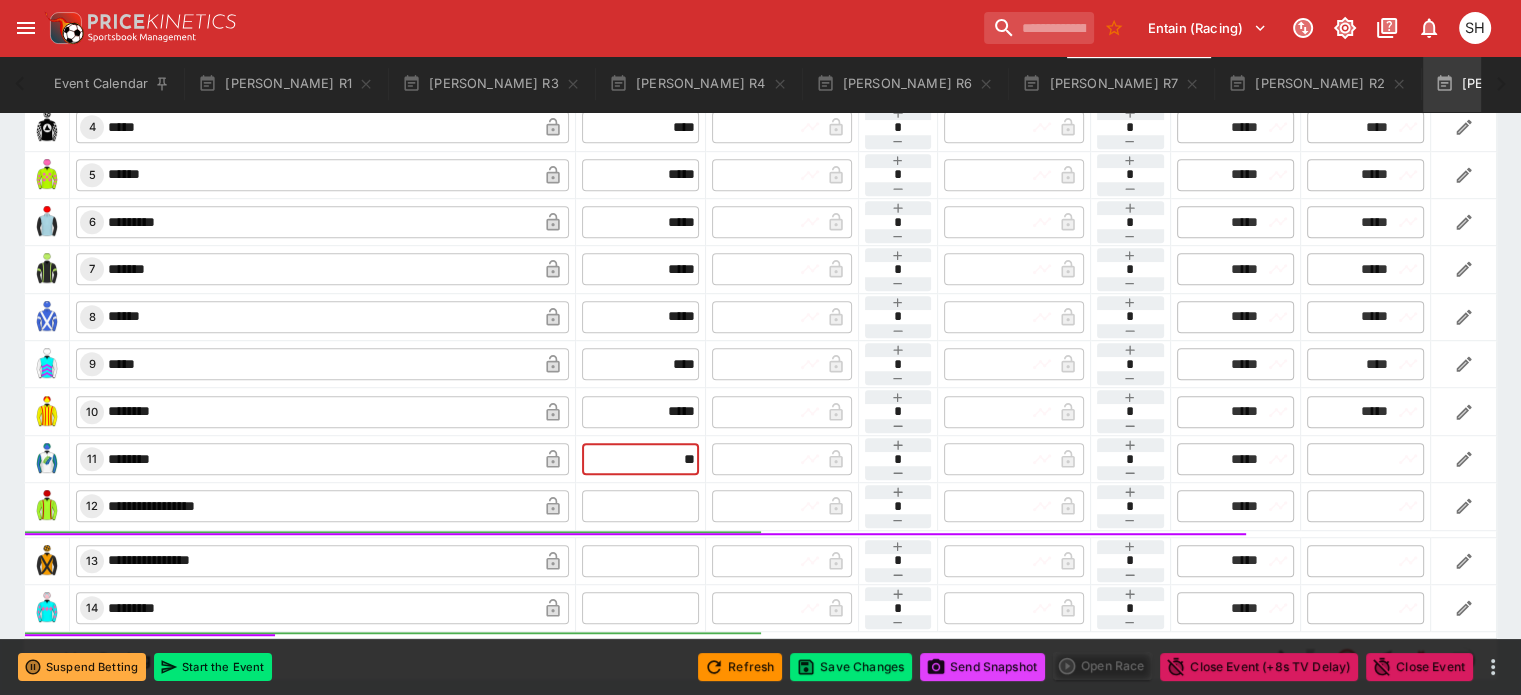 click at bounding box center [640, 506] 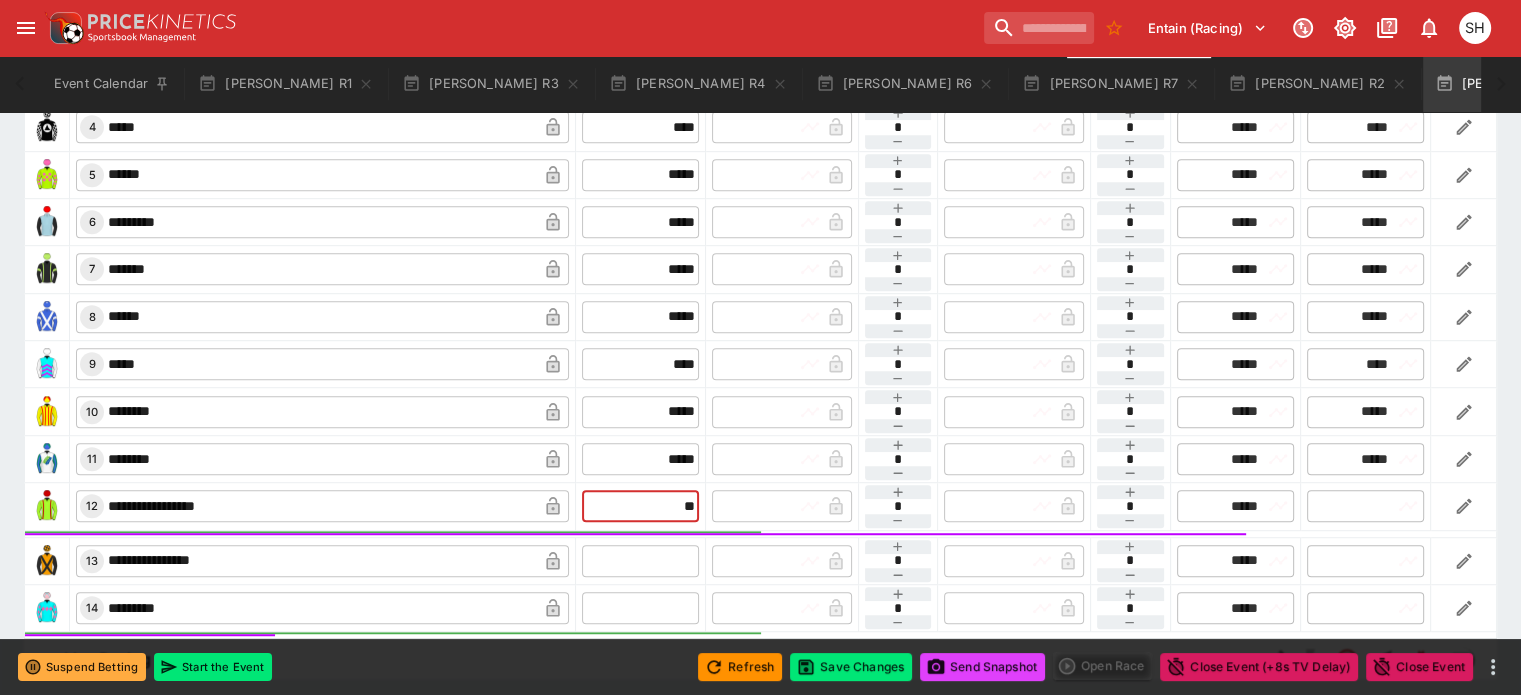 click at bounding box center (640, 561) 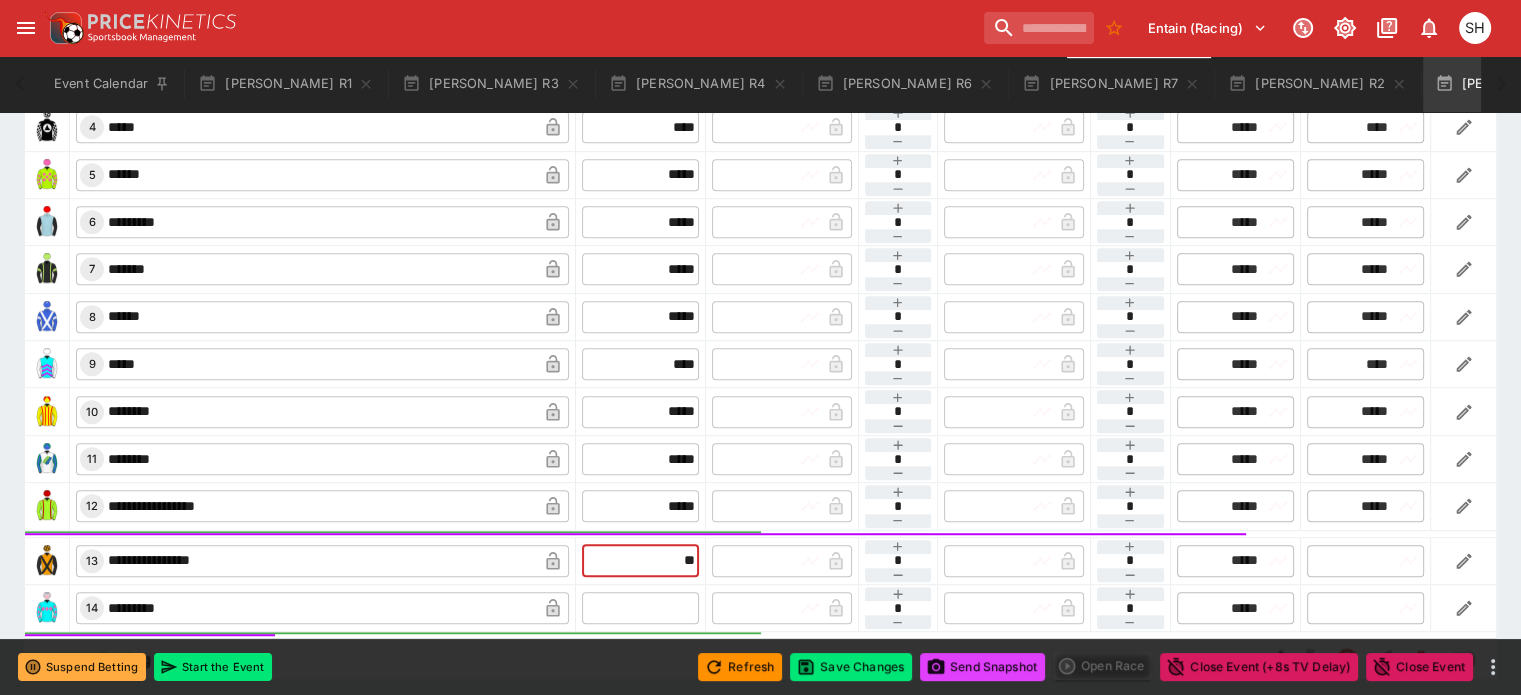 click at bounding box center (640, 608) 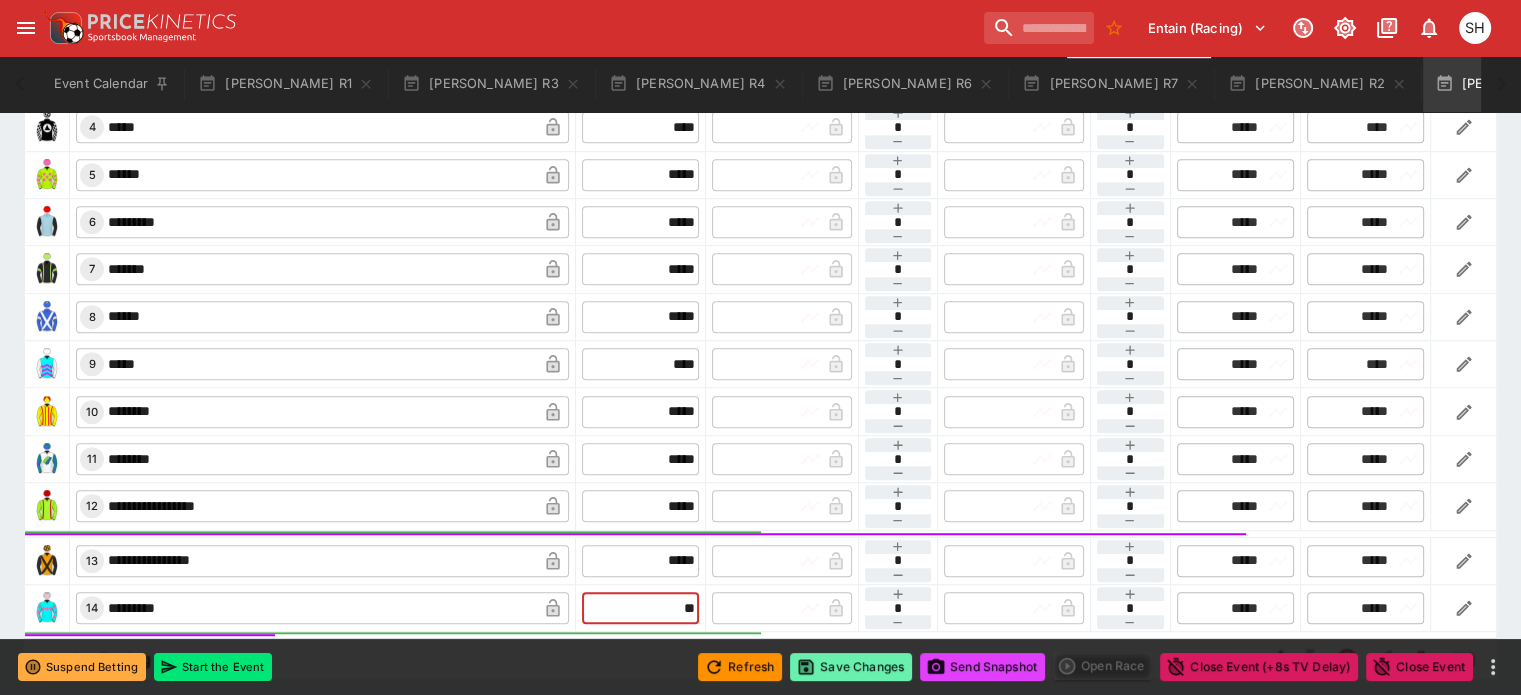 click on "Save Changes" at bounding box center [851, 667] 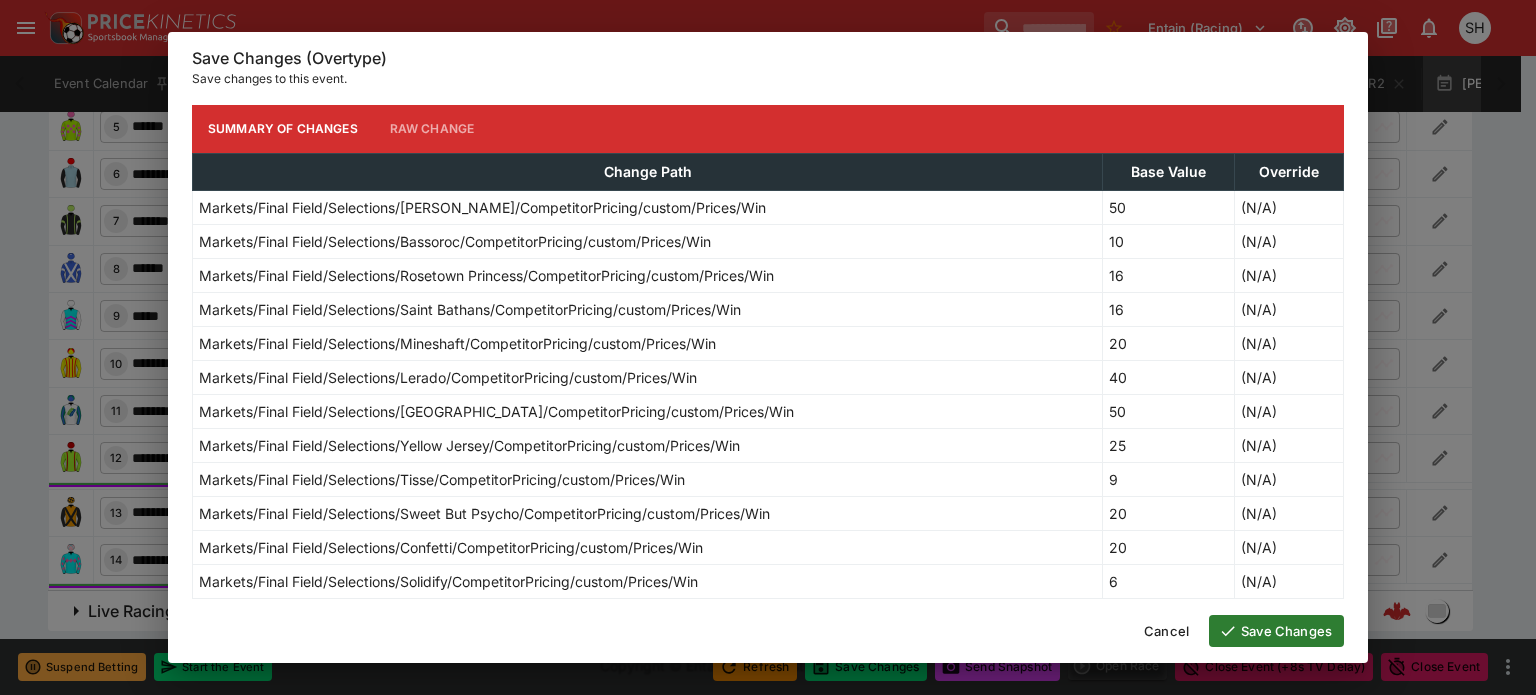 click on "Save Changes" at bounding box center [1276, 631] 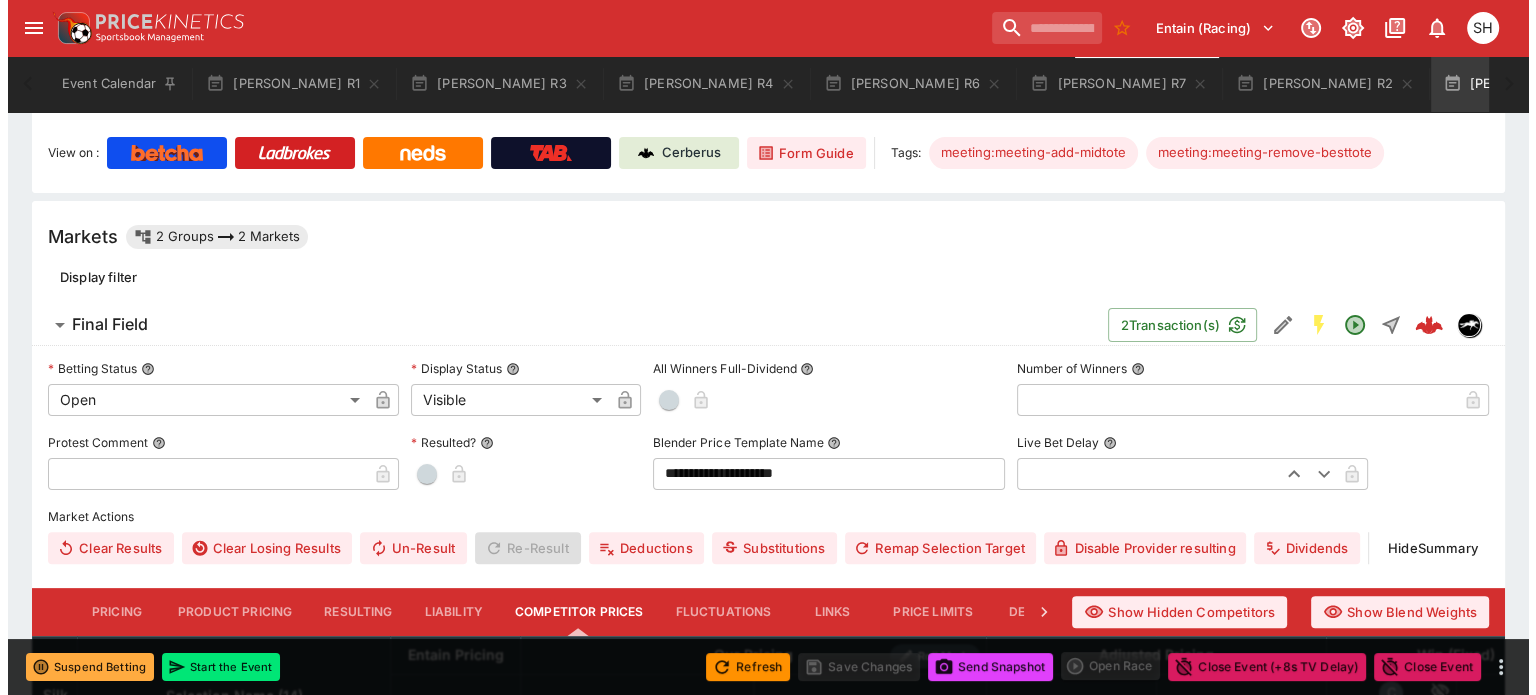 scroll, scrollTop: 13, scrollLeft: 0, axis: vertical 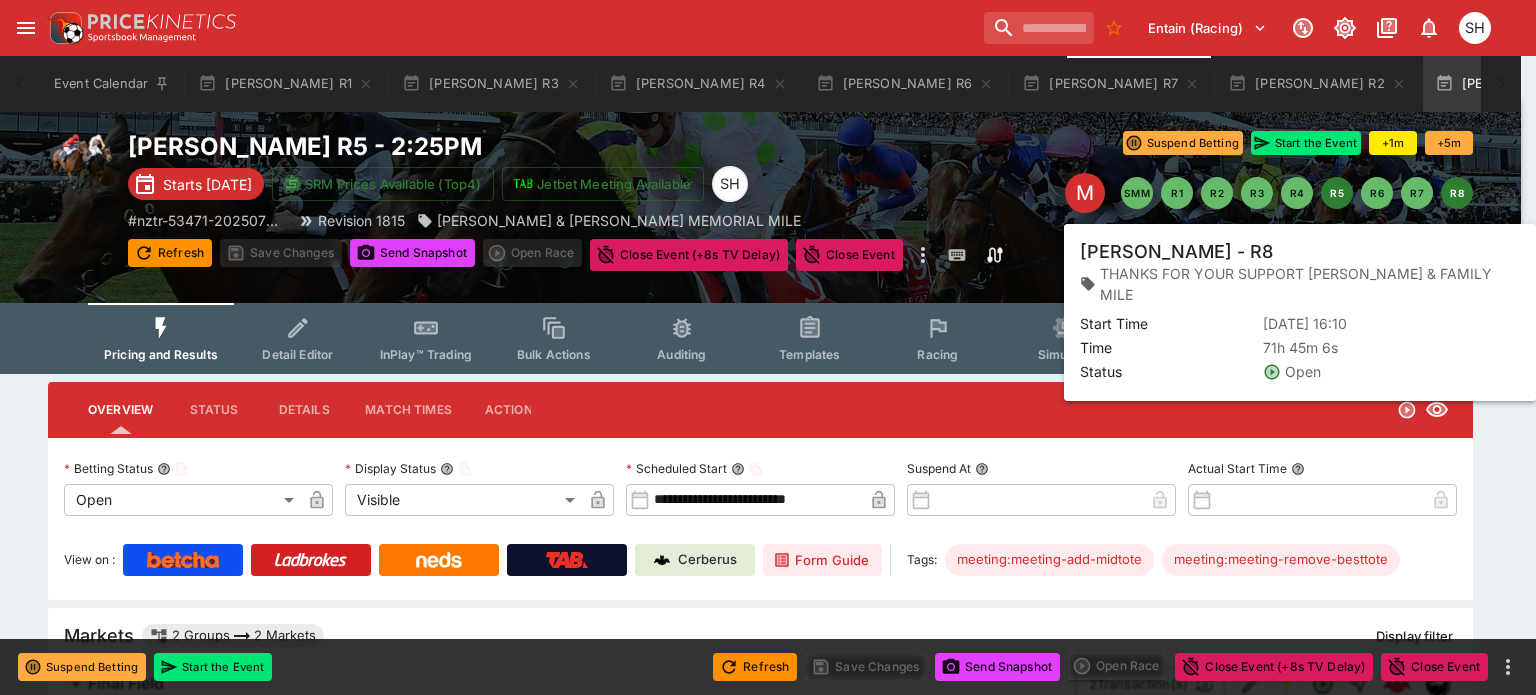 click on "R8" at bounding box center (1457, 193) 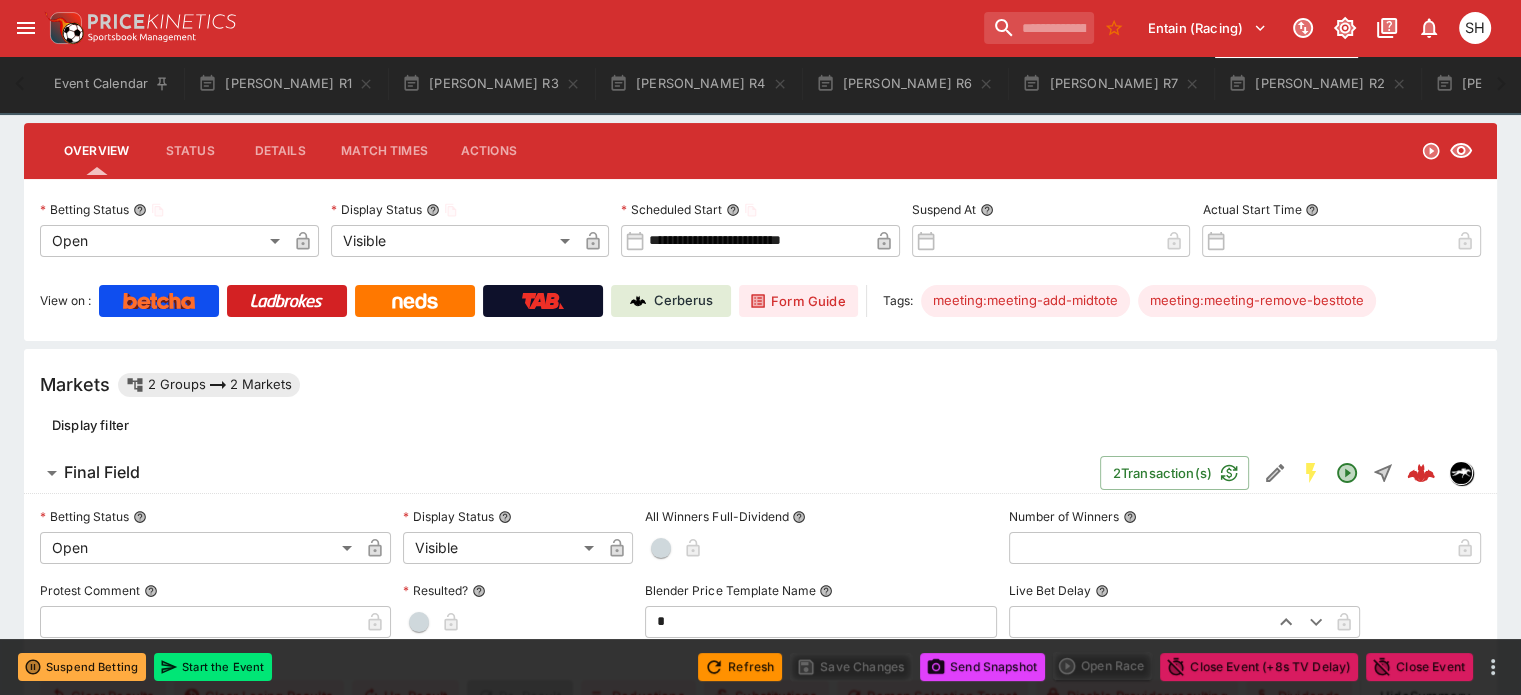 scroll, scrollTop: 500, scrollLeft: 0, axis: vertical 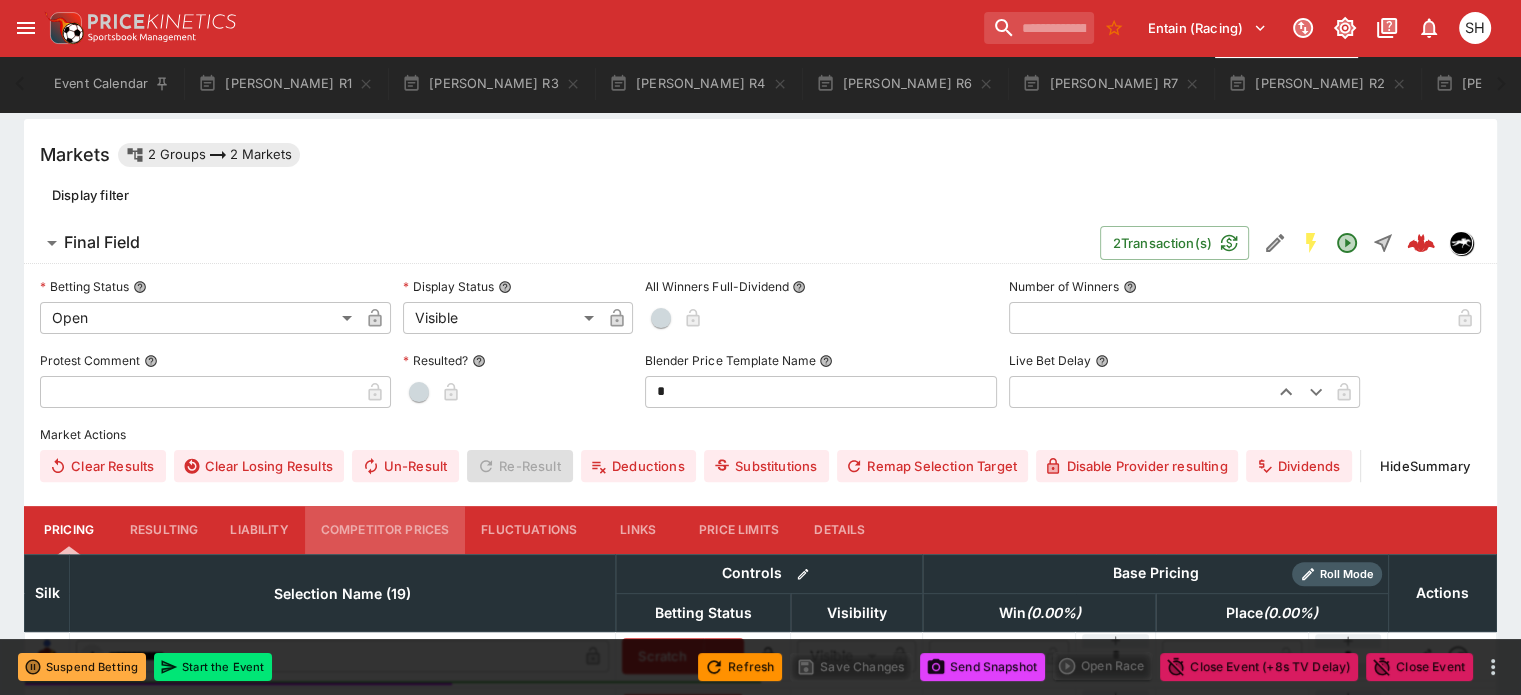 click on "Competitor Prices" at bounding box center [385, 530] 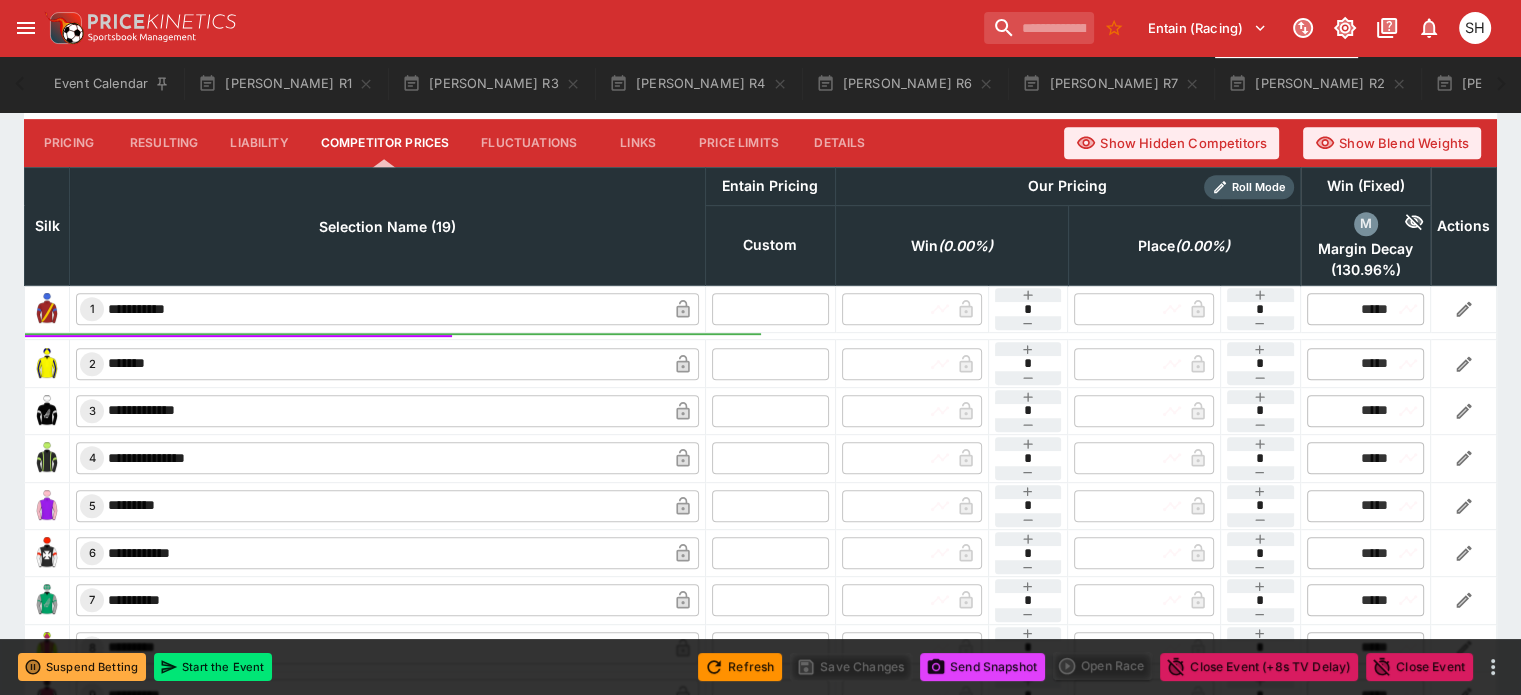 scroll, scrollTop: 900, scrollLeft: 0, axis: vertical 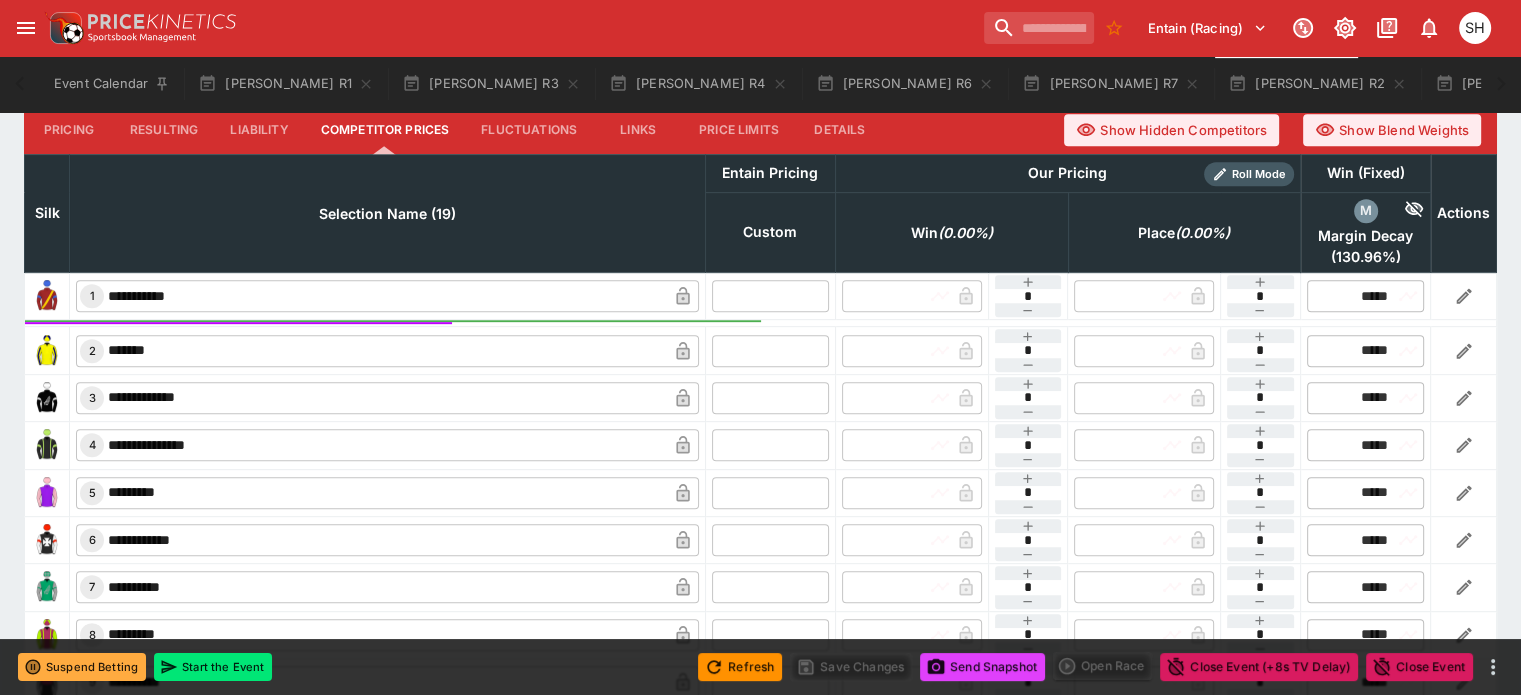 click at bounding box center [770, 296] 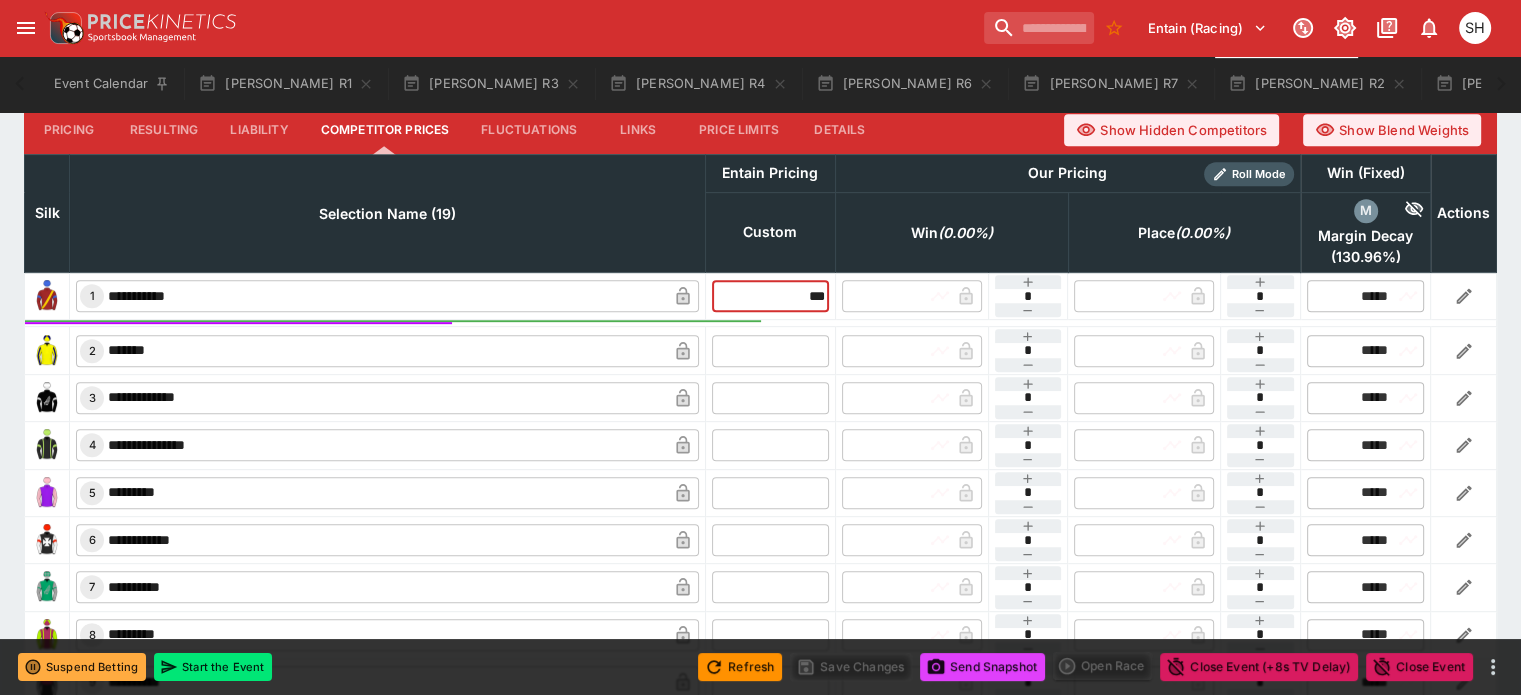click at bounding box center [770, 350] 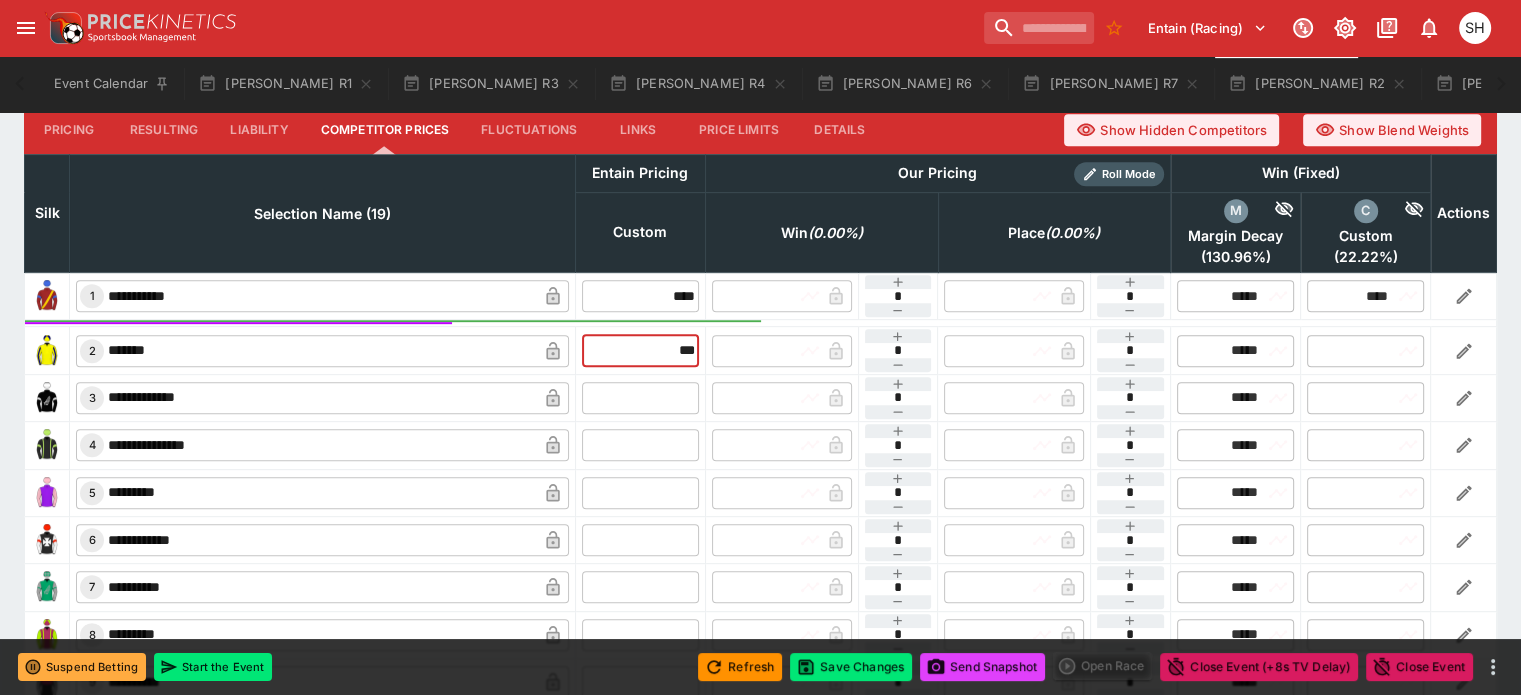click at bounding box center (640, 398) 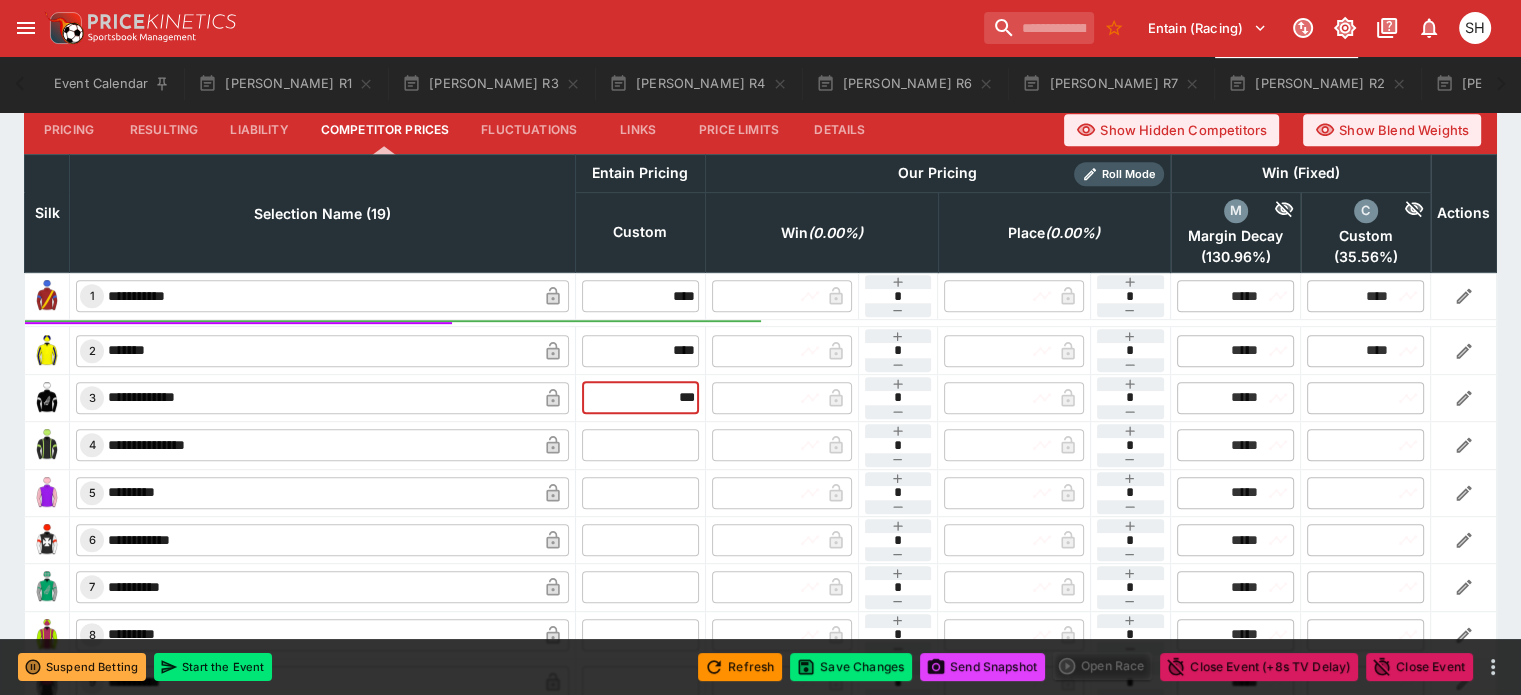 click at bounding box center [640, 445] 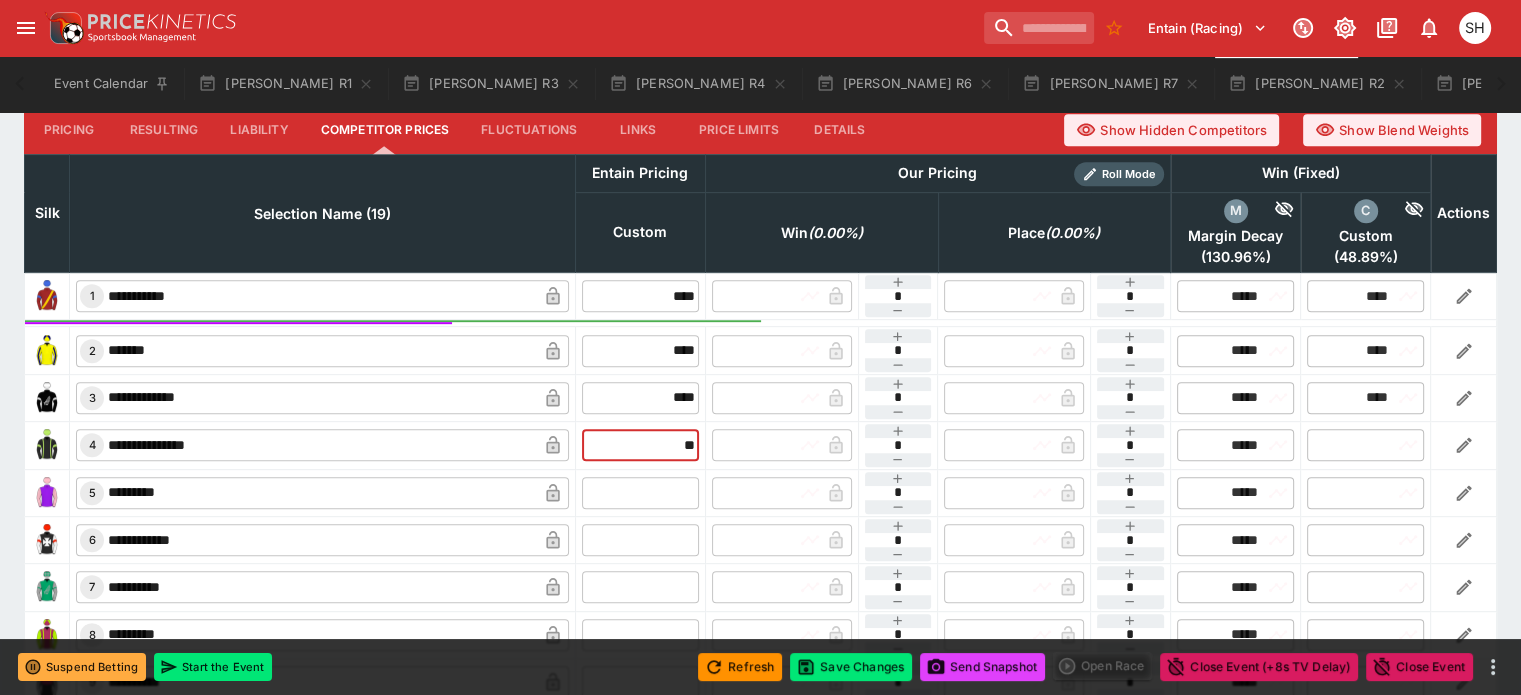 click at bounding box center [640, 493] 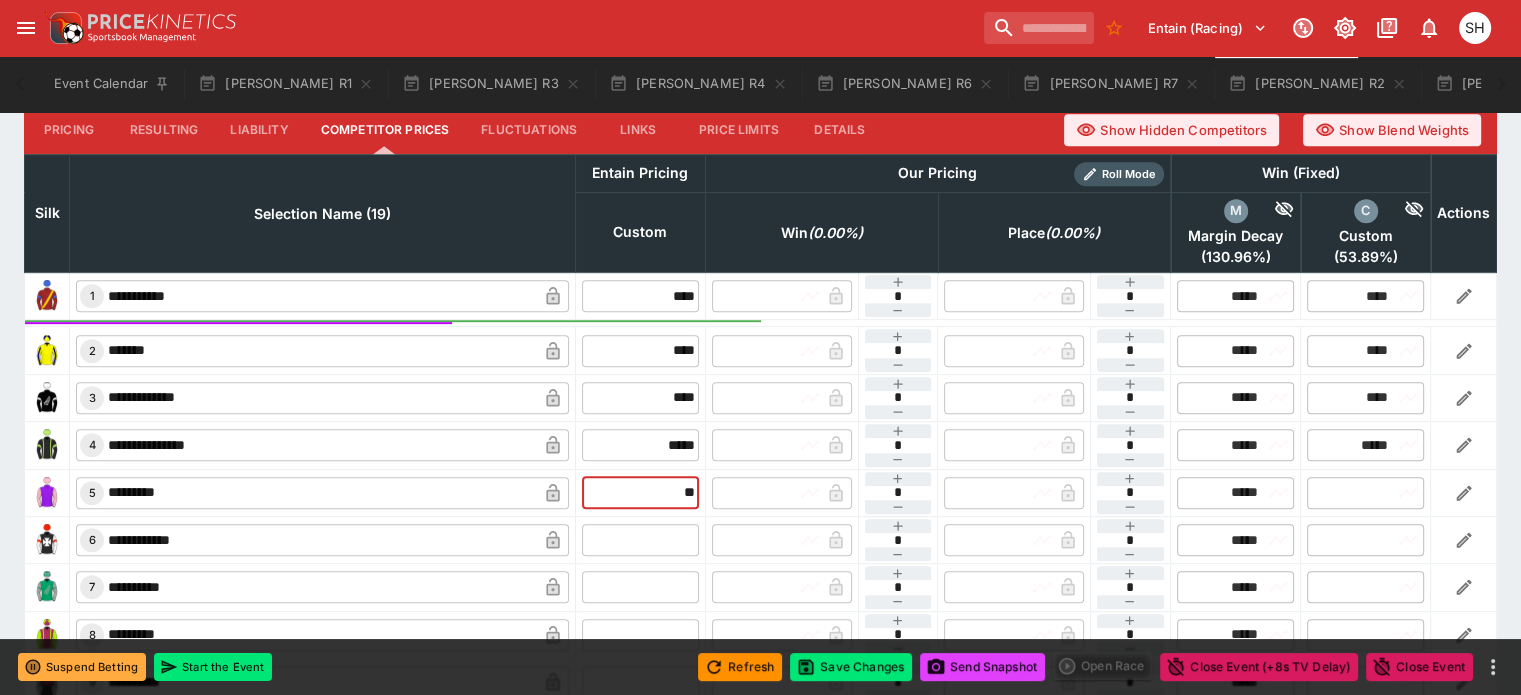 click at bounding box center [640, 540] 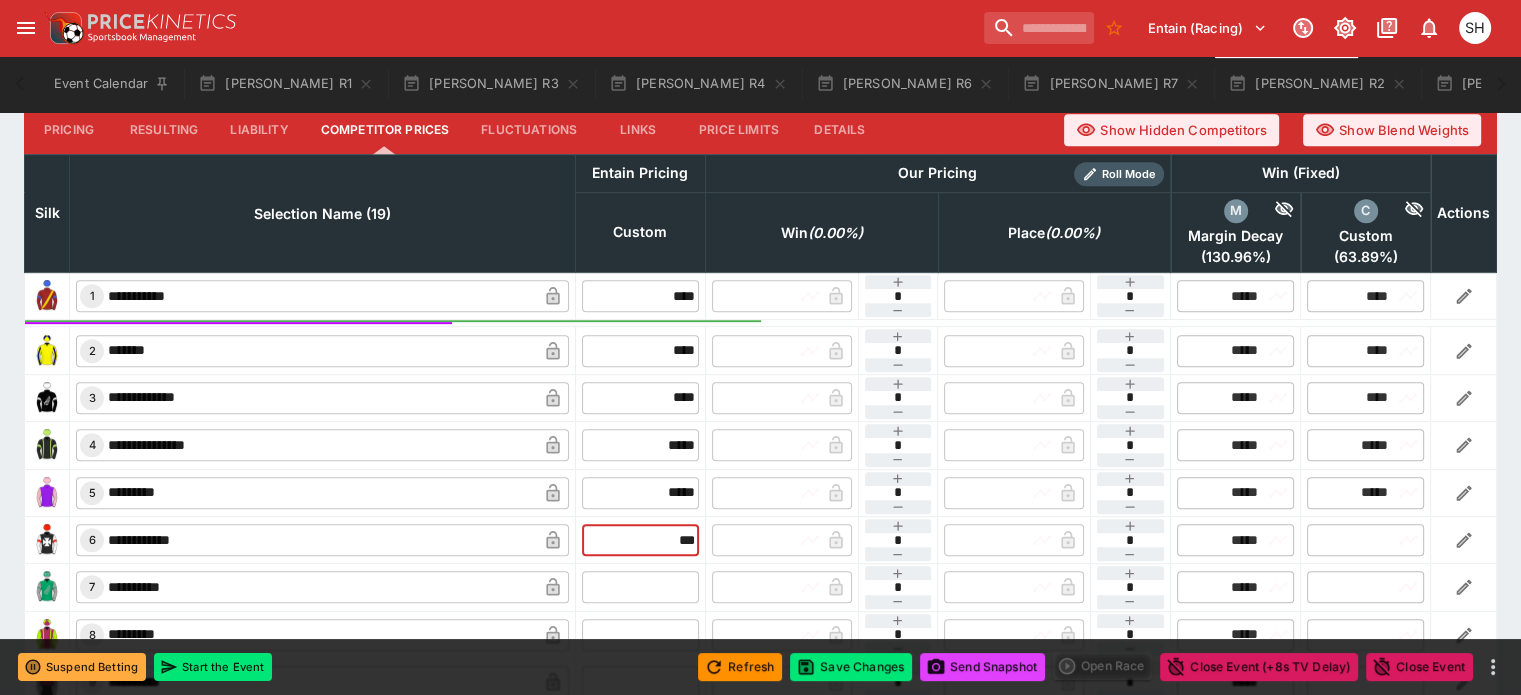 click on "​" at bounding box center [640, 587] 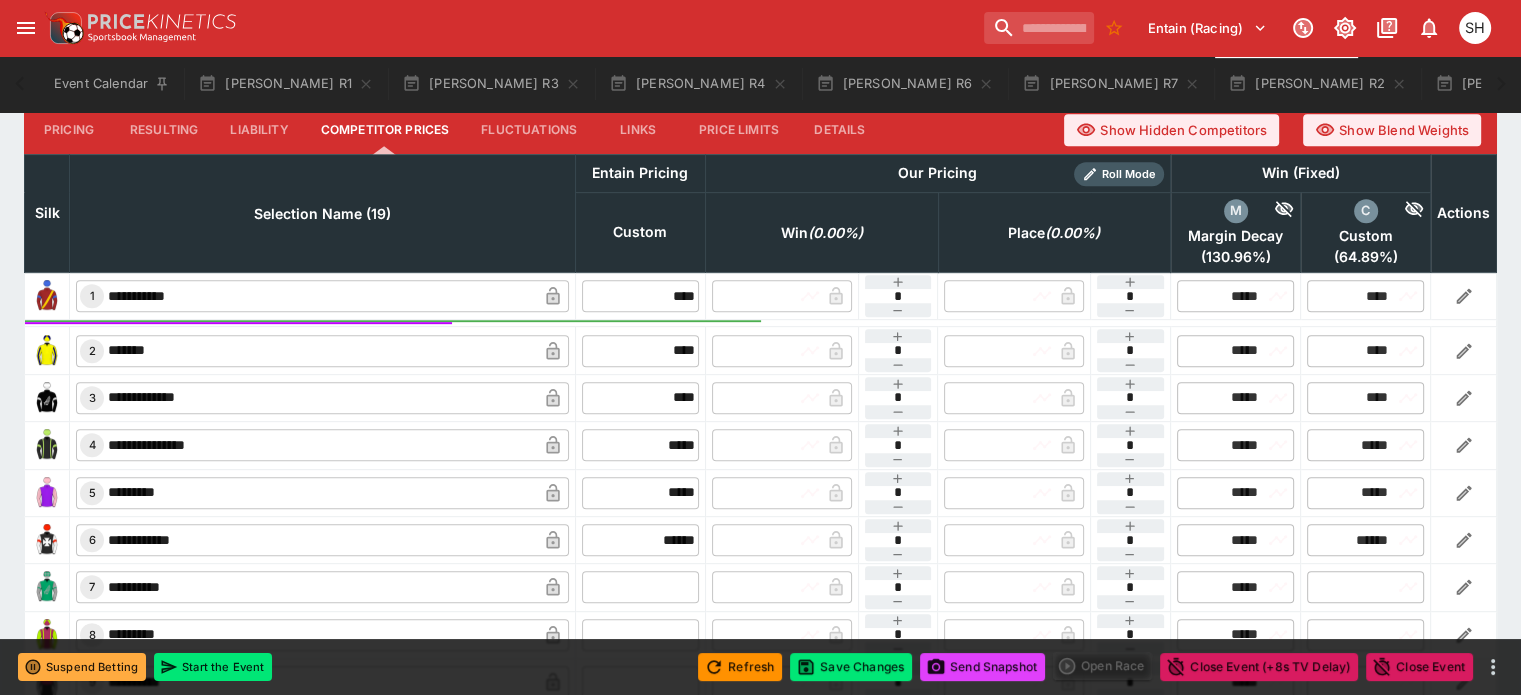 click at bounding box center (640, 587) 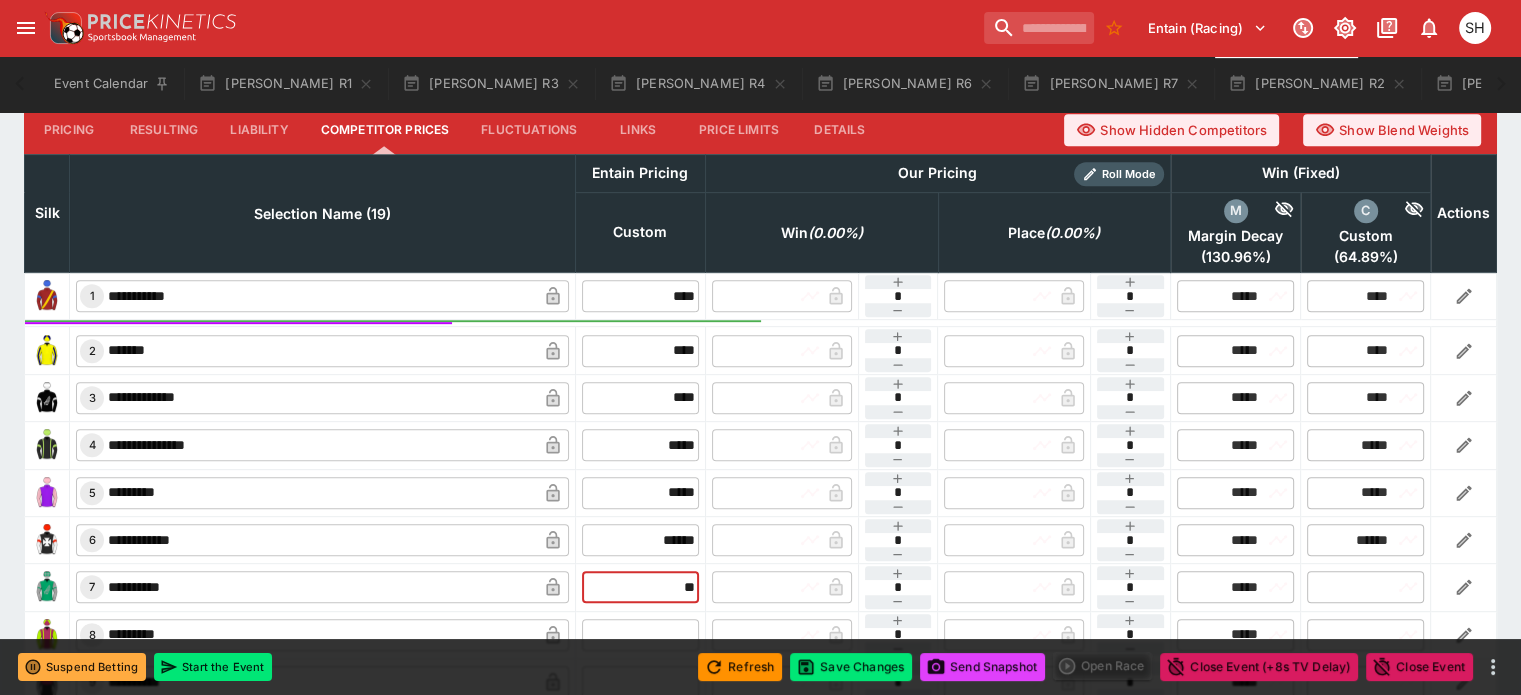 click at bounding box center (640, 635) 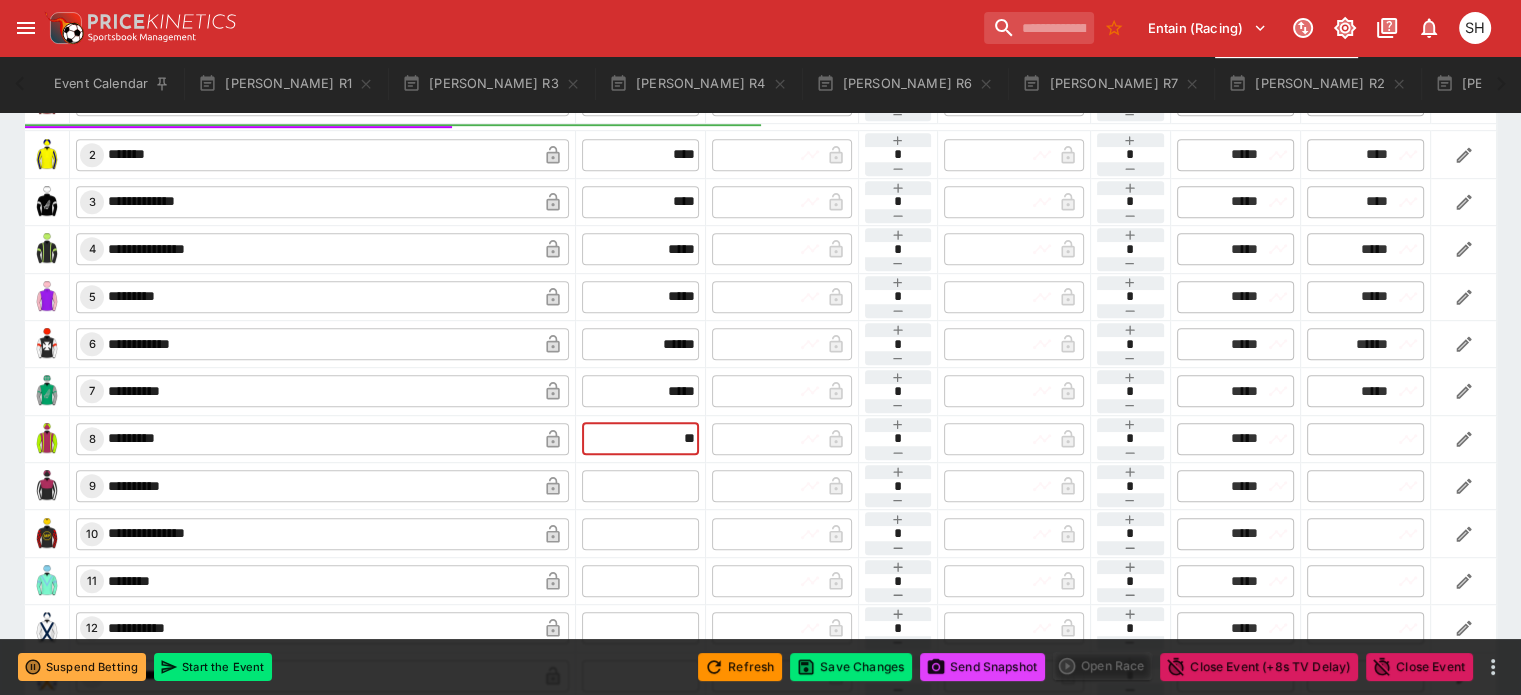 scroll, scrollTop: 1100, scrollLeft: 0, axis: vertical 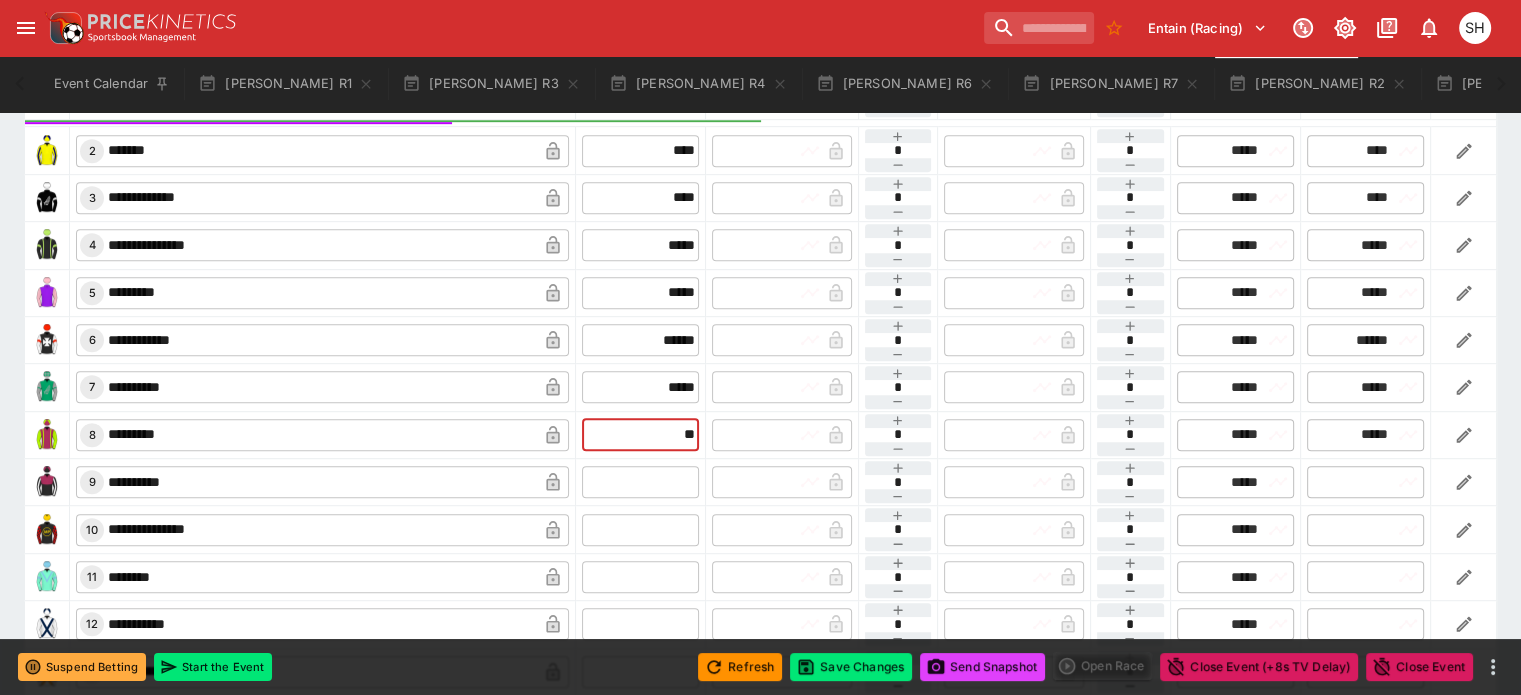 click at bounding box center (640, 482) 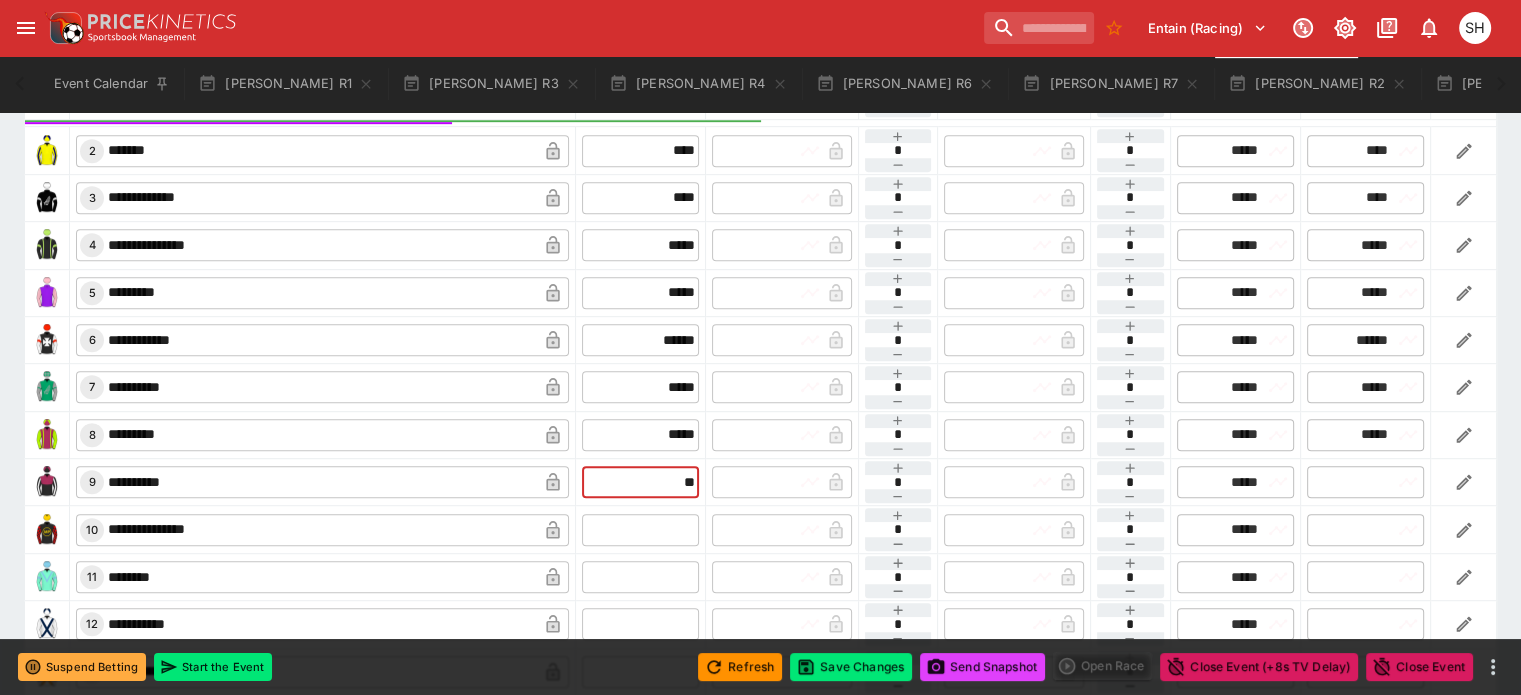 click at bounding box center (640, 530) 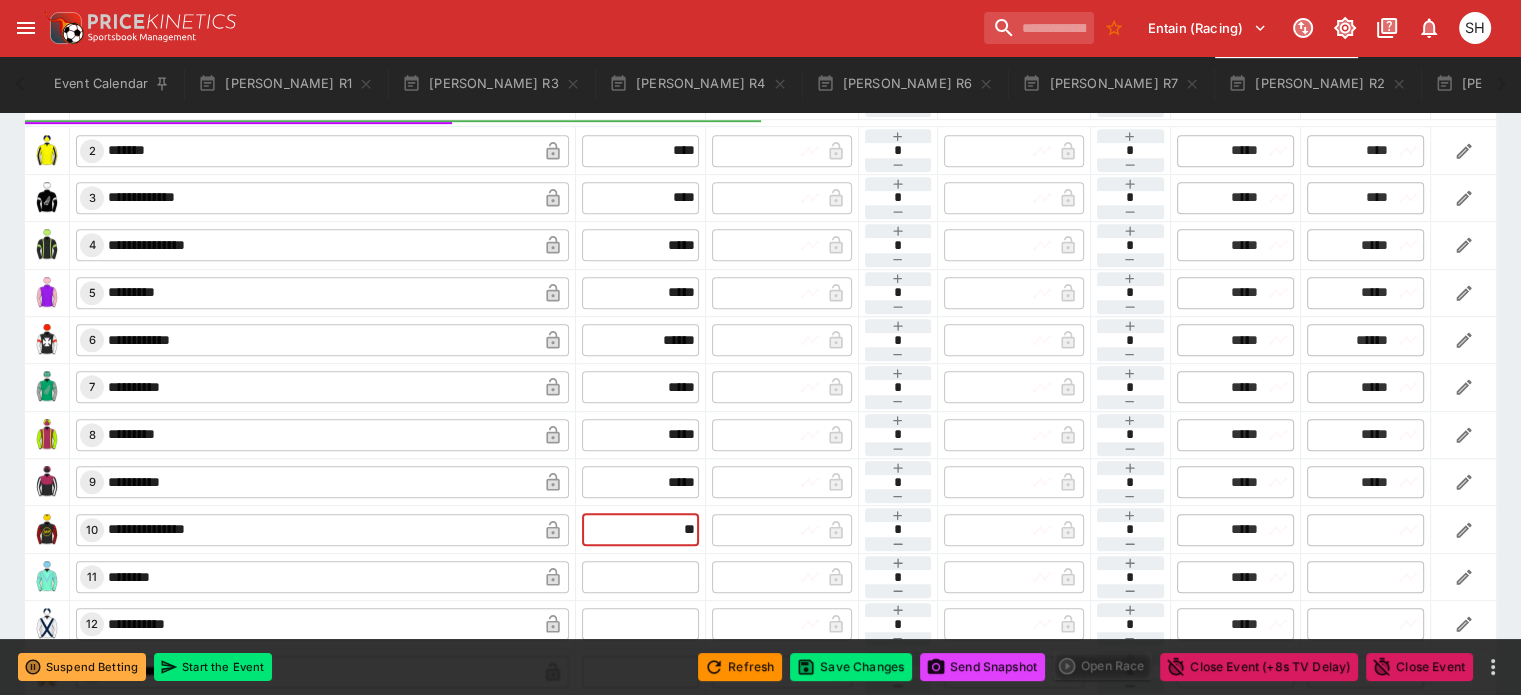 click at bounding box center (640, 577) 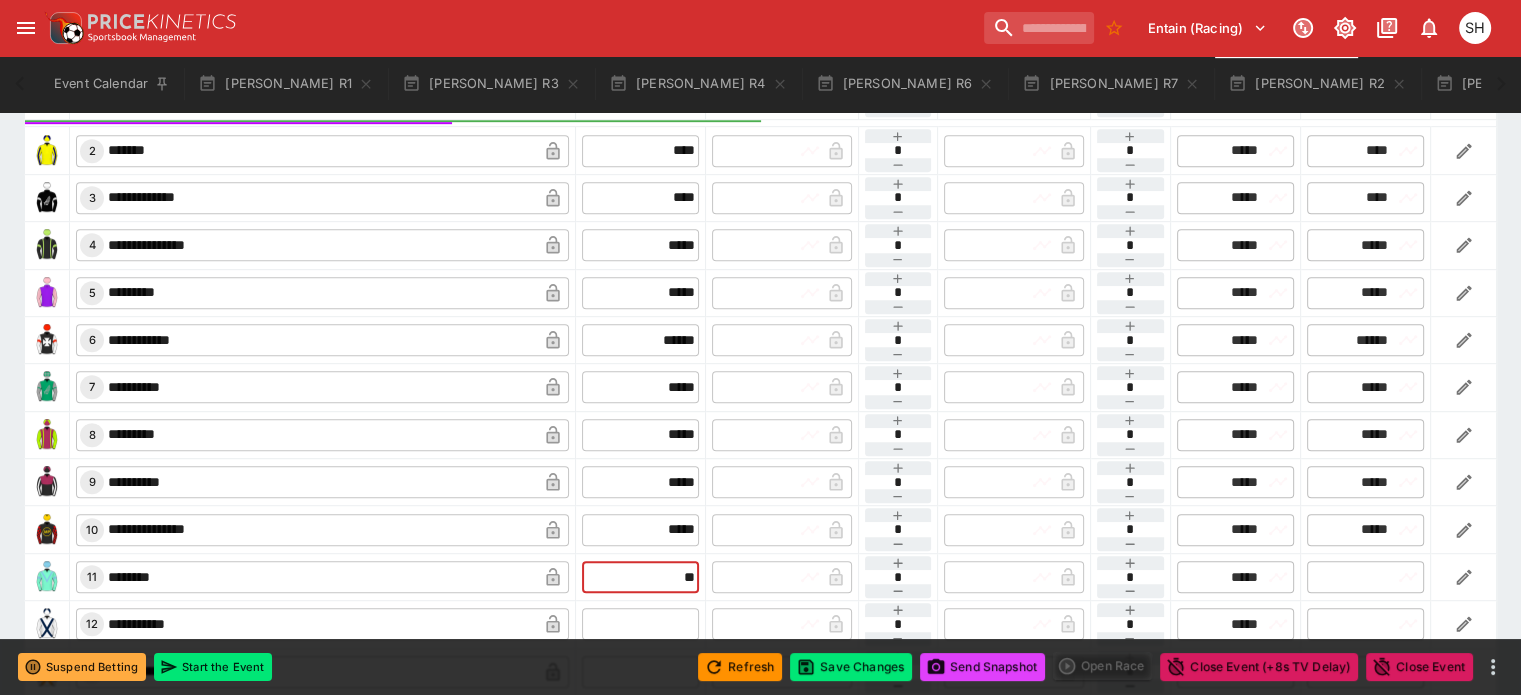 click at bounding box center (640, 624) 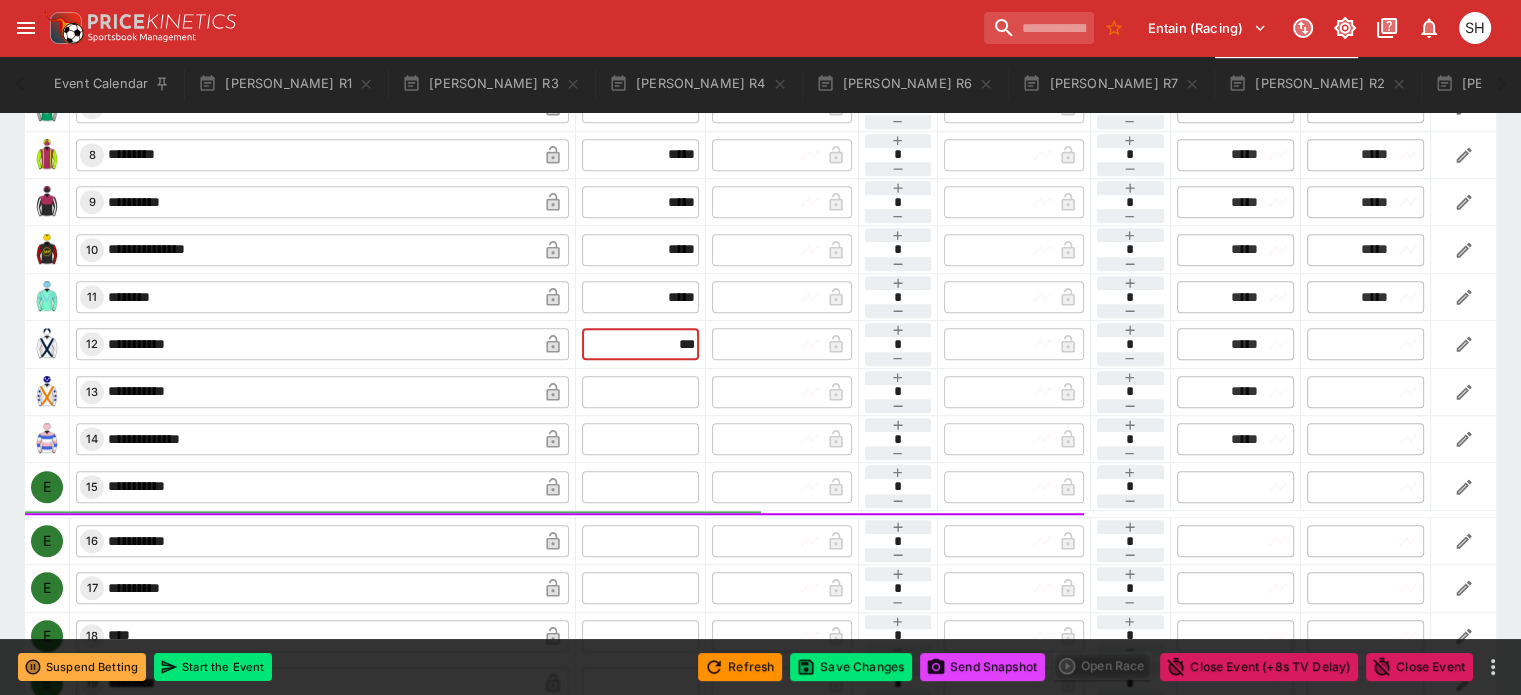 scroll, scrollTop: 1400, scrollLeft: 0, axis: vertical 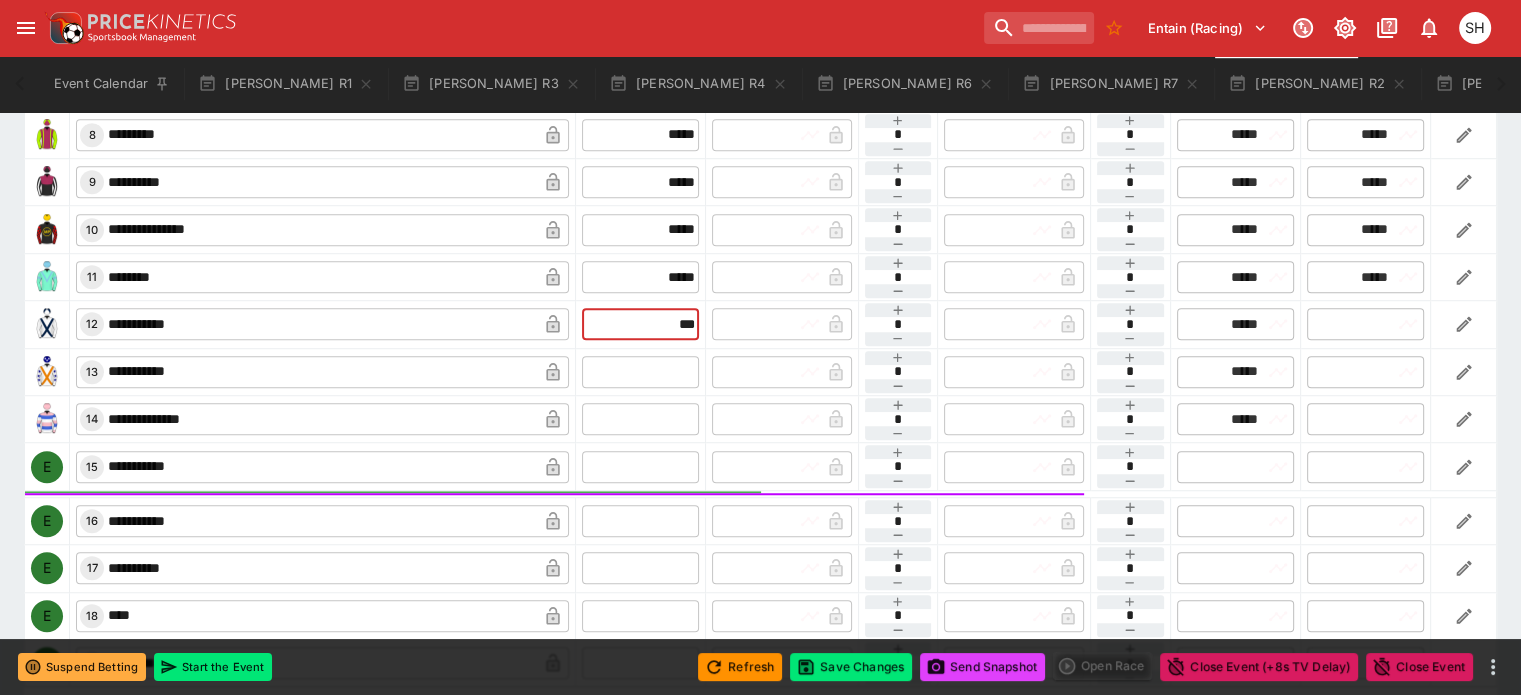 click at bounding box center [640, 372] 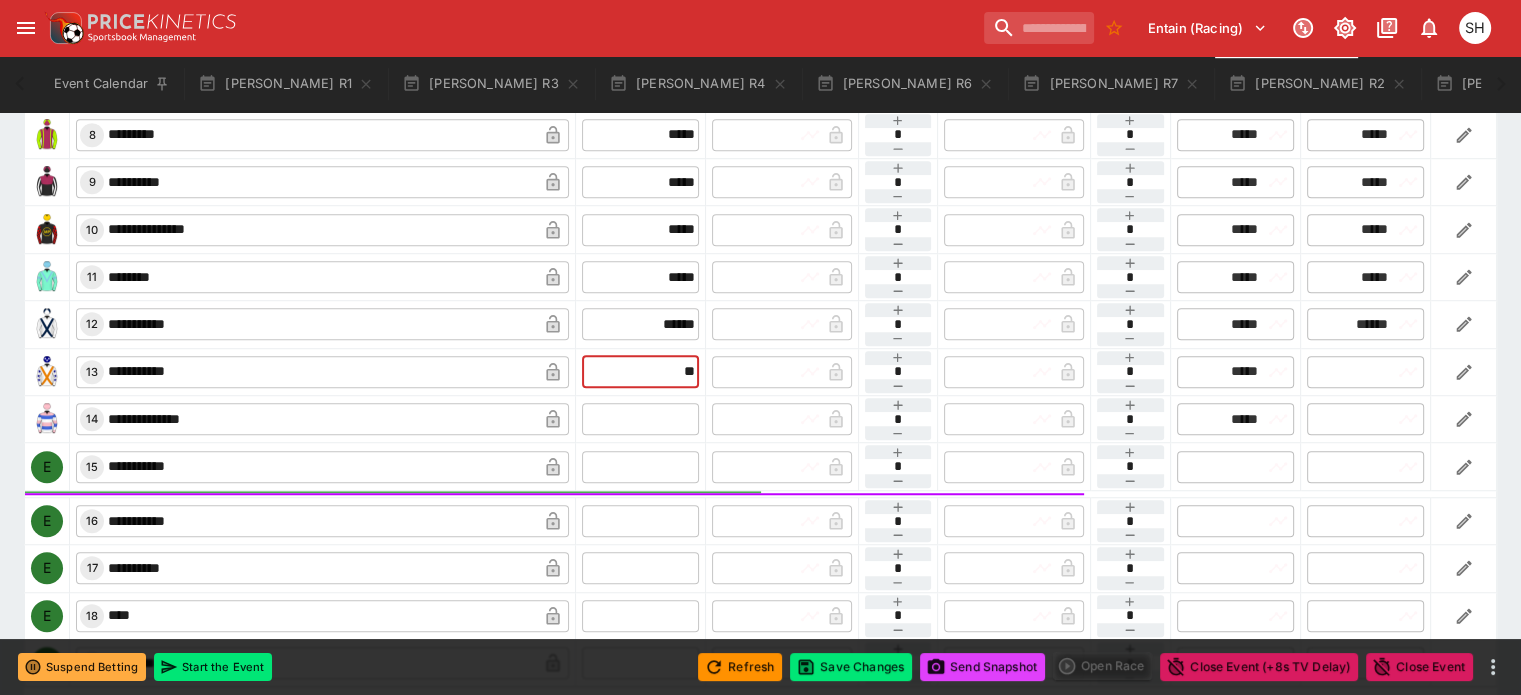 click at bounding box center [640, 419] 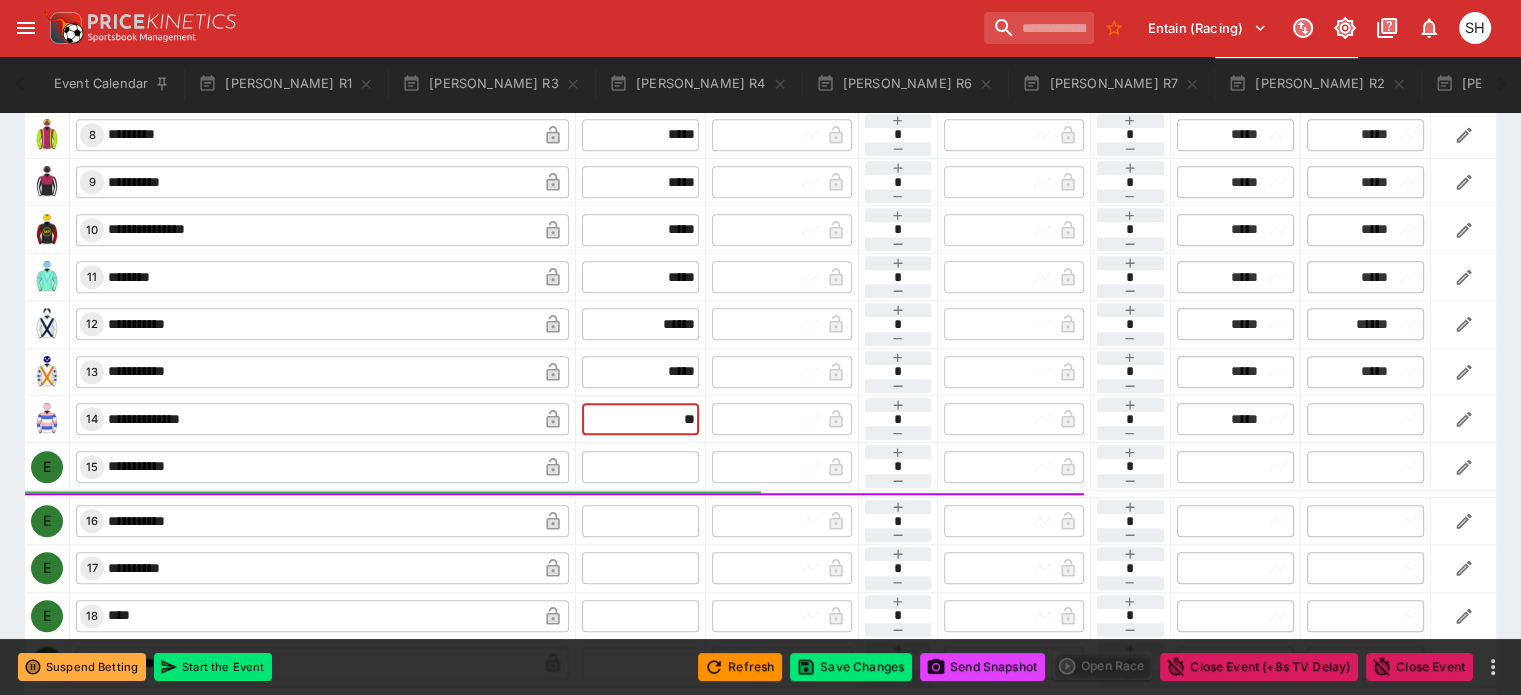 click at bounding box center (640, 467) 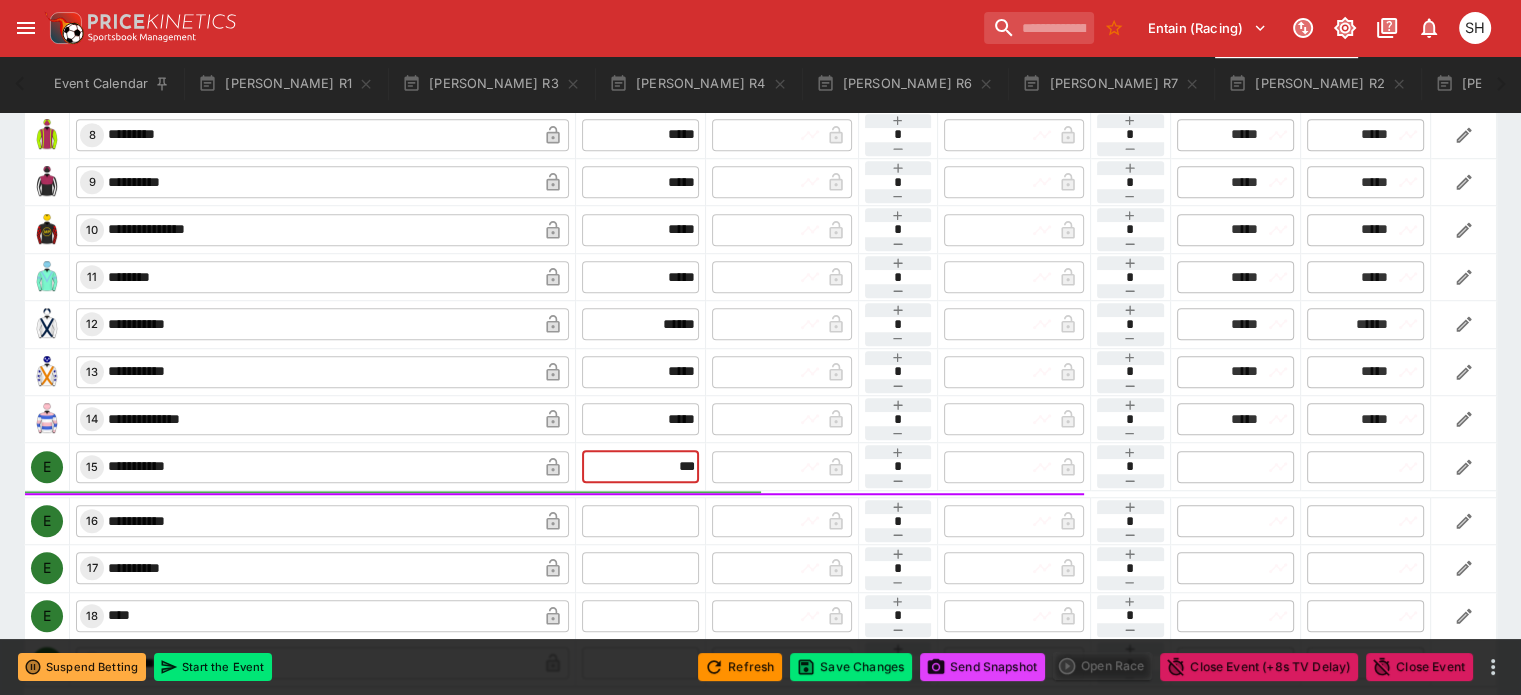click at bounding box center (640, 521) 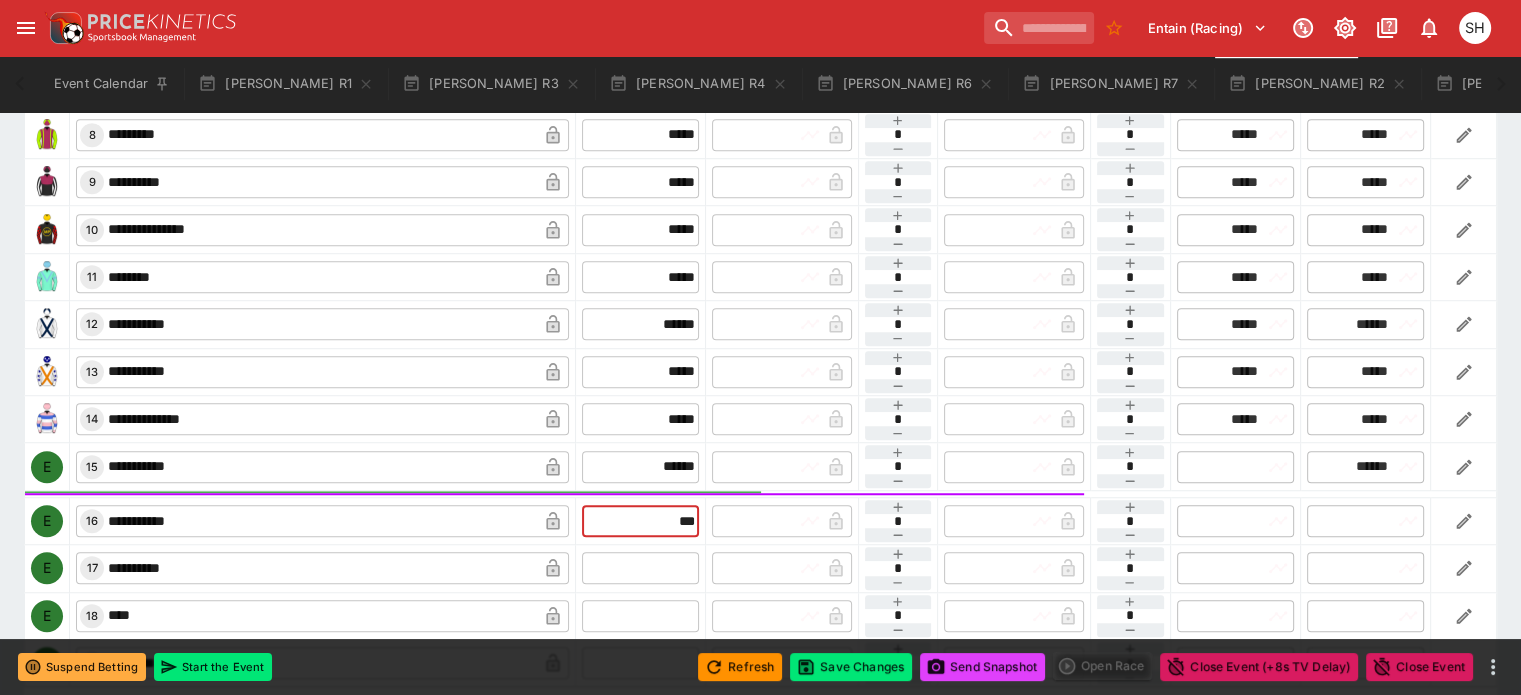 click at bounding box center (640, 568) 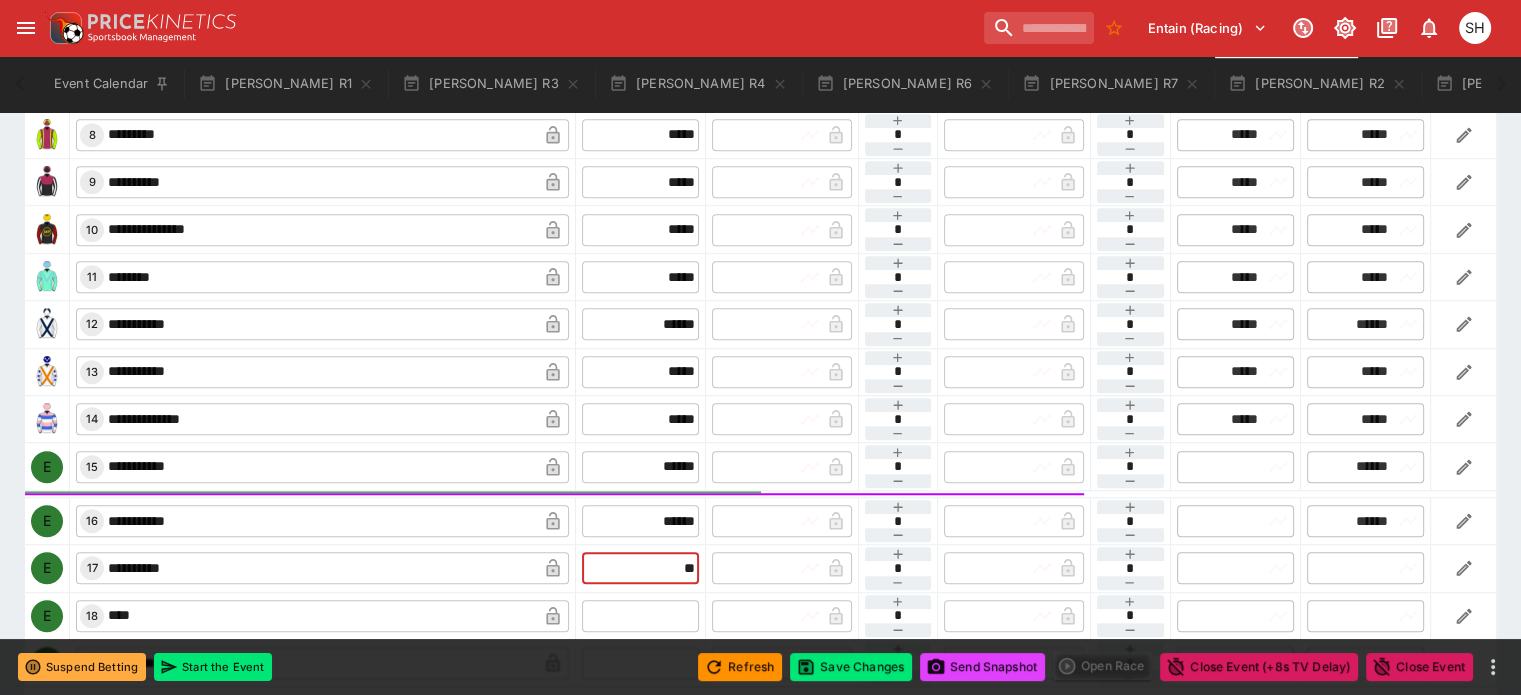 click at bounding box center [640, 616] 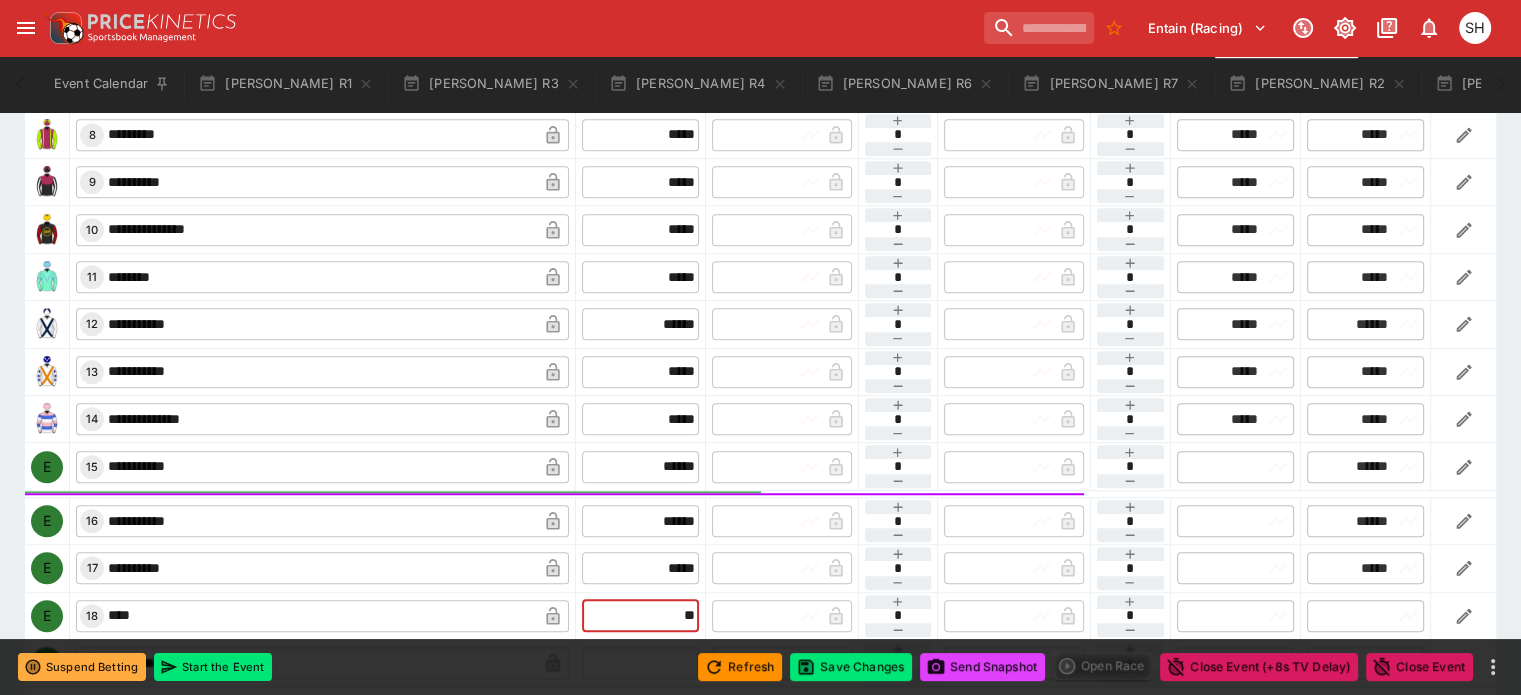 click at bounding box center (640, 663) 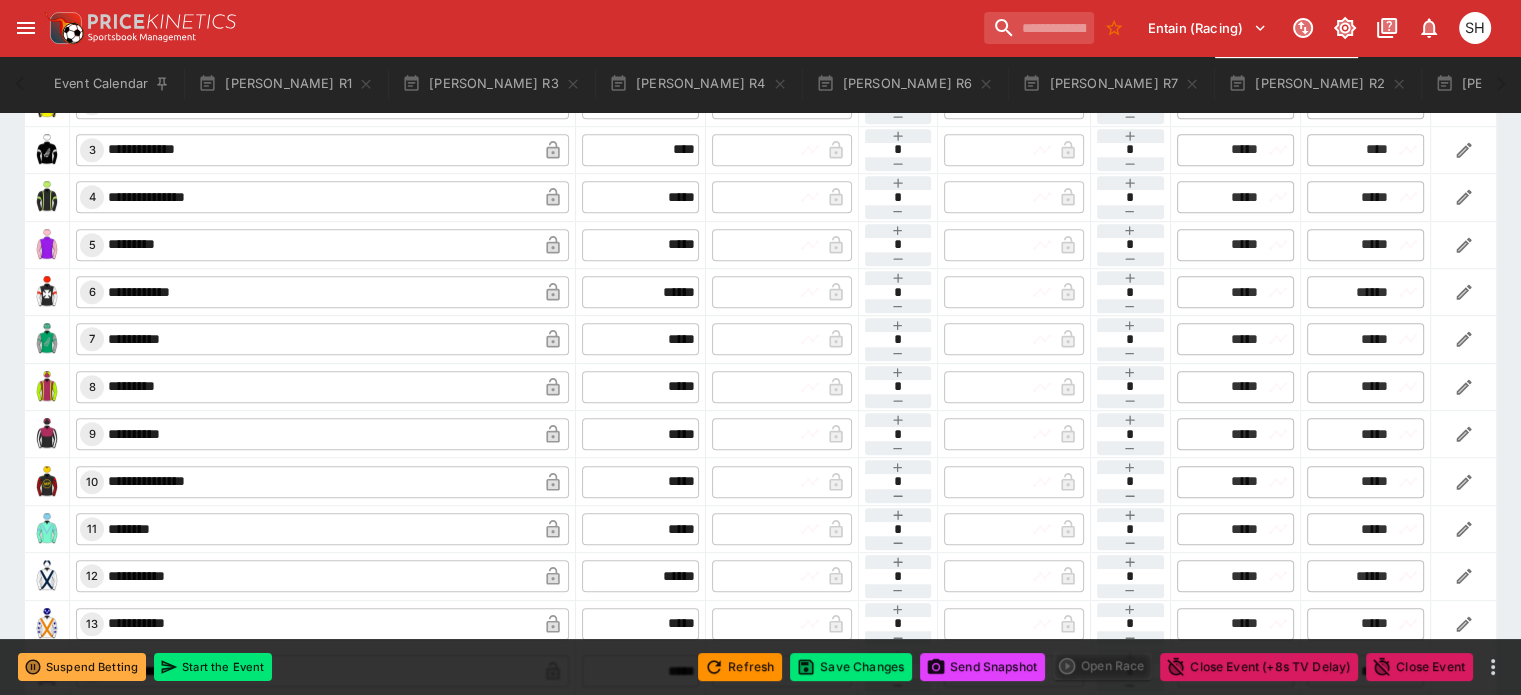 scroll, scrollTop: 948, scrollLeft: 0, axis: vertical 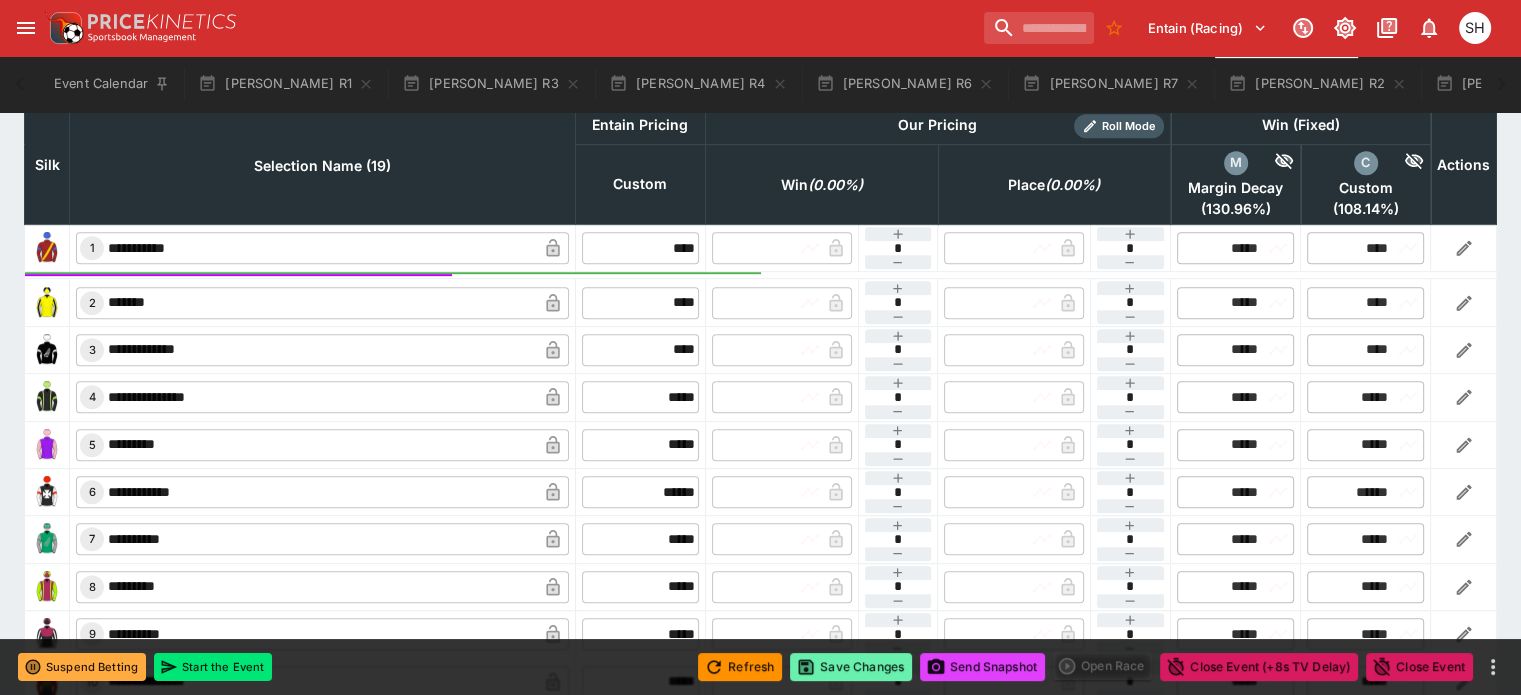 click on "Save Changes" at bounding box center [851, 667] 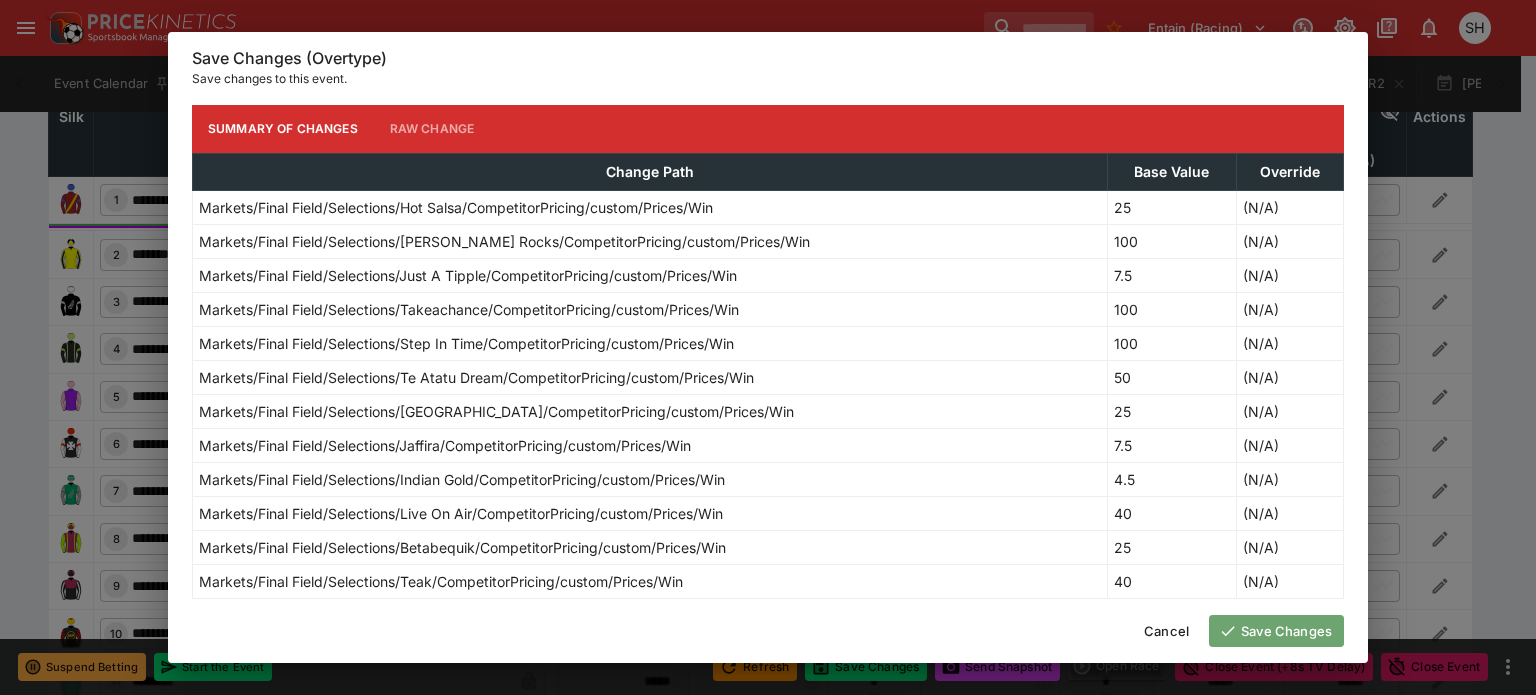 click on "Save Changes" at bounding box center (1276, 631) 